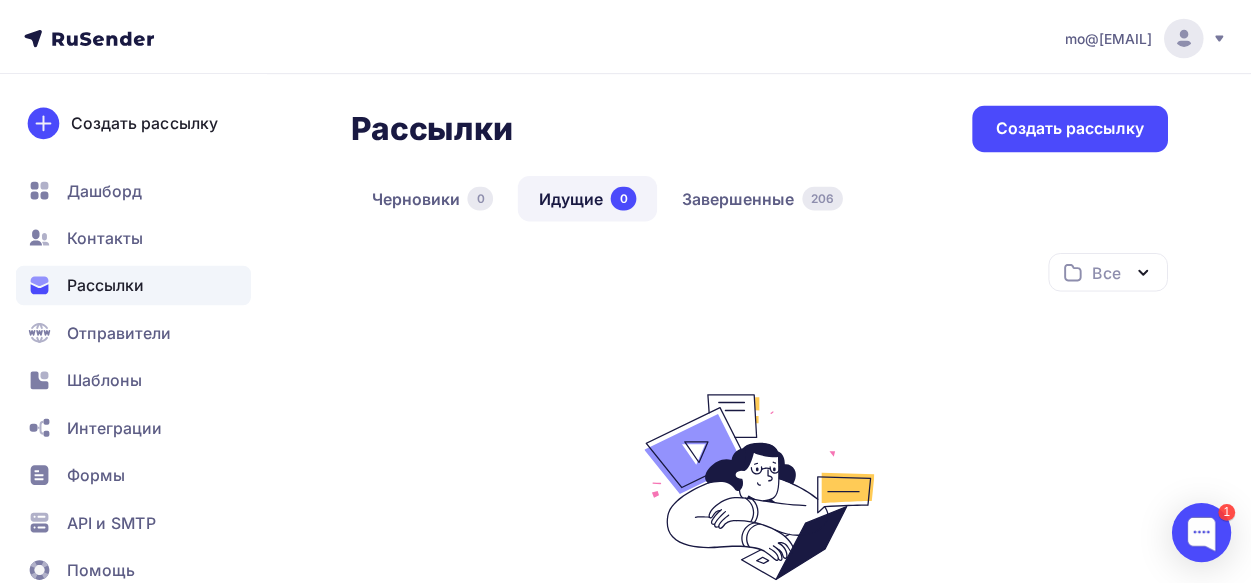 scroll, scrollTop: 0, scrollLeft: 0, axis: both 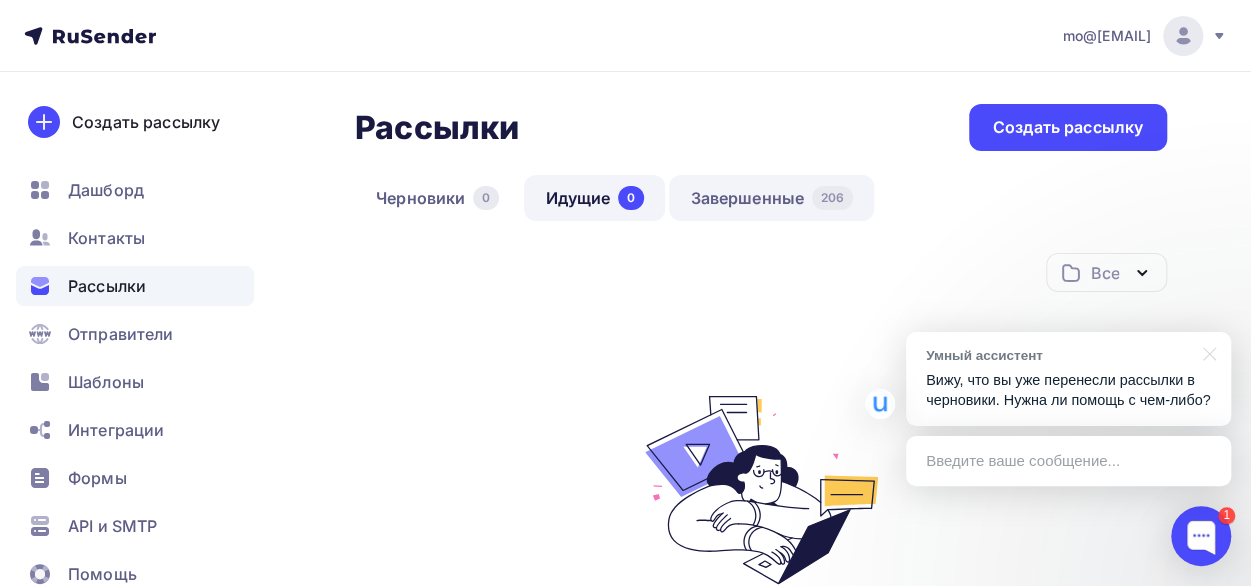 click on "Завершенные
206" at bounding box center (771, 198) 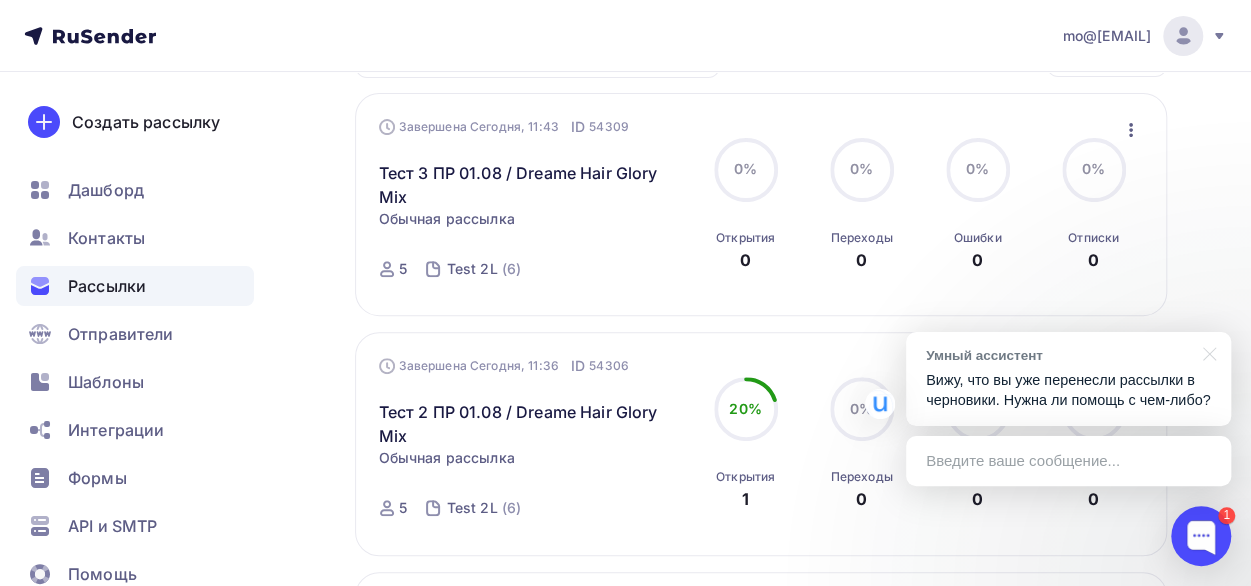 scroll, scrollTop: 500, scrollLeft: 0, axis: vertical 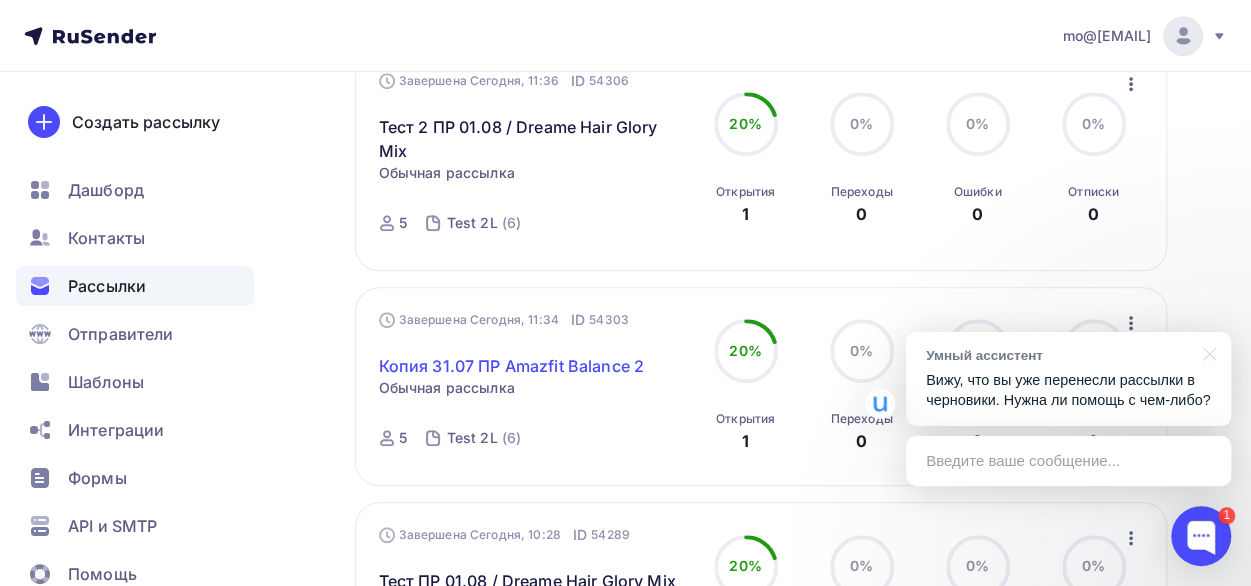 click on "Копия 31.07 ПР Amazfit Balance 2" at bounding box center [511, 366] 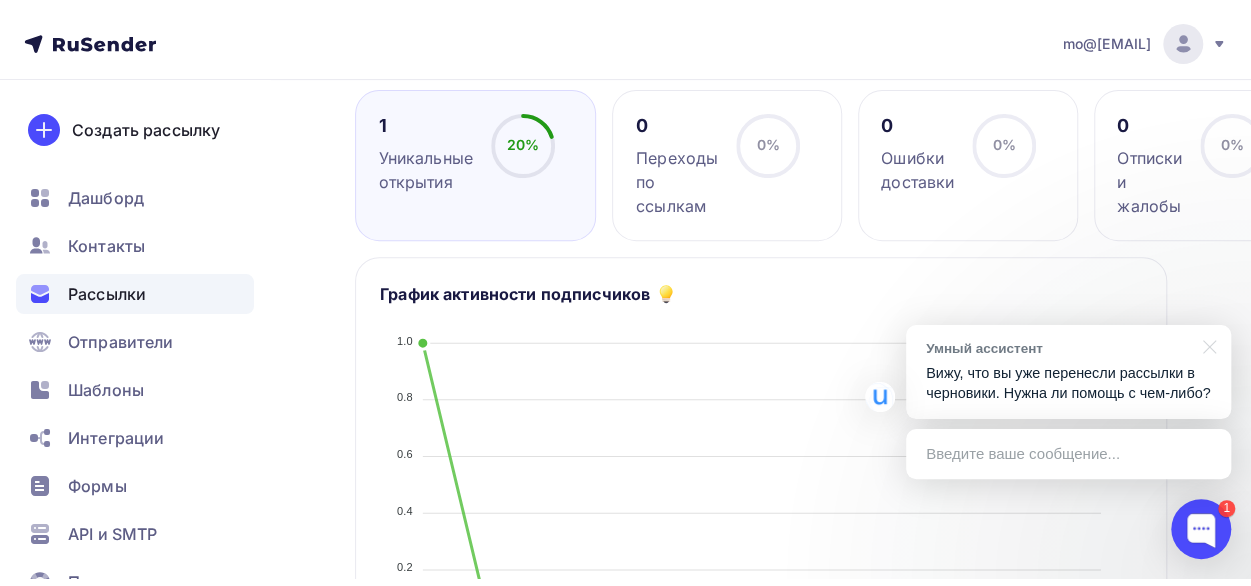 scroll, scrollTop: 0, scrollLeft: 0, axis: both 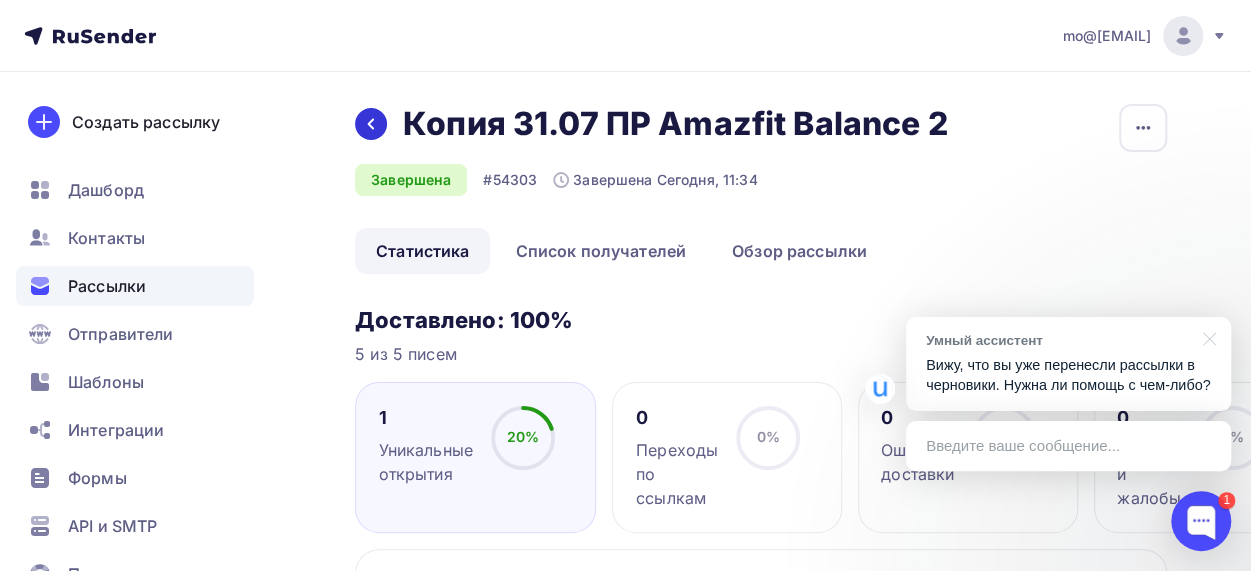 click at bounding box center (371, 124) 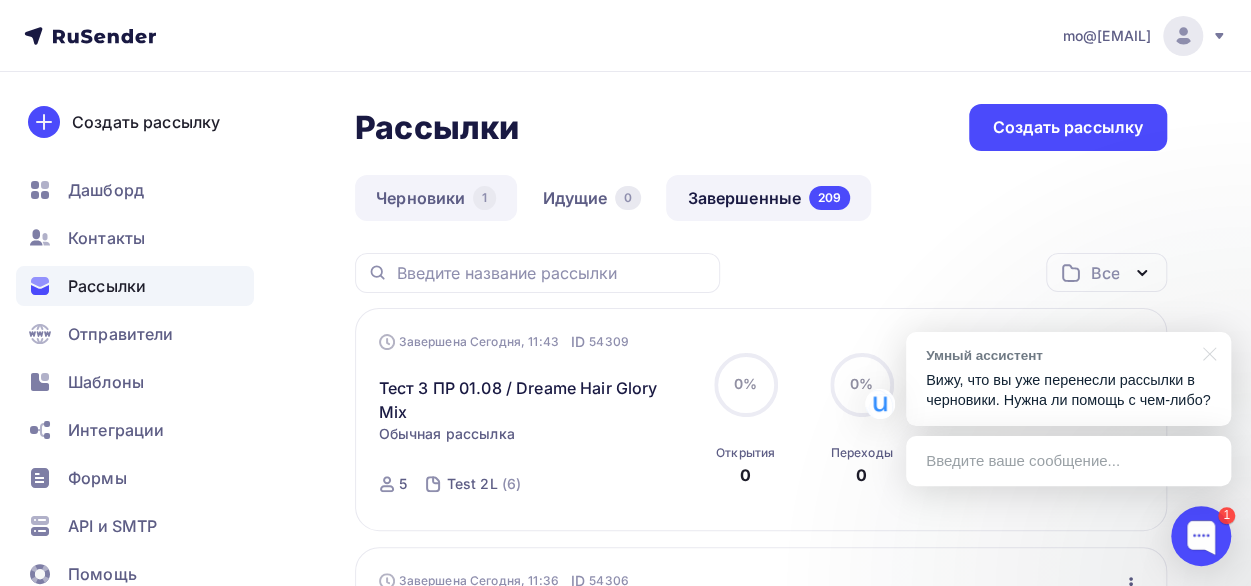click on "Черновики
1" at bounding box center [436, 198] 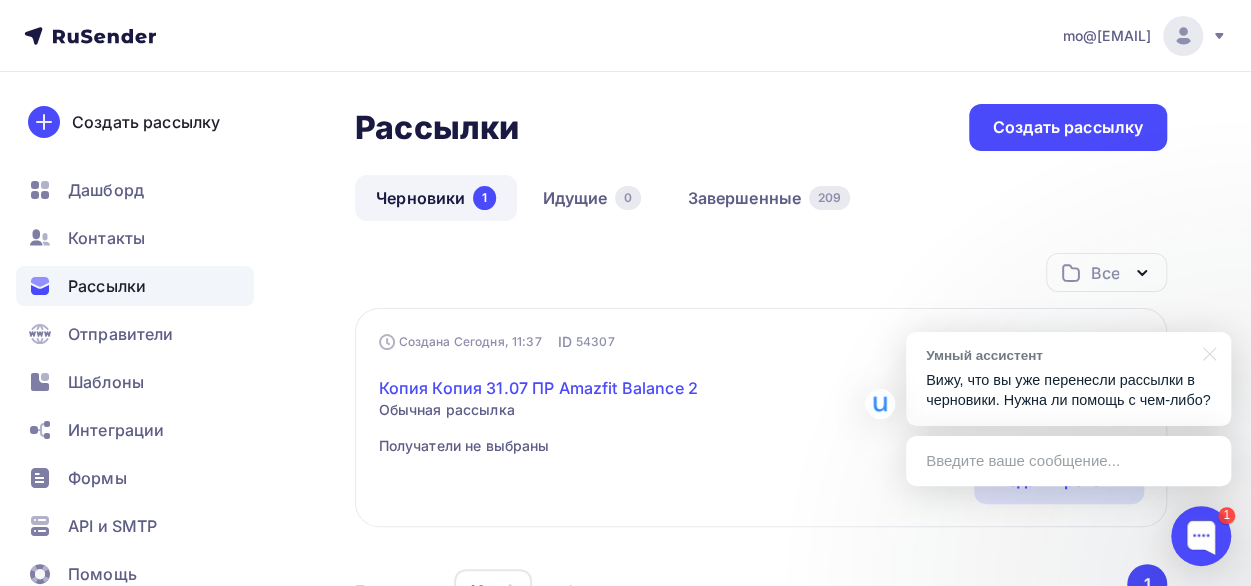 click on "Копия Копия 31.07 ПР Amazfit Balance 2" at bounding box center [538, 388] 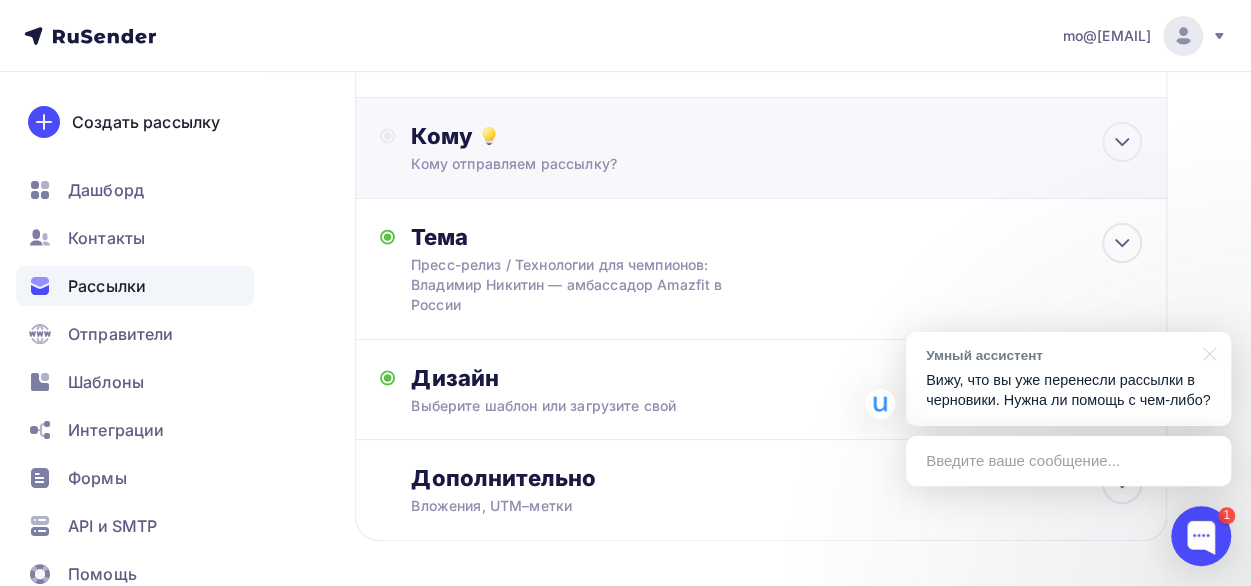 scroll, scrollTop: 306, scrollLeft: 0, axis: vertical 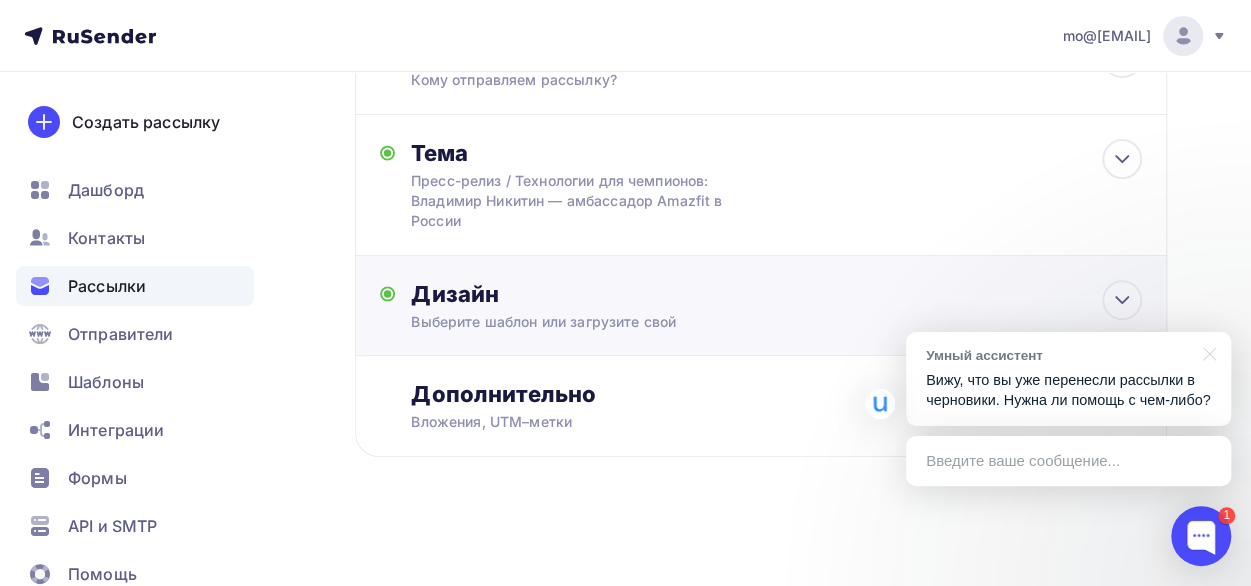 click on "Дизайн" at bounding box center [776, 294] 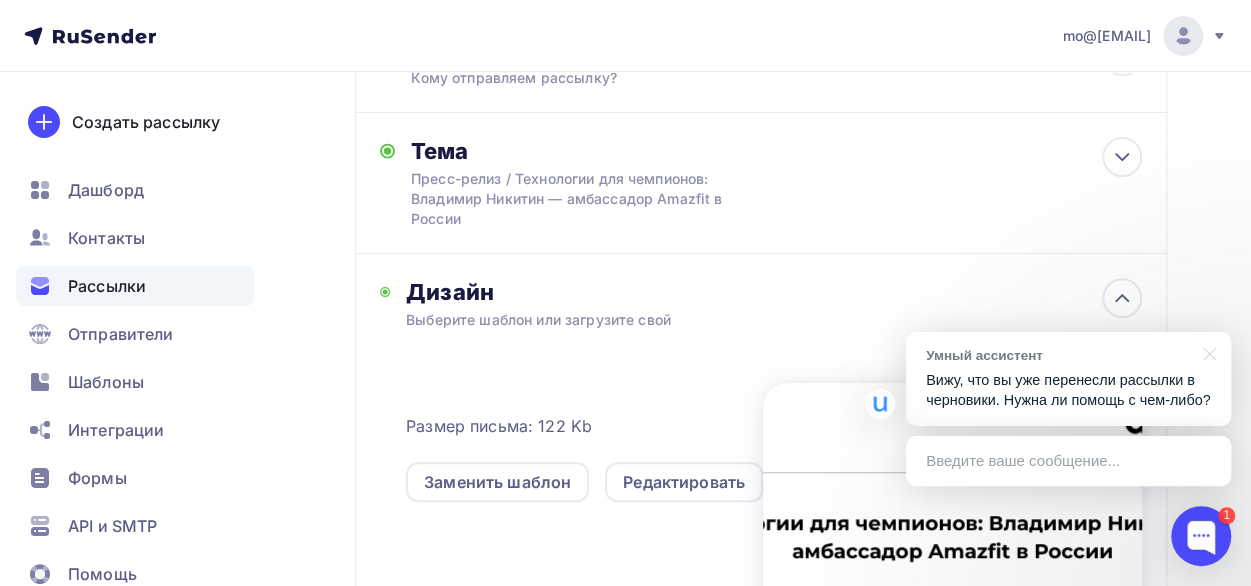 scroll, scrollTop: 606, scrollLeft: 0, axis: vertical 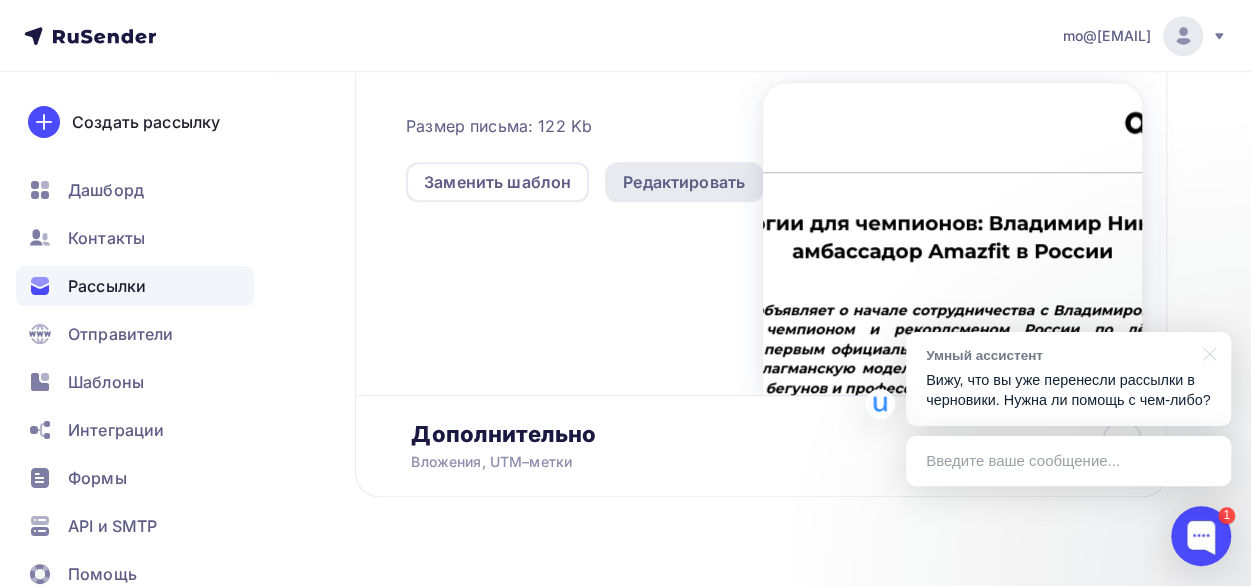 click on "Редактировать" at bounding box center [684, 182] 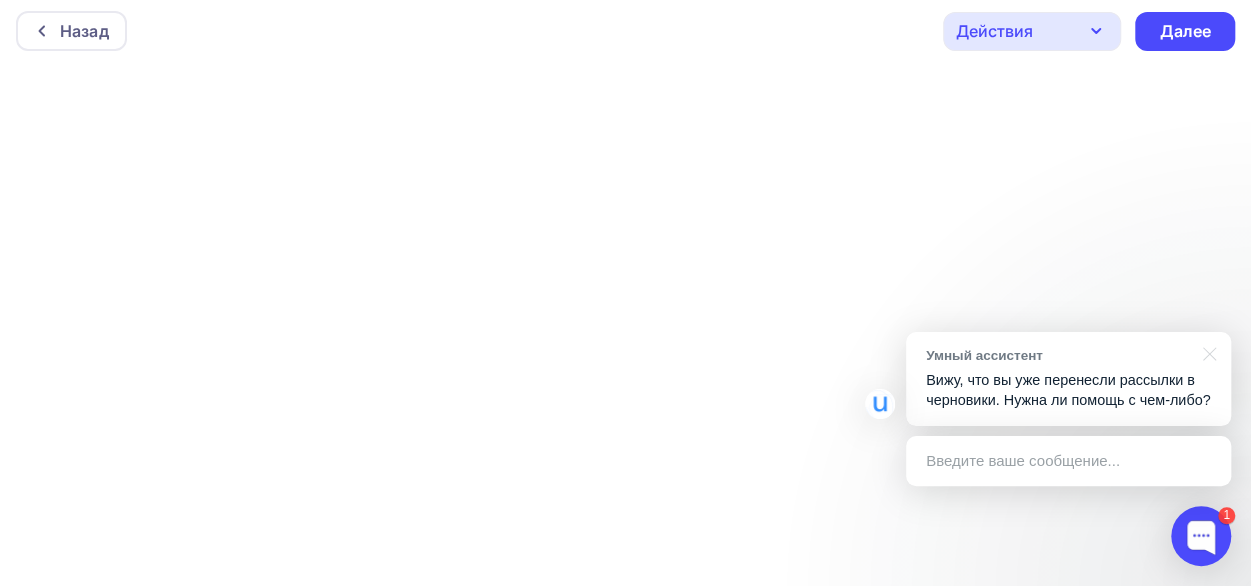 scroll, scrollTop: 0, scrollLeft: 0, axis: both 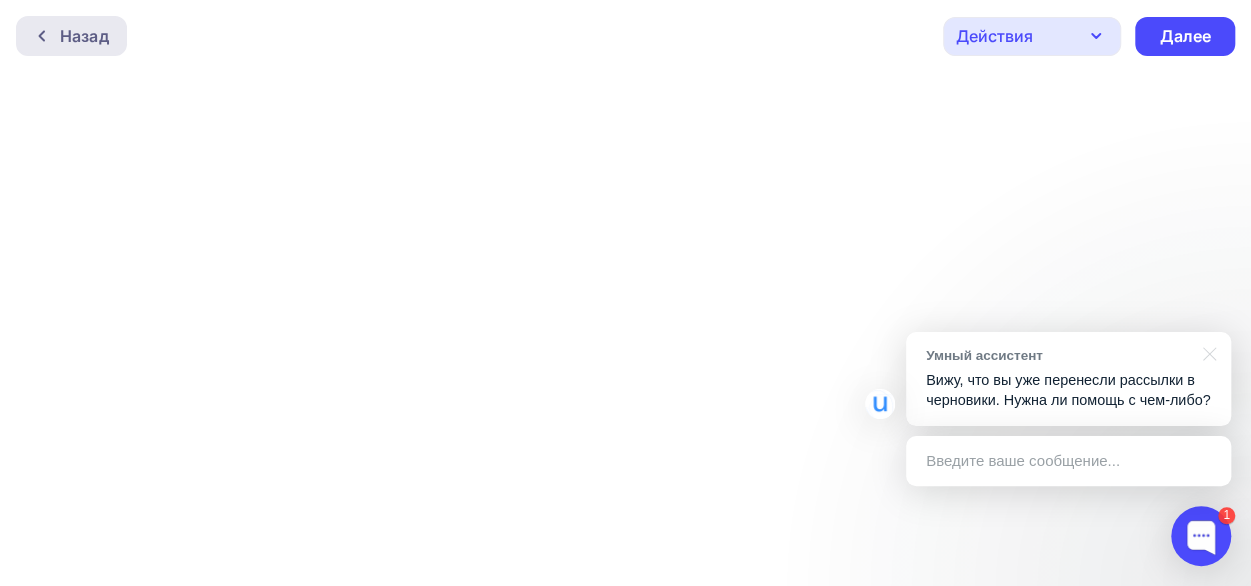 click 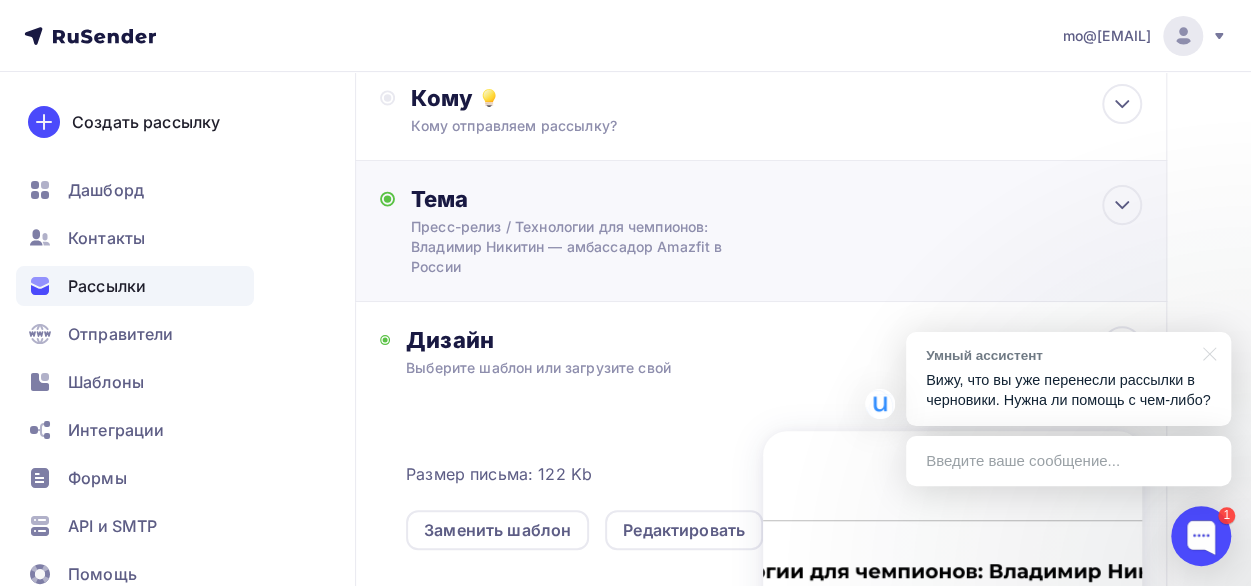 scroll, scrollTop: 0, scrollLeft: 0, axis: both 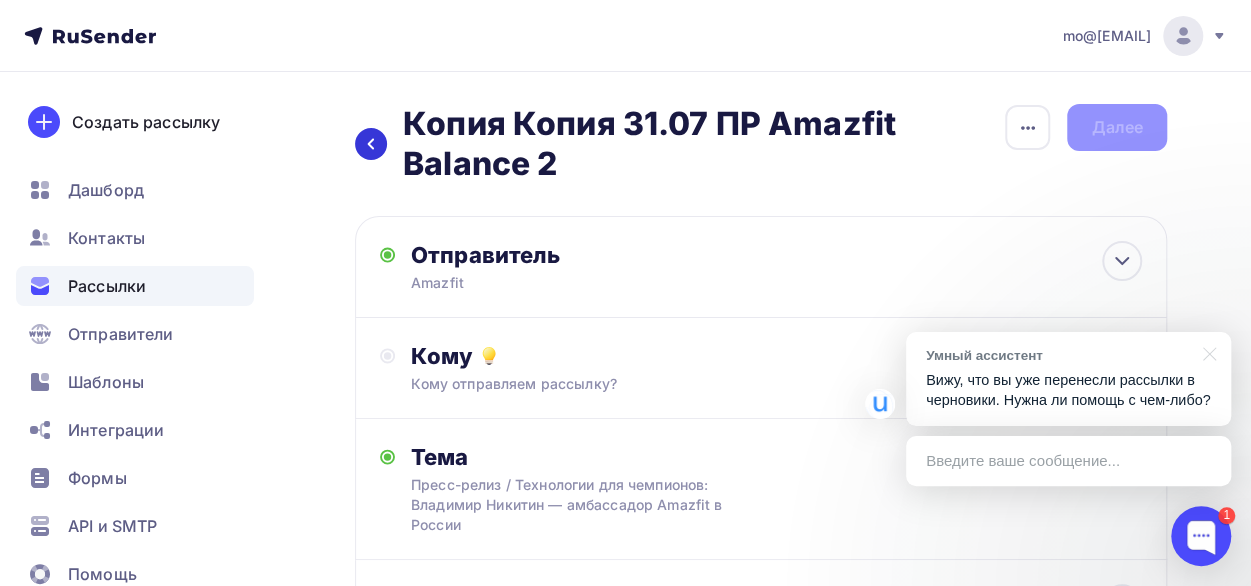 click 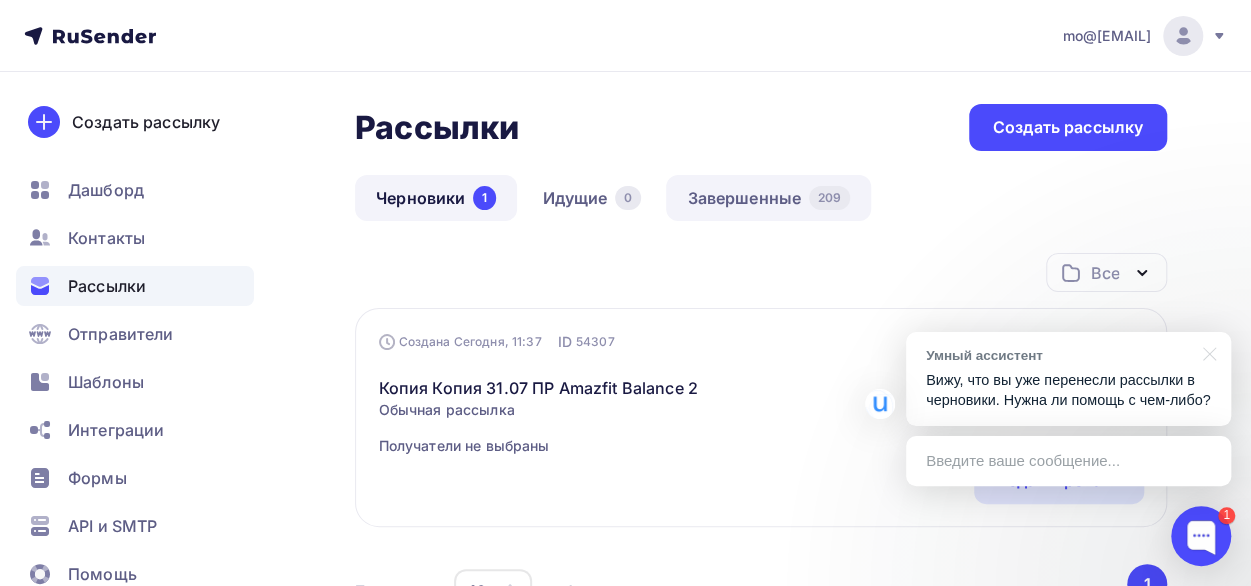 click on "Завершенные
209" at bounding box center [768, 198] 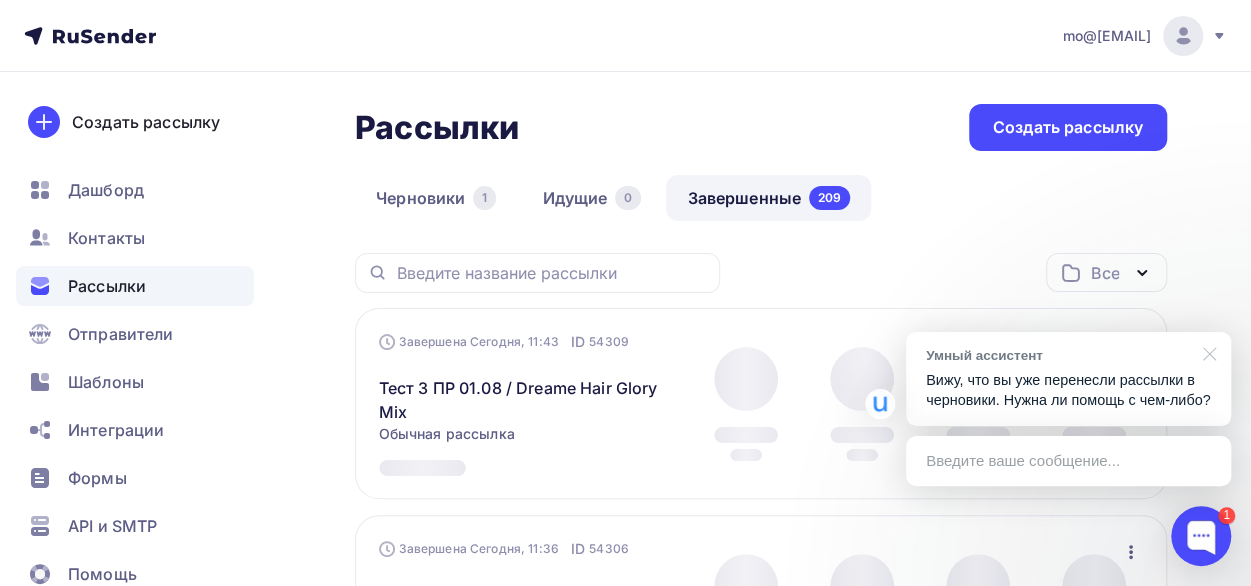 click at bounding box center (1206, 352) 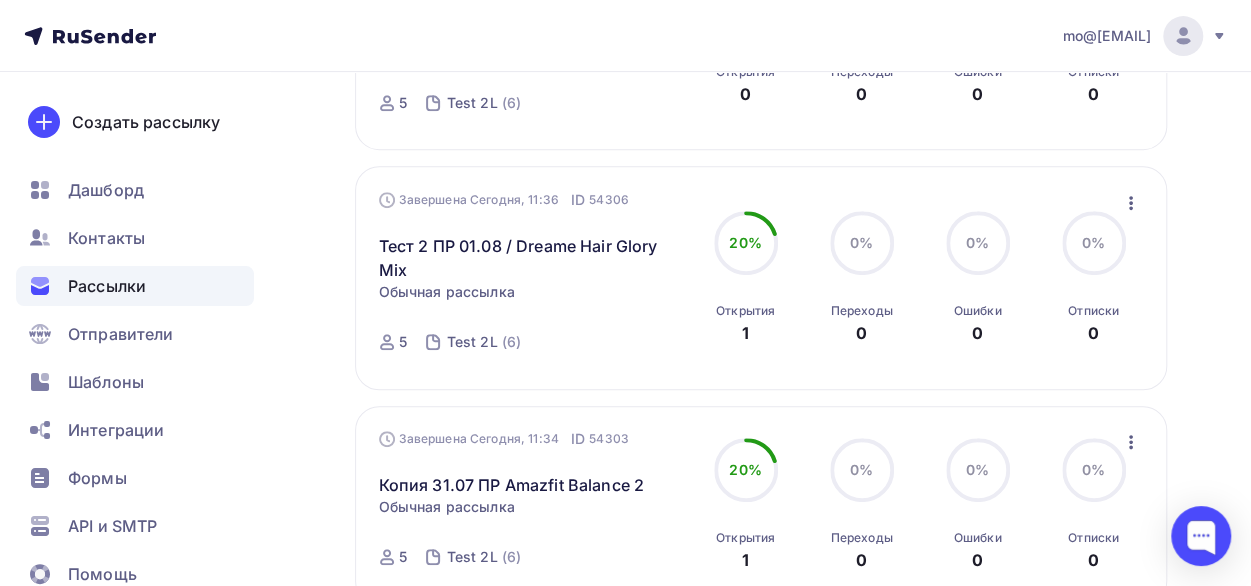 scroll, scrollTop: 400, scrollLeft: 0, axis: vertical 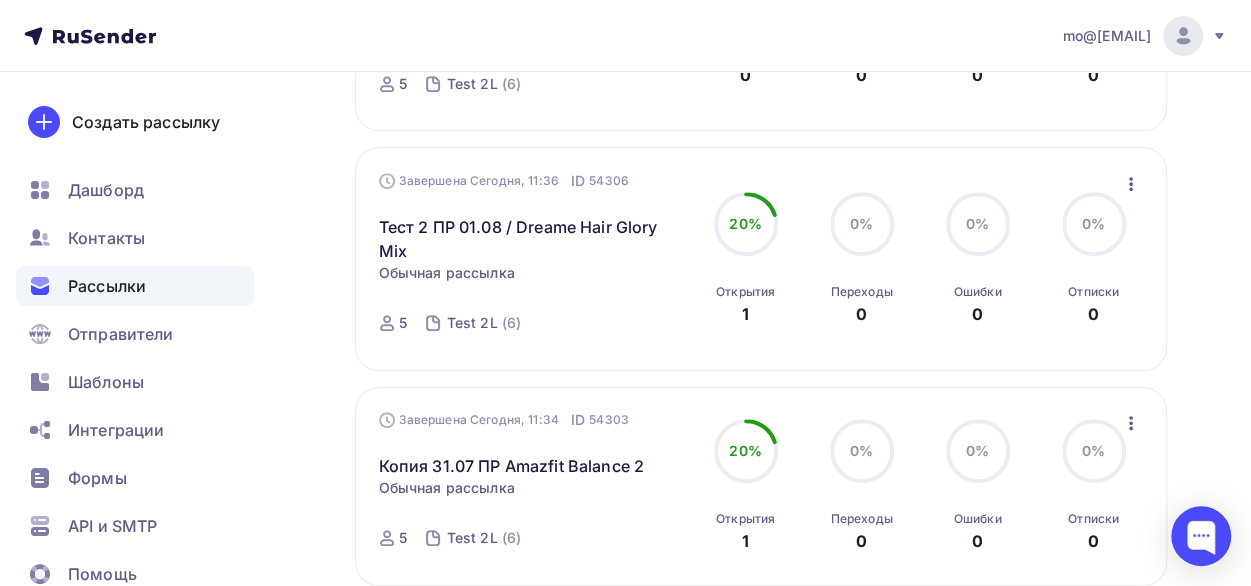 click 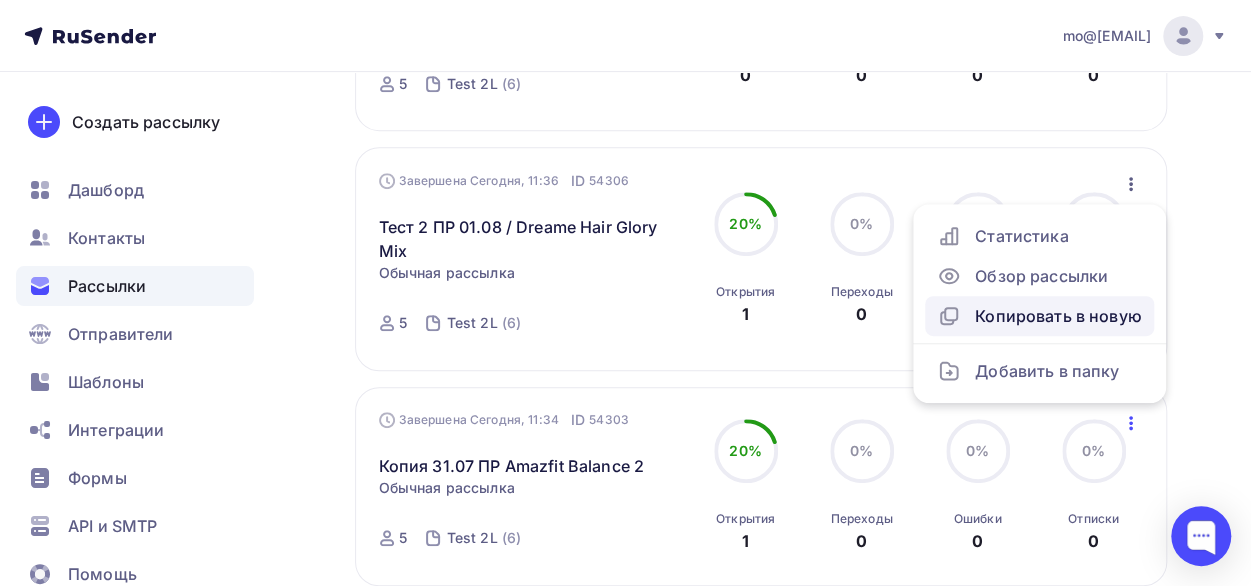 click on "Копировать в новую" at bounding box center (1039, 316) 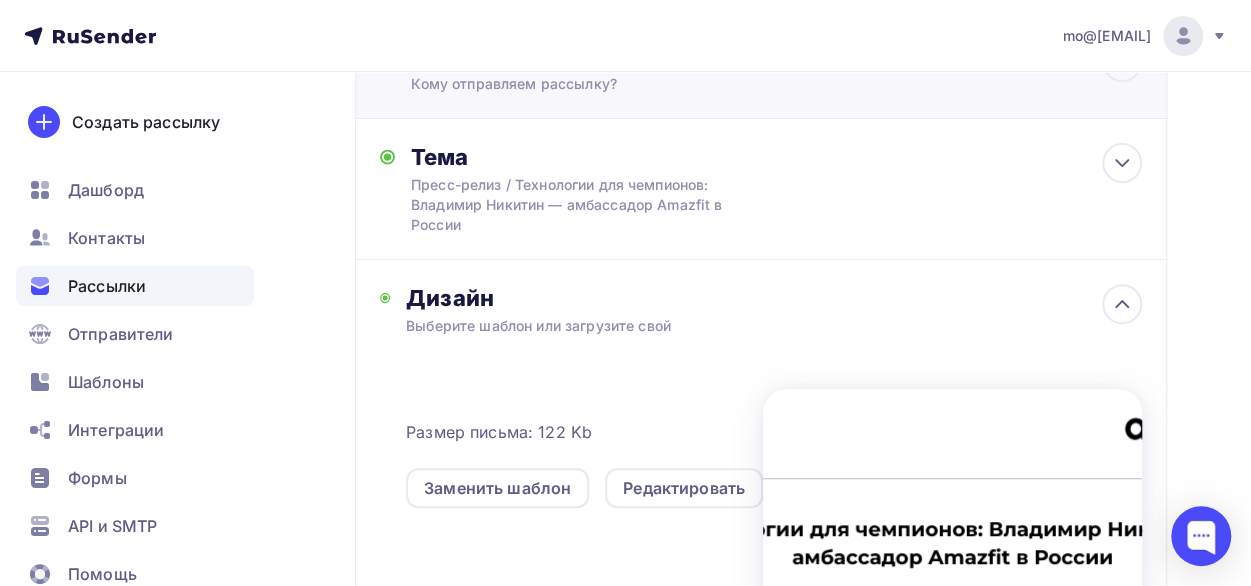 scroll, scrollTop: 600, scrollLeft: 0, axis: vertical 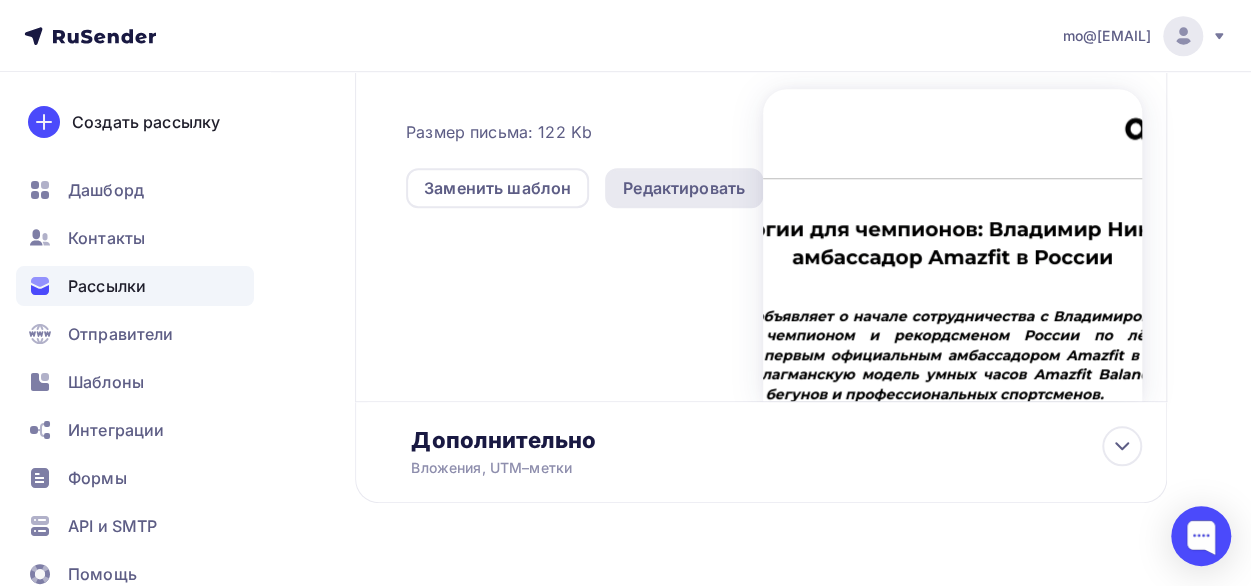 click on "Редактировать" at bounding box center (684, 188) 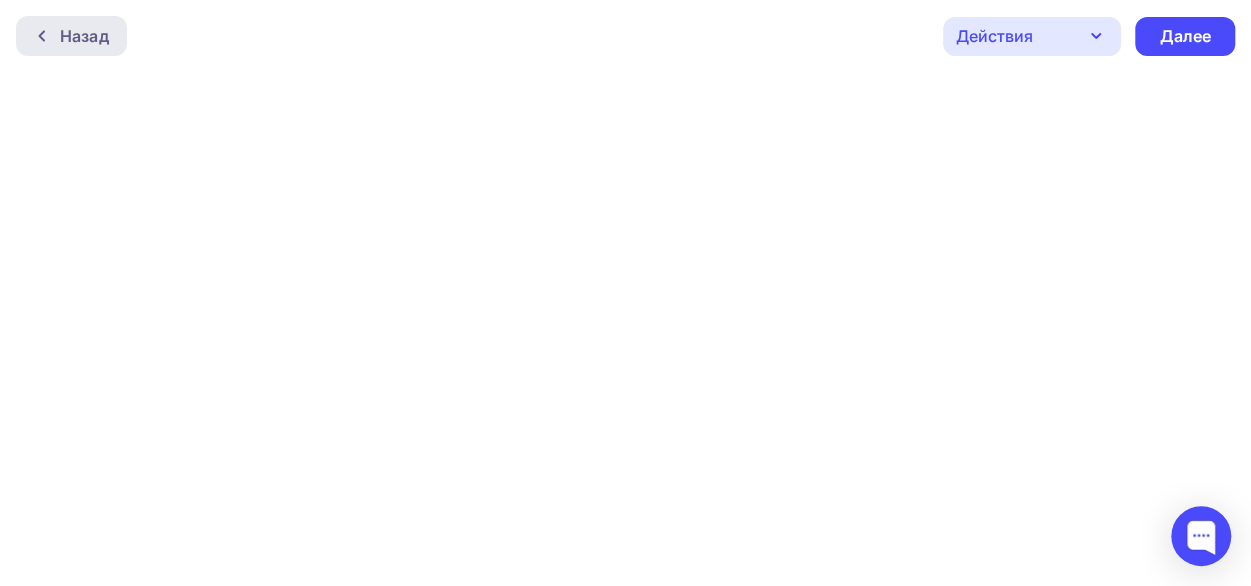 click at bounding box center [47, 36] 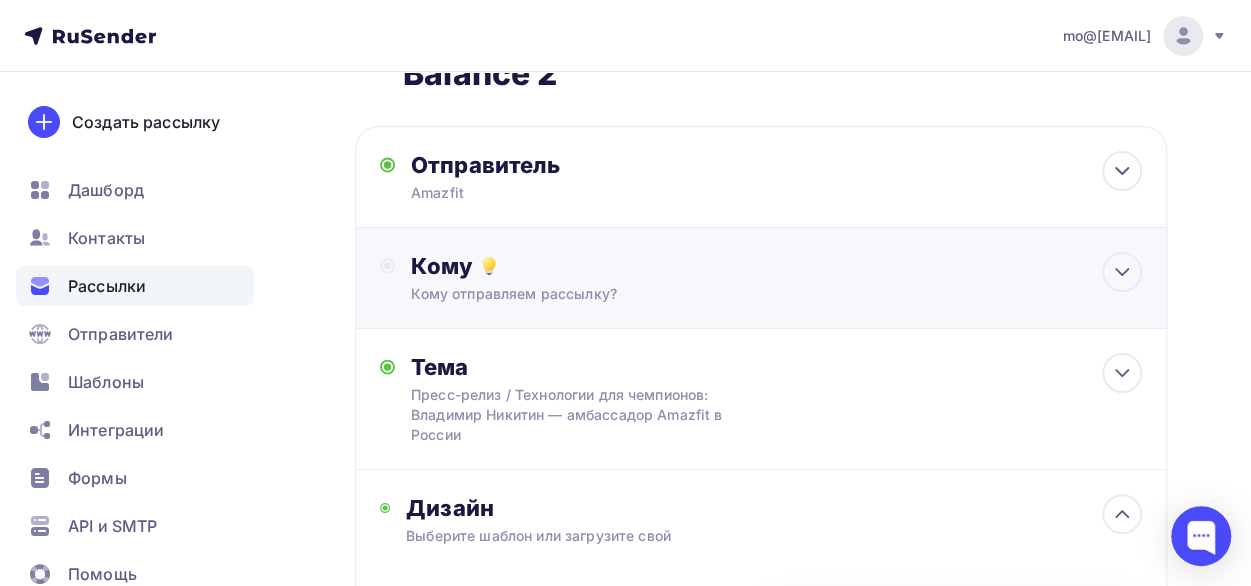 scroll, scrollTop: 0, scrollLeft: 0, axis: both 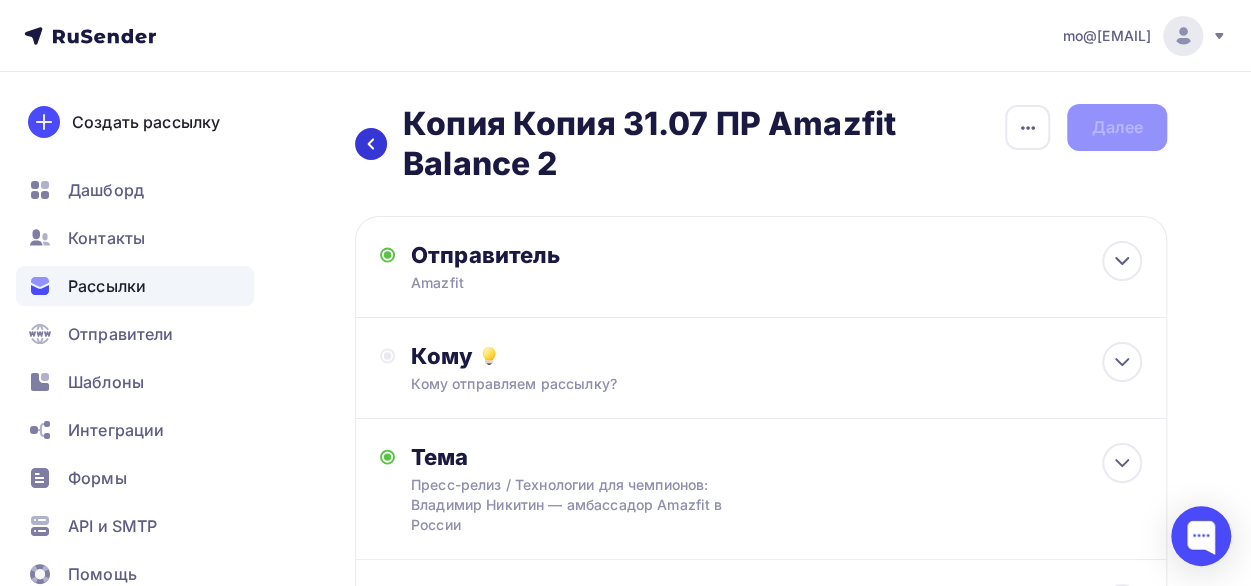 click 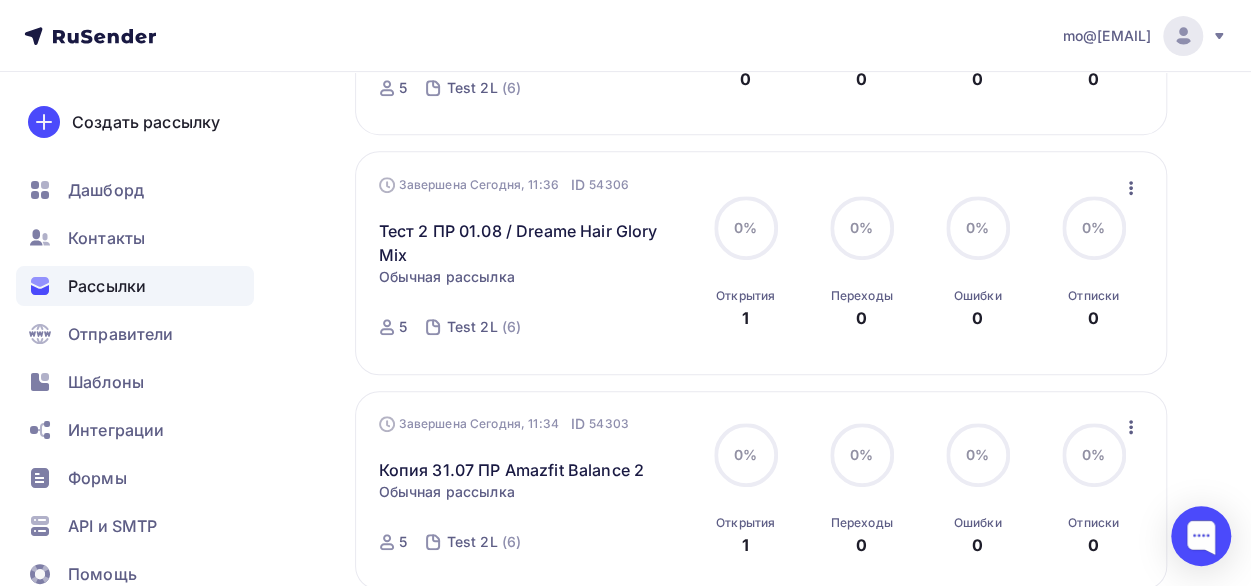 scroll, scrollTop: 400, scrollLeft: 0, axis: vertical 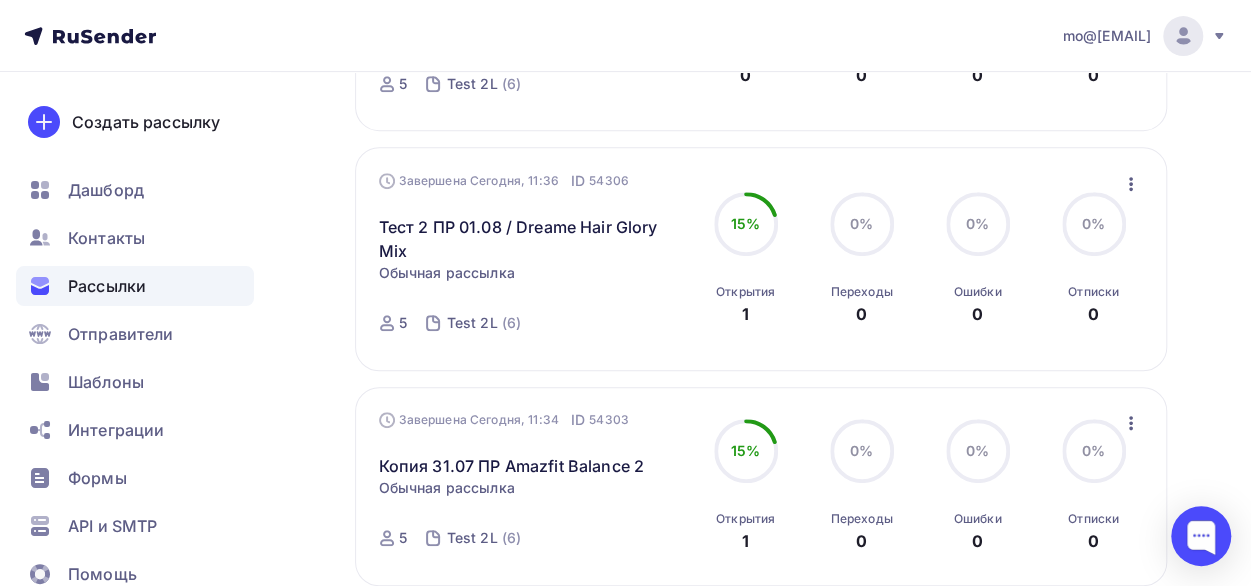 click 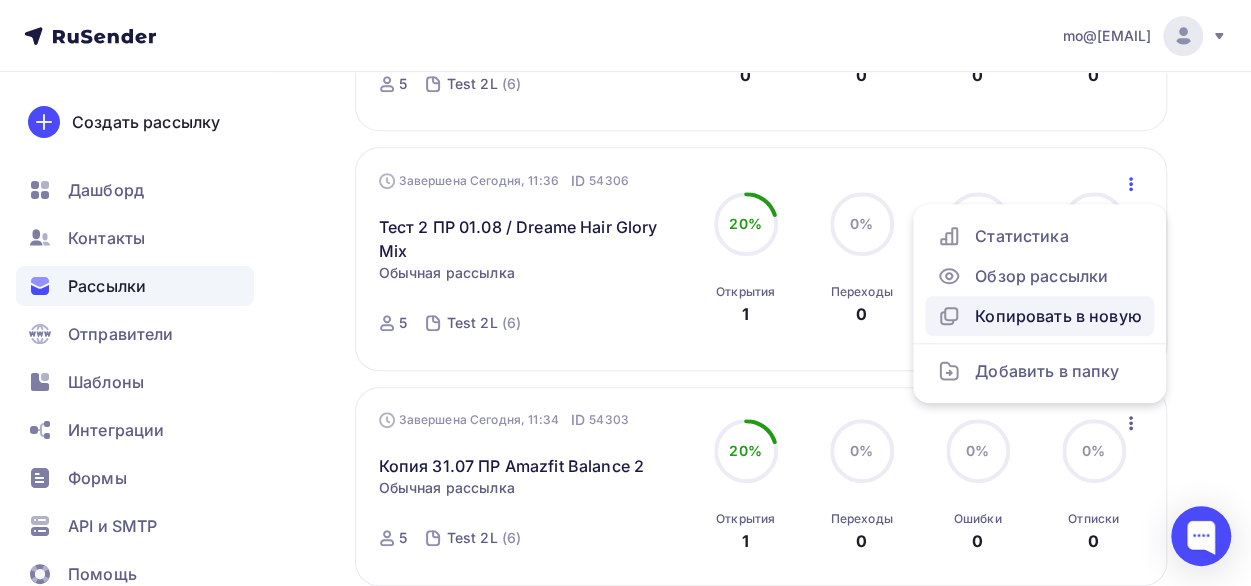 click on "Копировать в новую" at bounding box center (1039, 316) 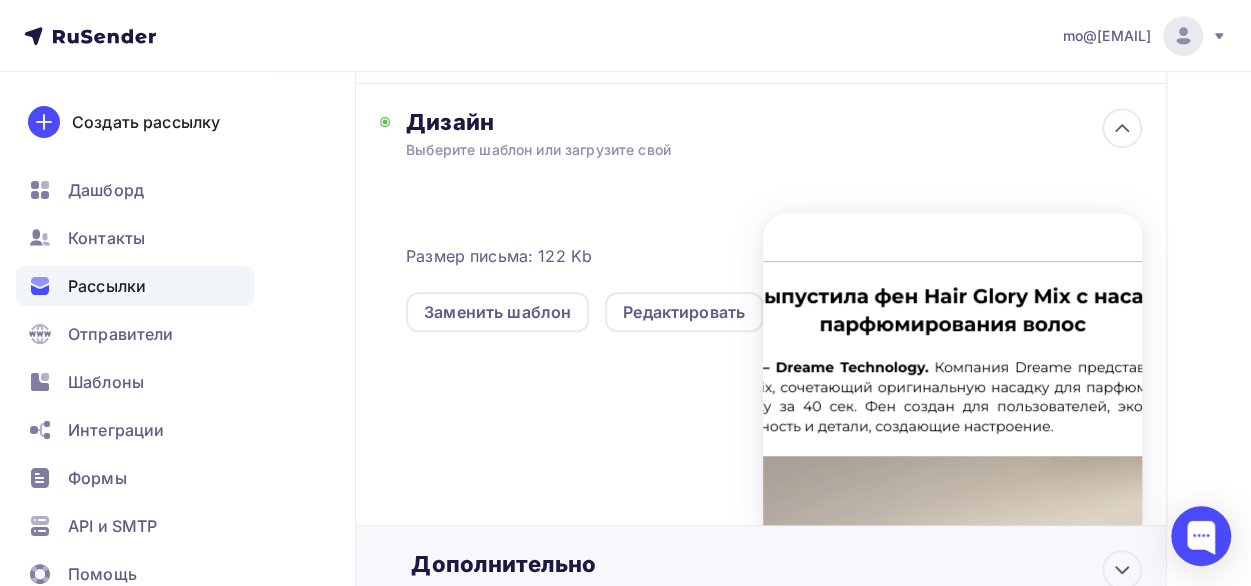 scroll, scrollTop: 628, scrollLeft: 0, axis: vertical 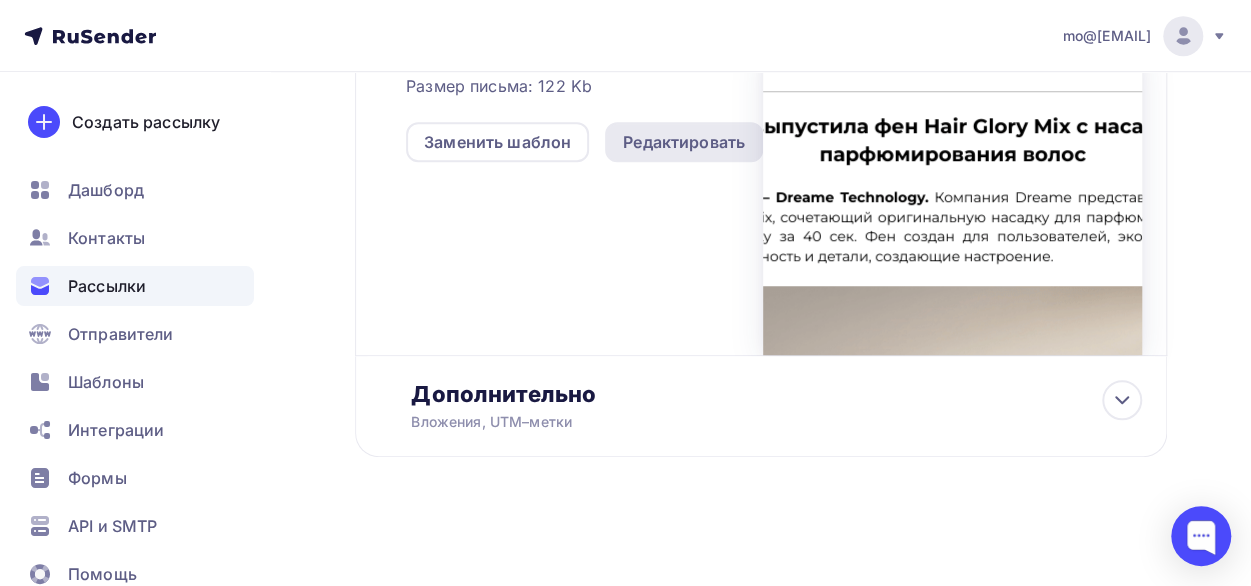 click on "Редактировать" at bounding box center (684, 142) 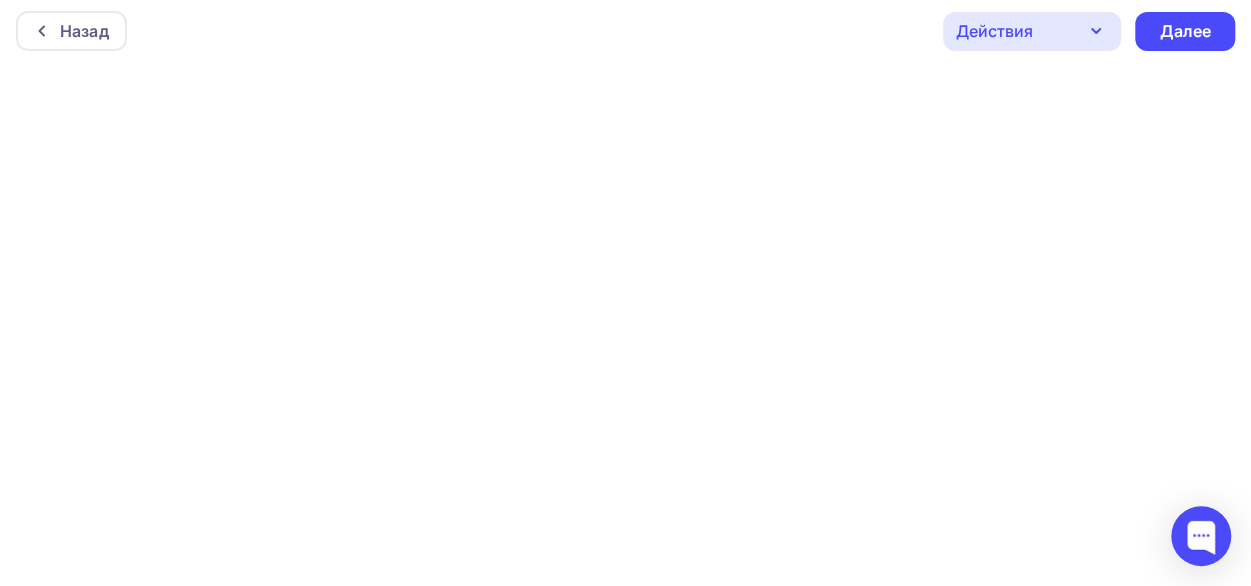 scroll, scrollTop: 0, scrollLeft: 0, axis: both 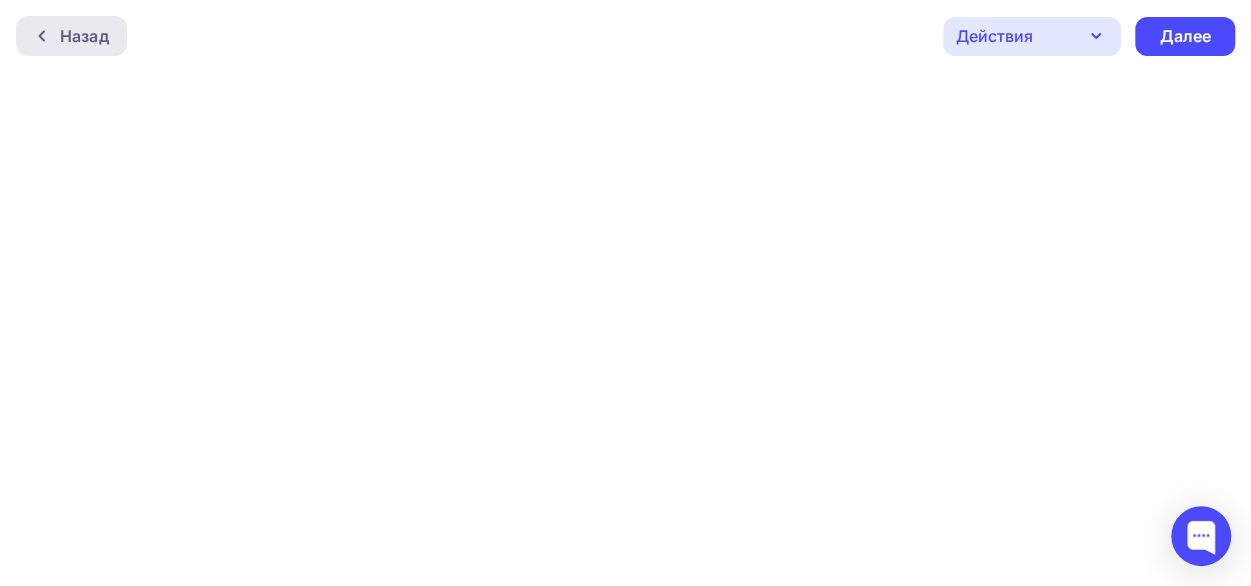 click 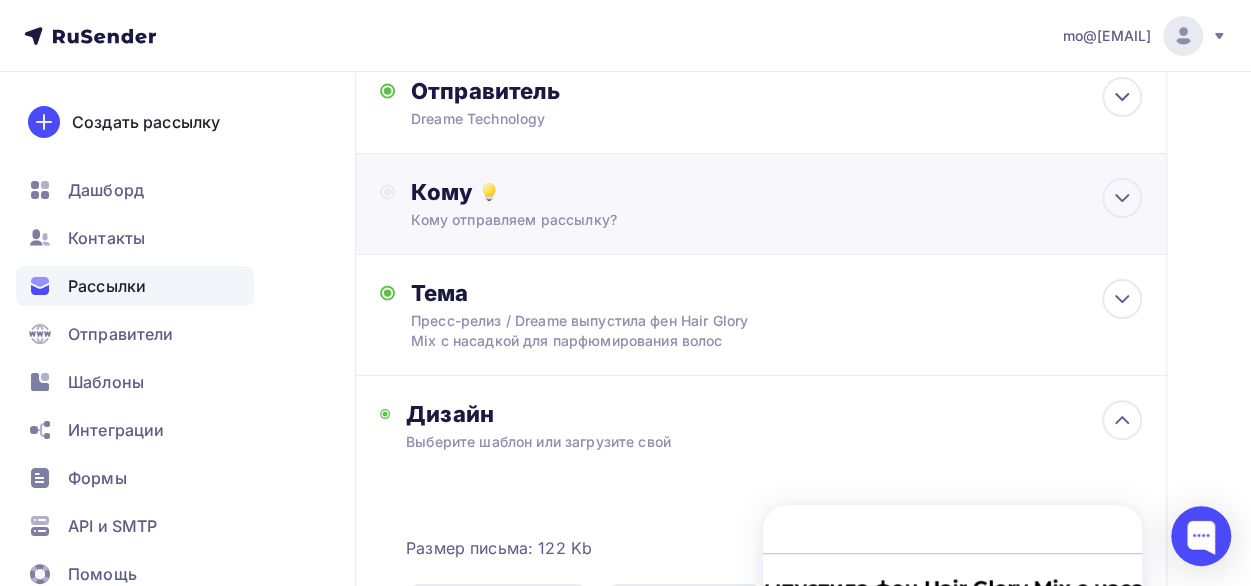 scroll, scrollTop: 0, scrollLeft: 0, axis: both 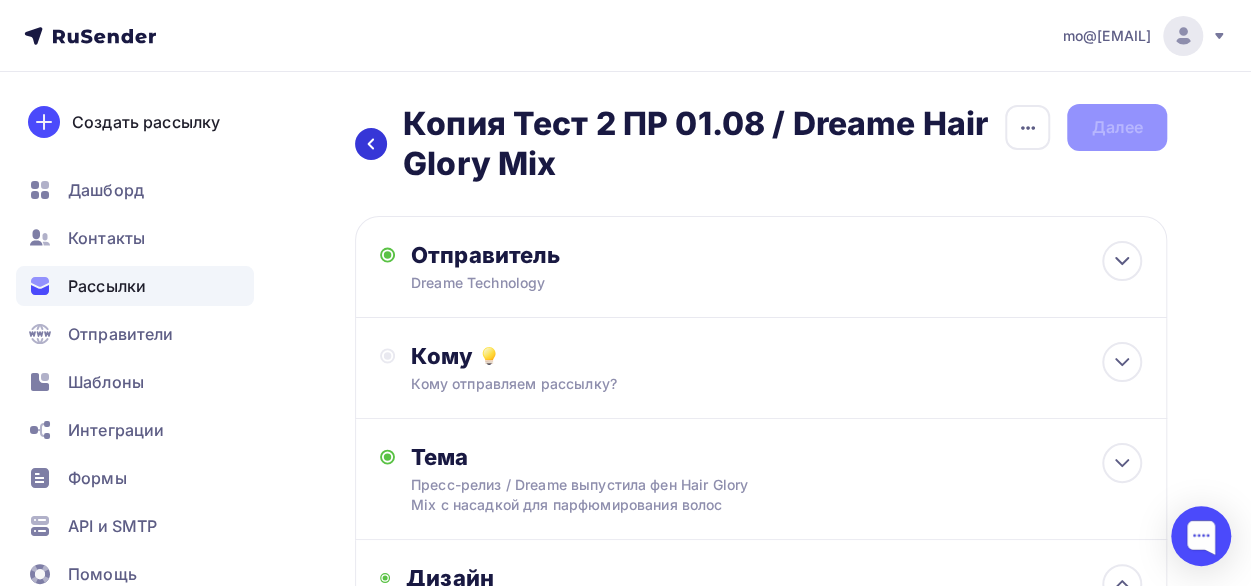 click 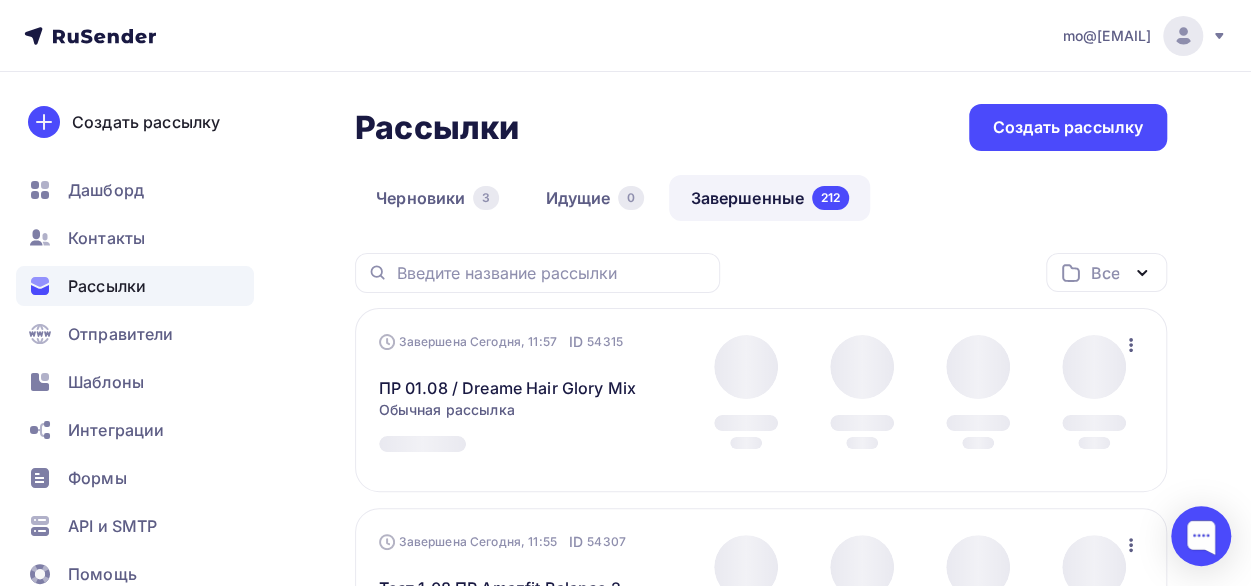 click on "Завершенные
212" at bounding box center [769, 198] 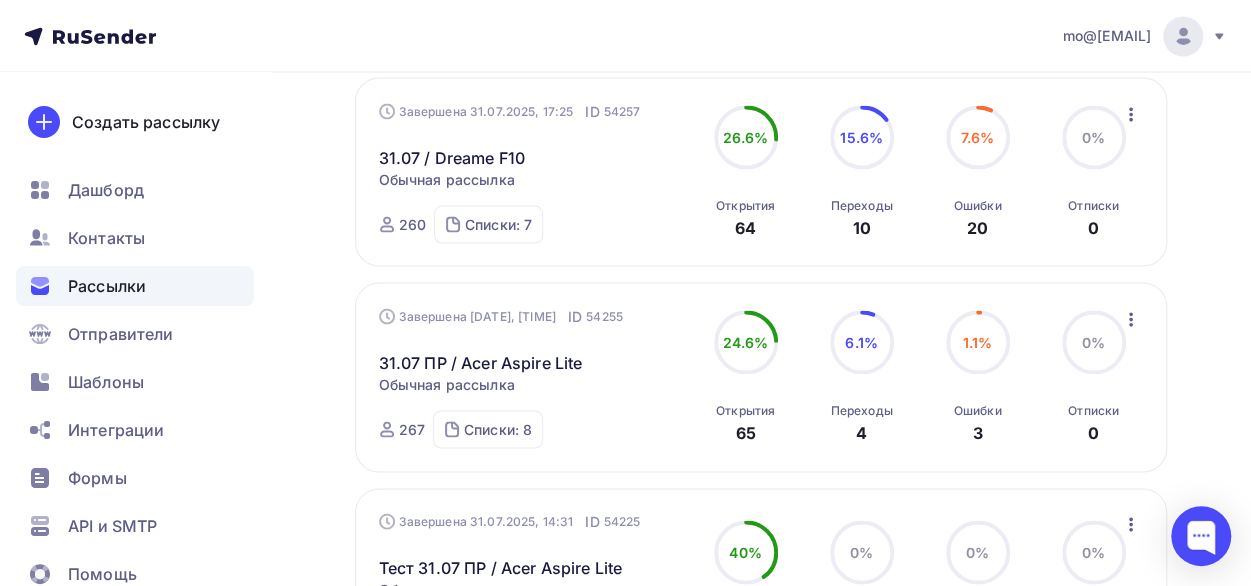 scroll, scrollTop: 2100, scrollLeft: 0, axis: vertical 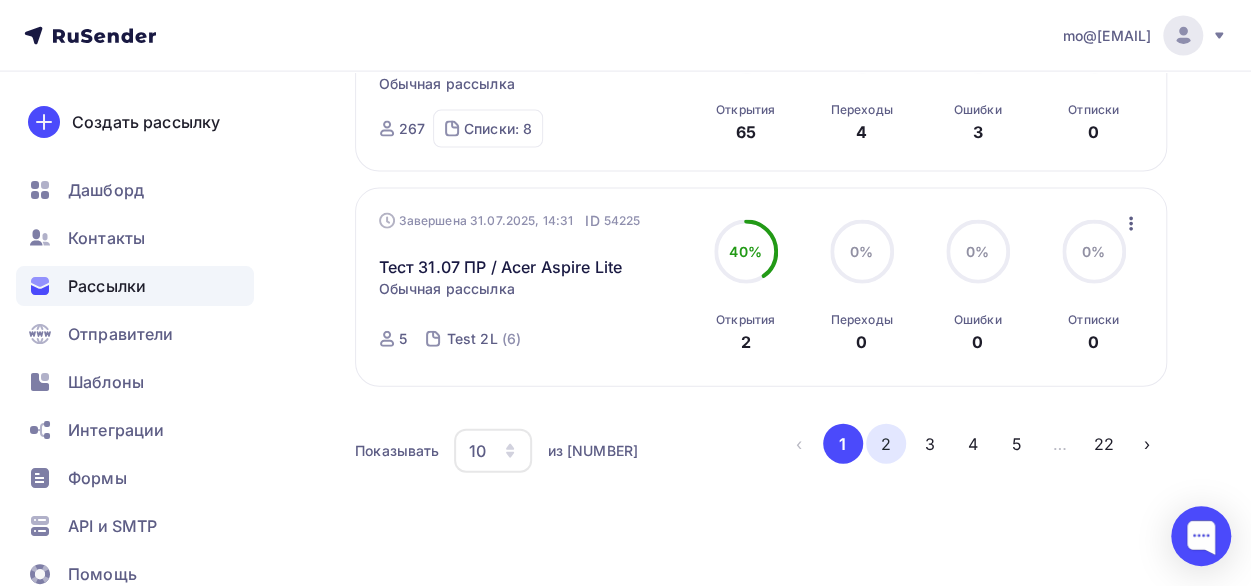 click on "2" at bounding box center (886, 444) 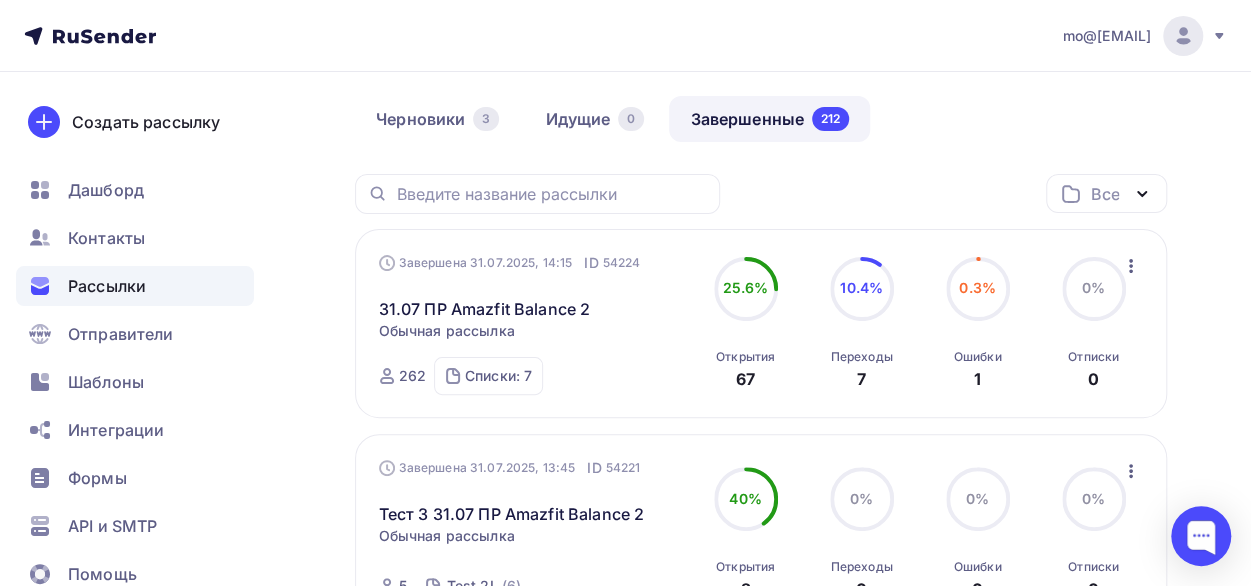 scroll, scrollTop: 200, scrollLeft: 0, axis: vertical 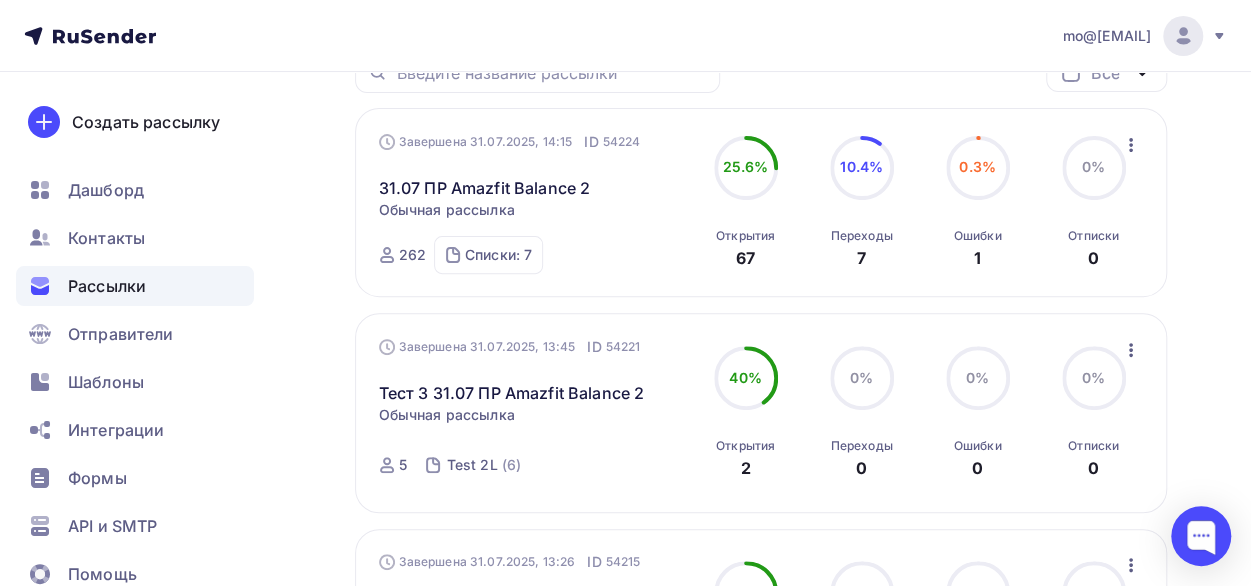 click on "Списки: 7" at bounding box center (498, 255) 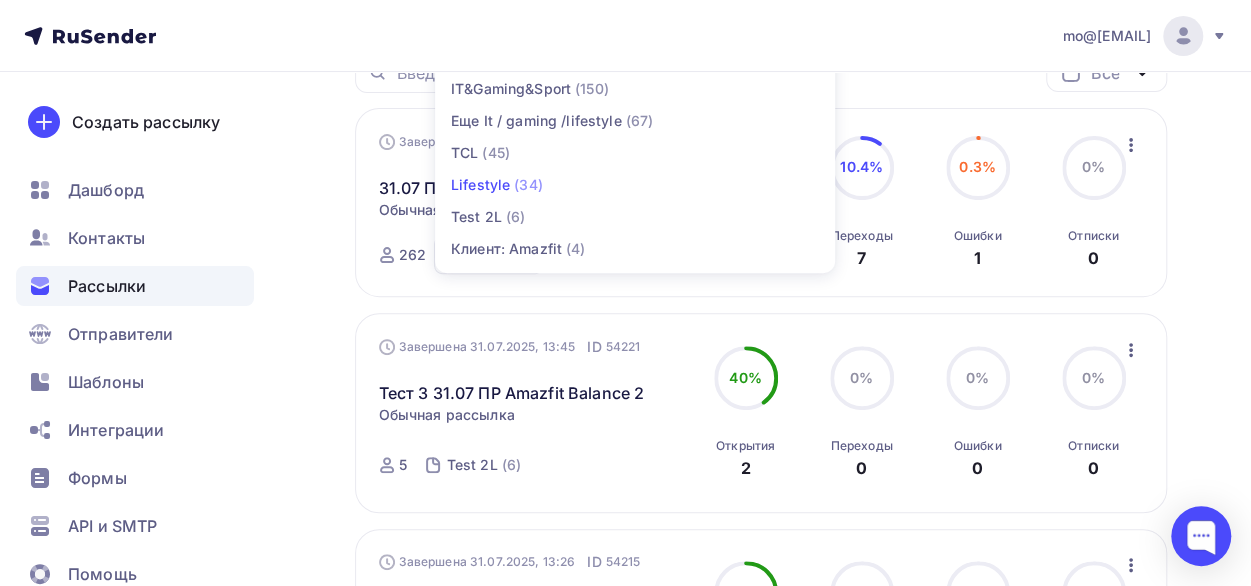 scroll, scrollTop: 100, scrollLeft: 0, axis: vertical 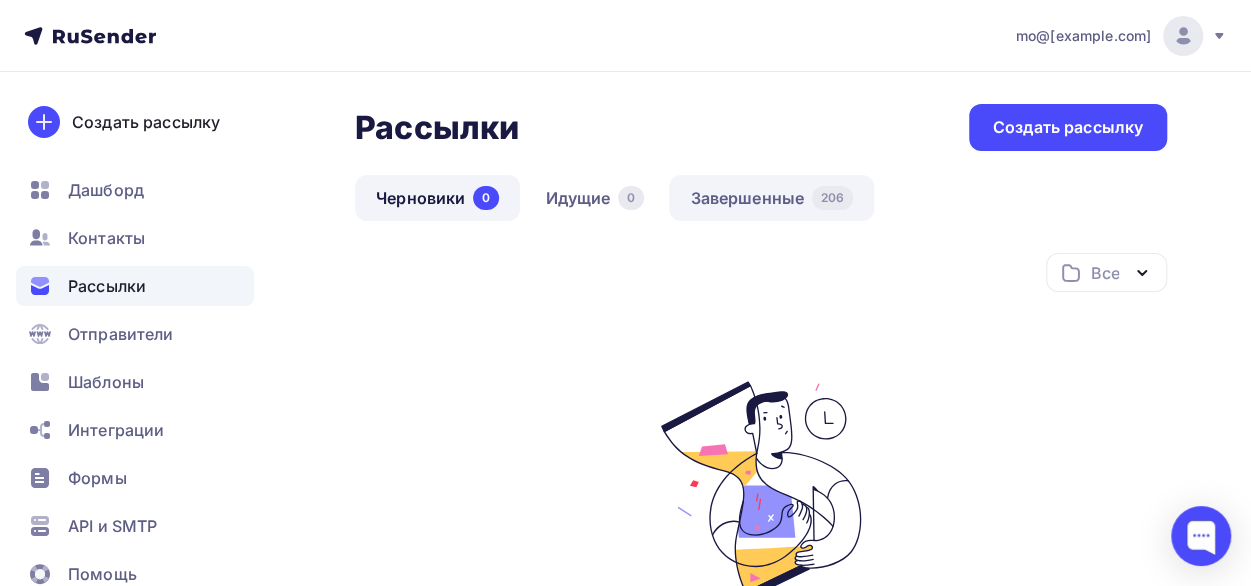 click on "Завершенные
206" at bounding box center [771, 198] 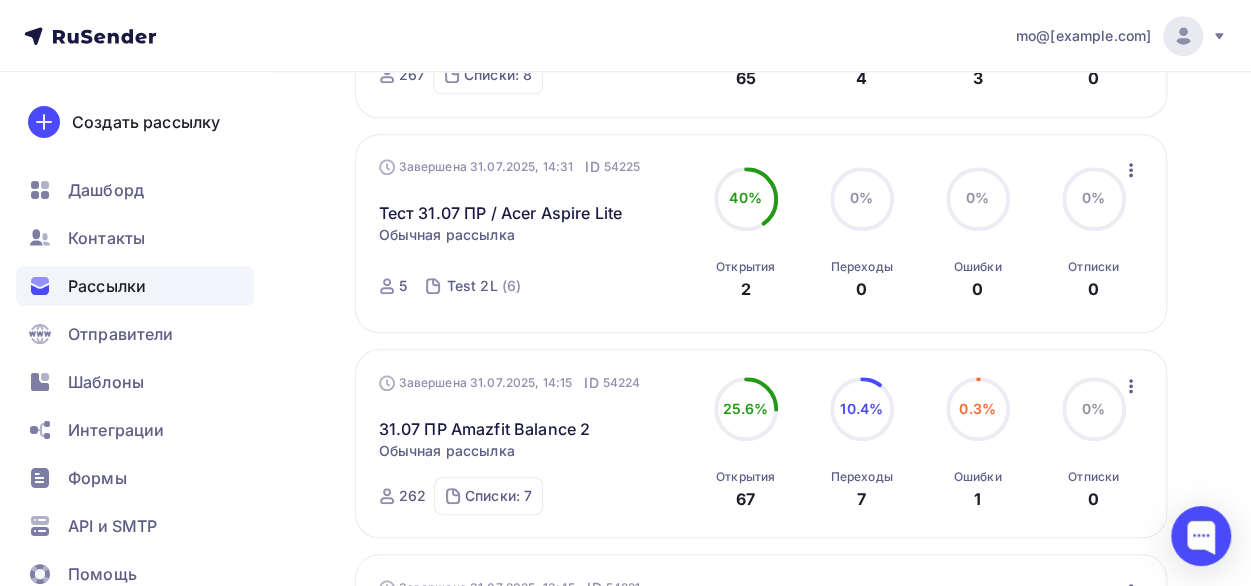 scroll, scrollTop: 900, scrollLeft: 0, axis: vertical 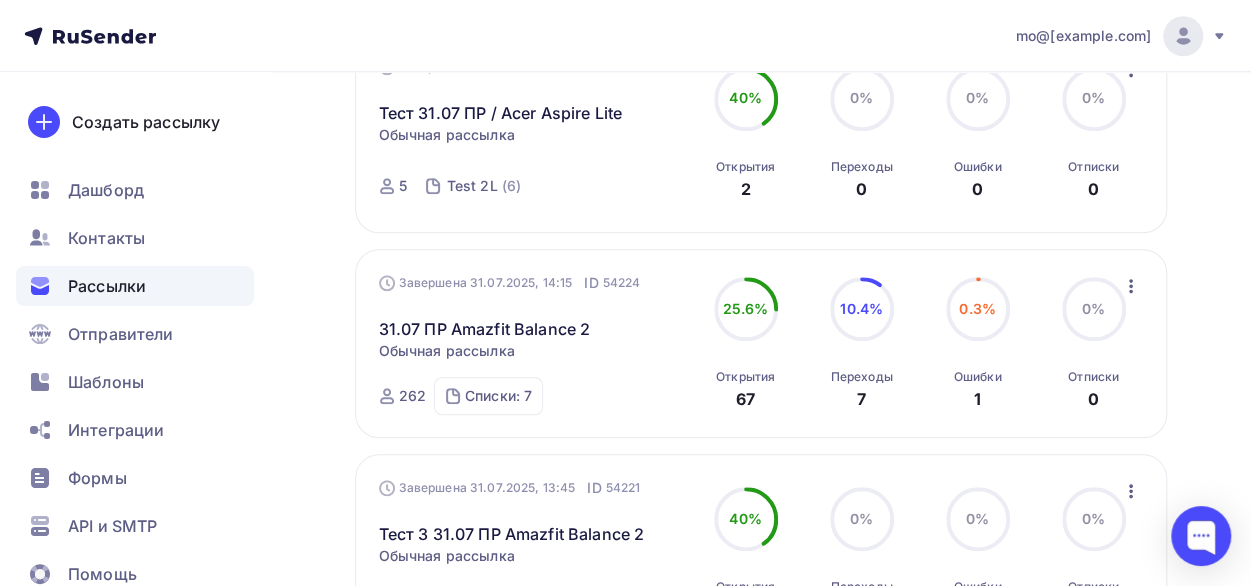 click 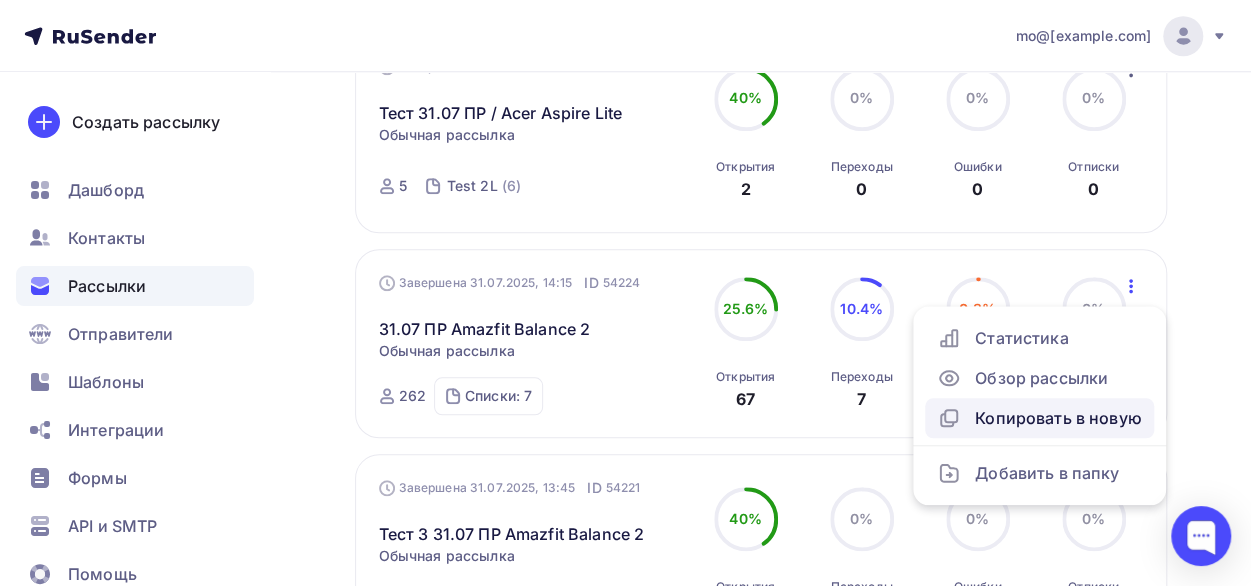 click on "Копировать в новую" at bounding box center [1039, 418] 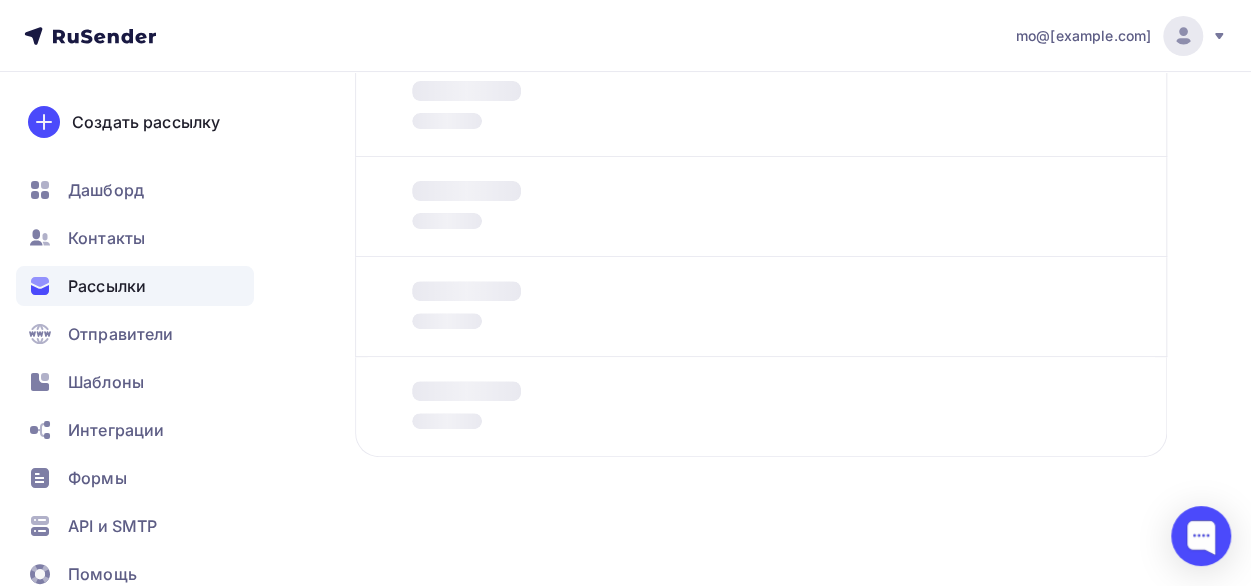 scroll, scrollTop: 0, scrollLeft: 0, axis: both 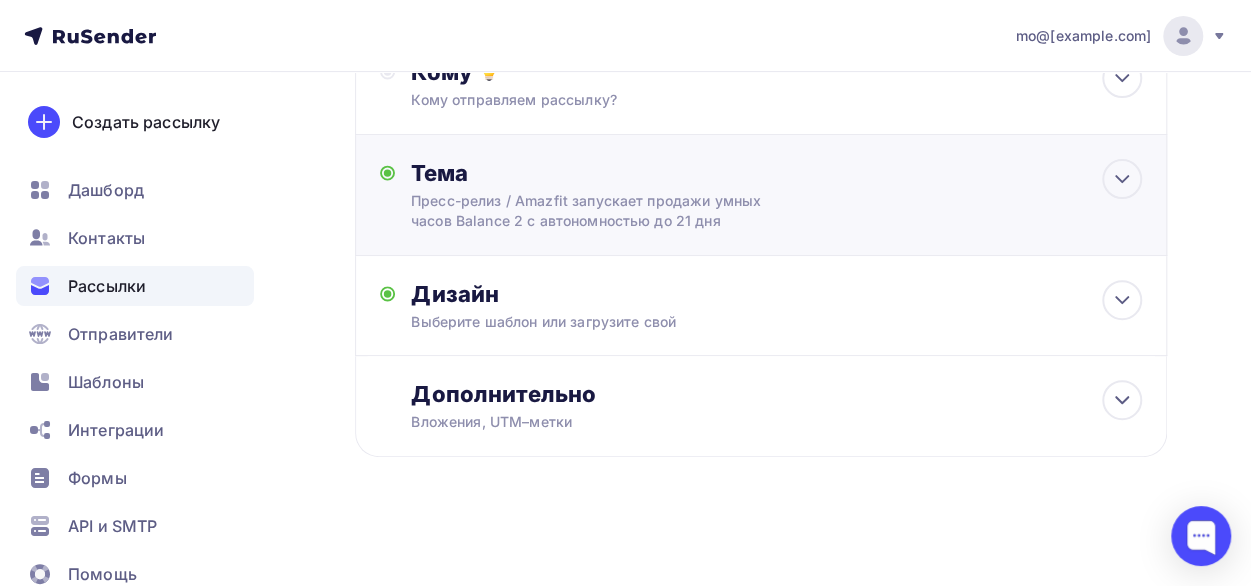 click on "Тема
Пресс-релиз / Amazfit запускает продажи умных часов Balance 2 с автономностью до 21 дня
Тема  *     Пресс-релиз / Amazfit запускает продажи умных часов Balance 2 с автономностью до 21 дня
Рекомендуем использовать не более 150 символов
Прехедер               Сохранить
Предпросмотр может отличаться  в зависимости от почтового клиента
Amazfit
Пресс-релиз / Amazfit запускает продажи умных часов Balance 2 с автономностью до 21 дня
12:45" at bounding box center (761, 195) 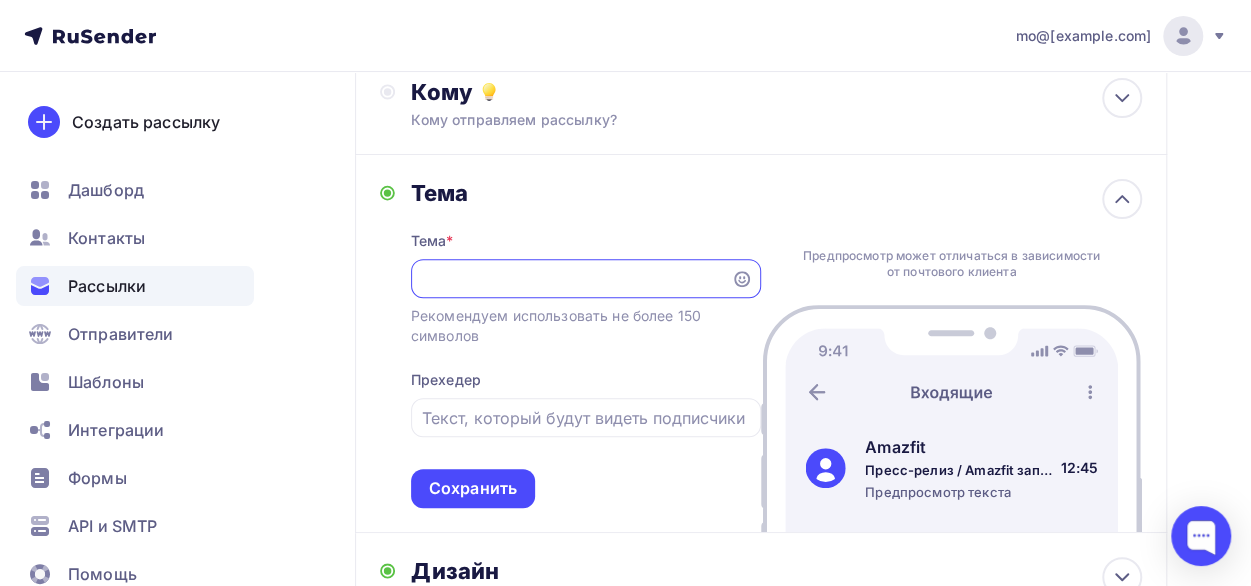 scroll, scrollTop: 0, scrollLeft: 0, axis: both 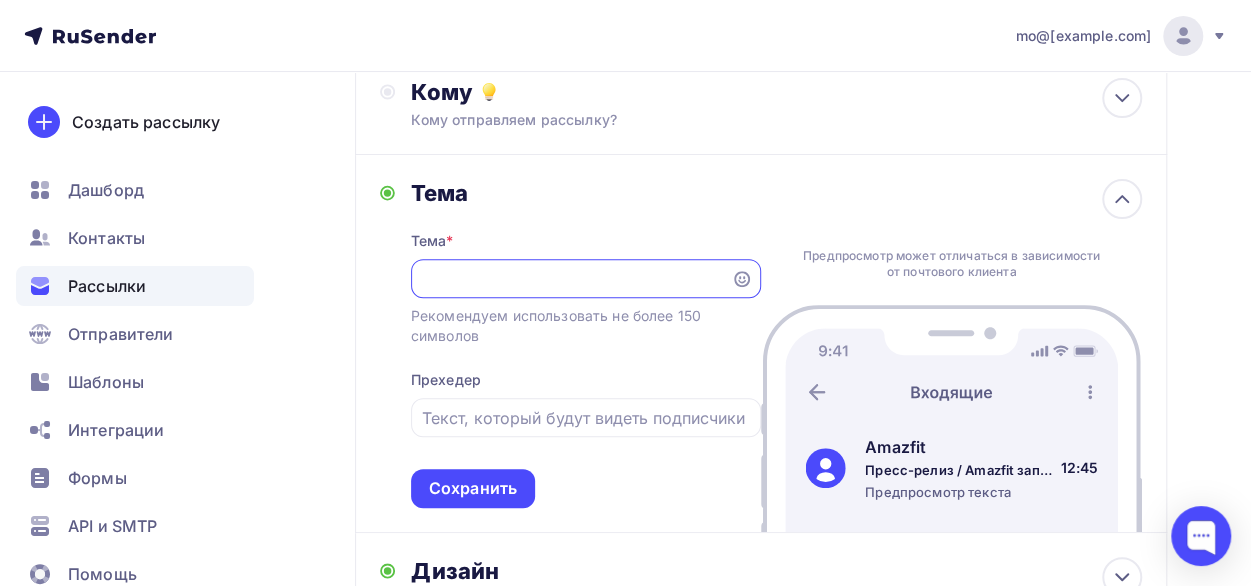 drag, startPoint x: 540, startPoint y: 283, endPoint x: 744, endPoint y: 290, distance: 204.12006 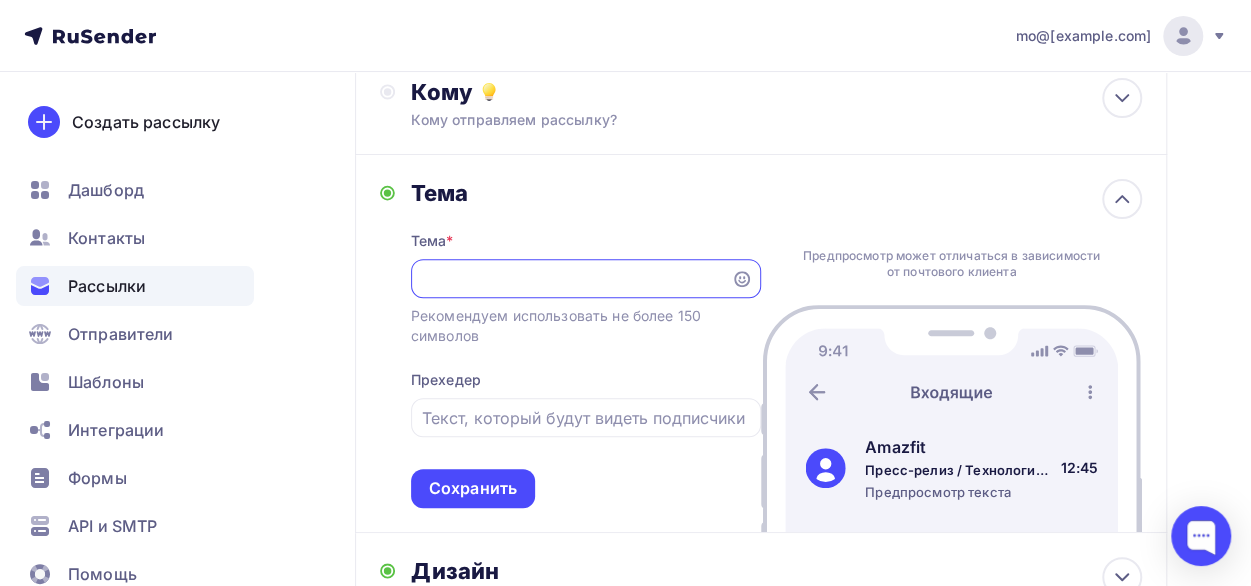 scroll, scrollTop: 0, scrollLeft: 454, axis: horizontal 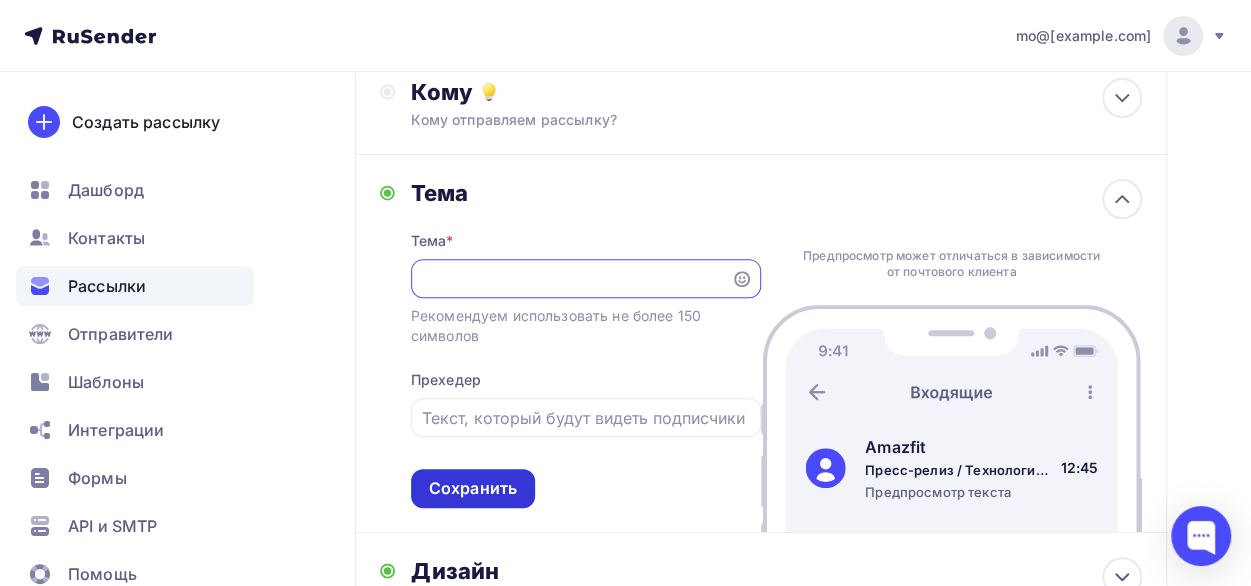 type on "Пресс-релиз / Технологии для чемпионов: [PERSON] — амбассадор Amazfit в России" 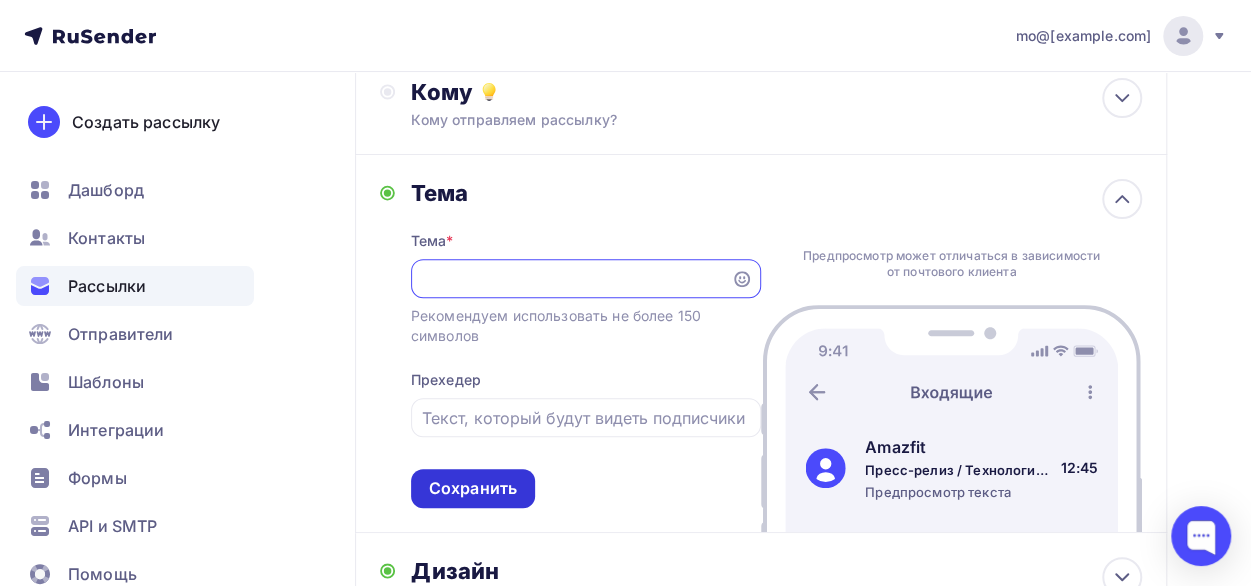 click on "Сохранить" at bounding box center (473, 488) 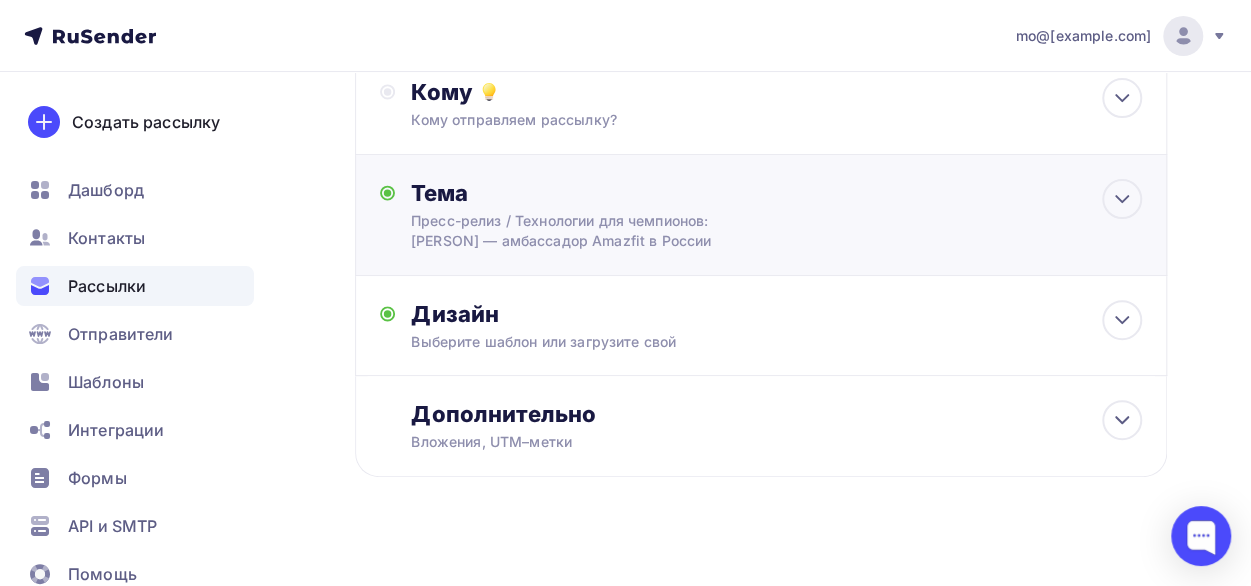 scroll, scrollTop: 0, scrollLeft: 0, axis: both 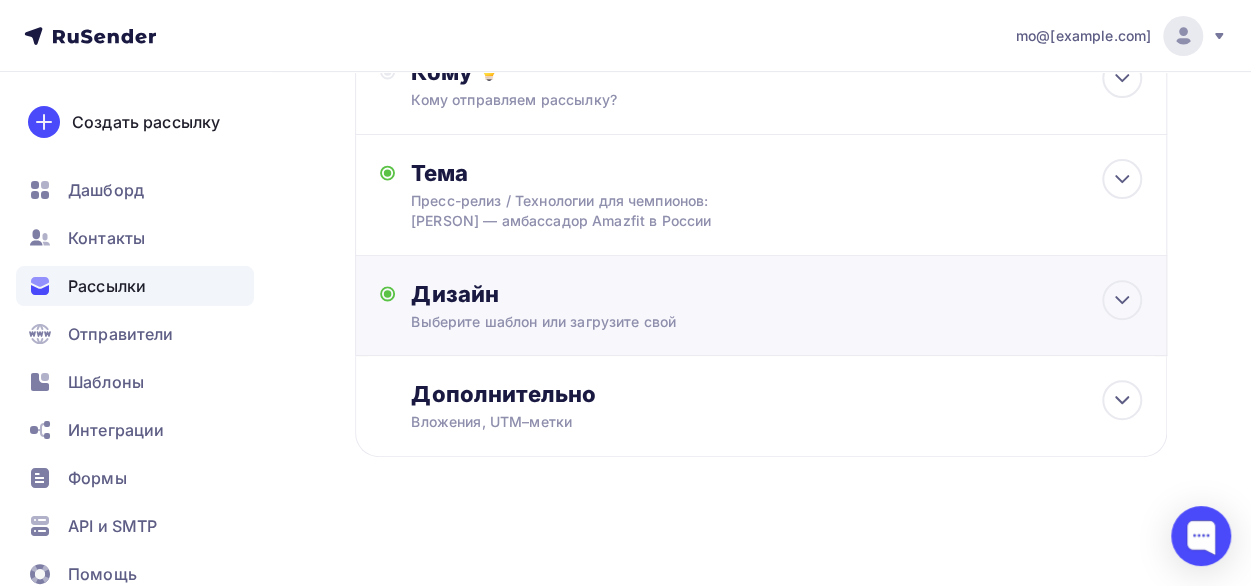 click on "Выберите шаблон или загрузите свой" at bounding box center (740, 322) 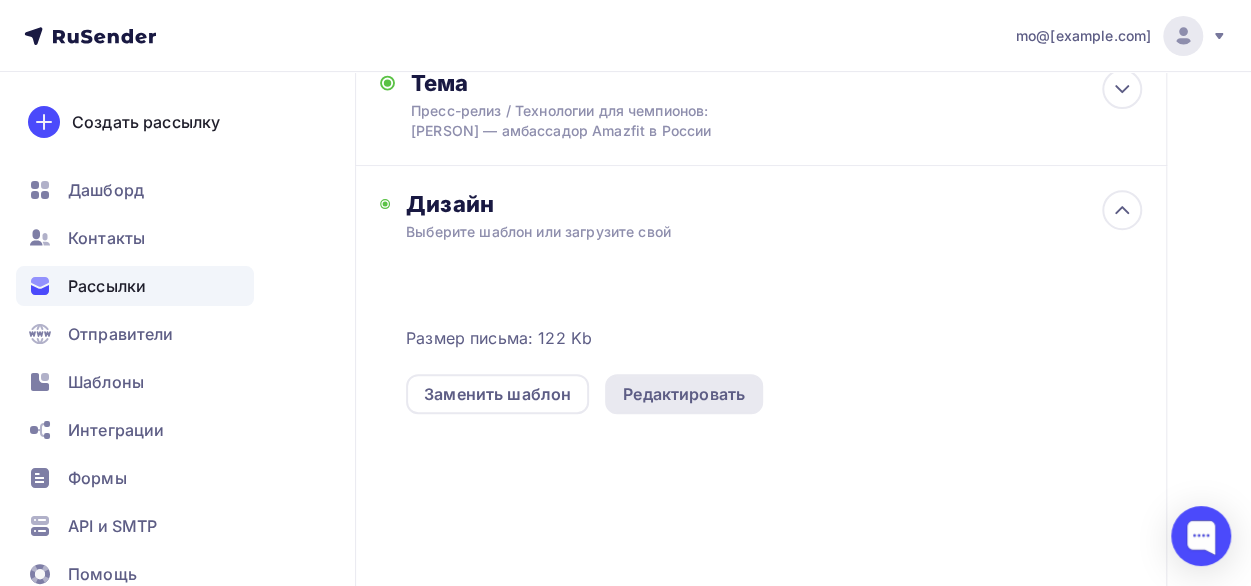 scroll, scrollTop: 372, scrollLeft: 0, axis: vertical 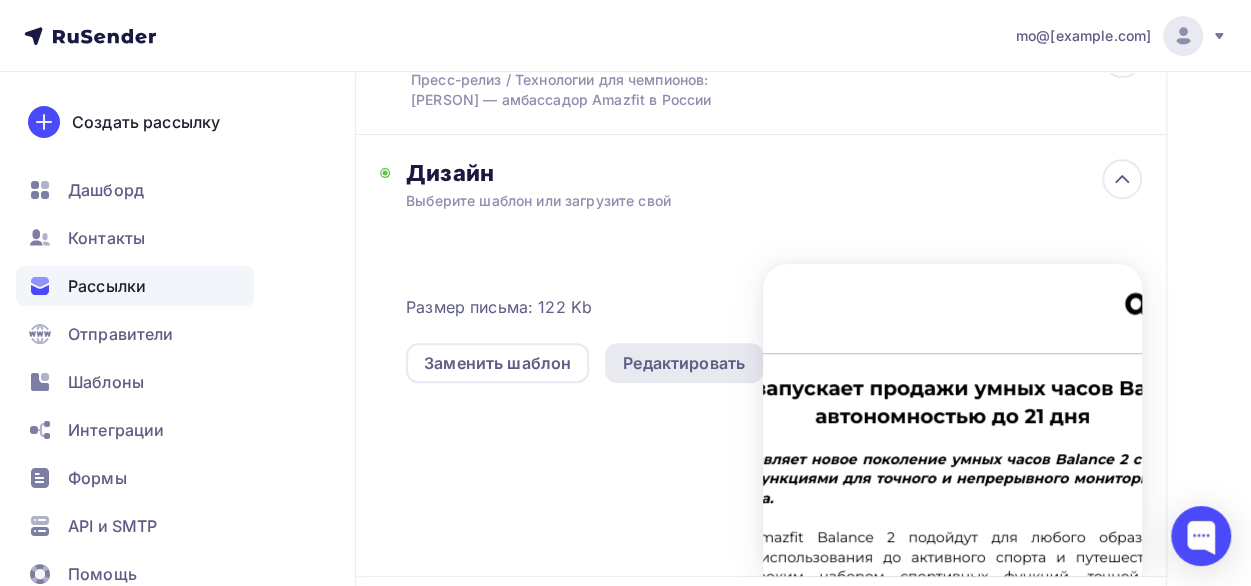 click on "Редактировать" at bounding box center [684, 363] 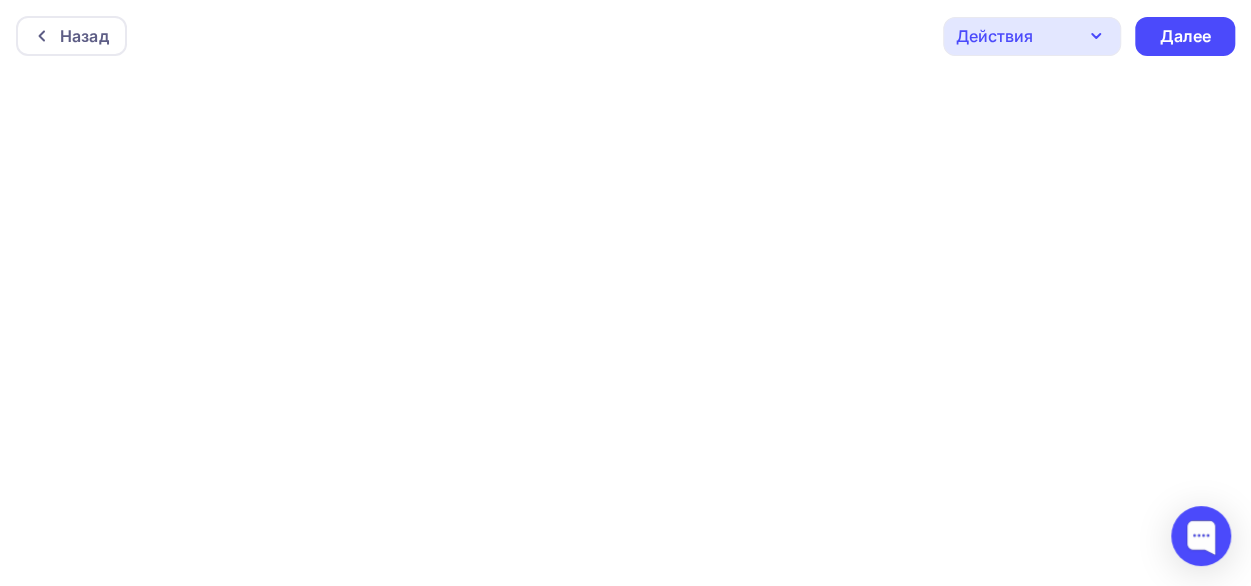 scroll, scrollTop: 0, scrollLeft: 0, axis: both 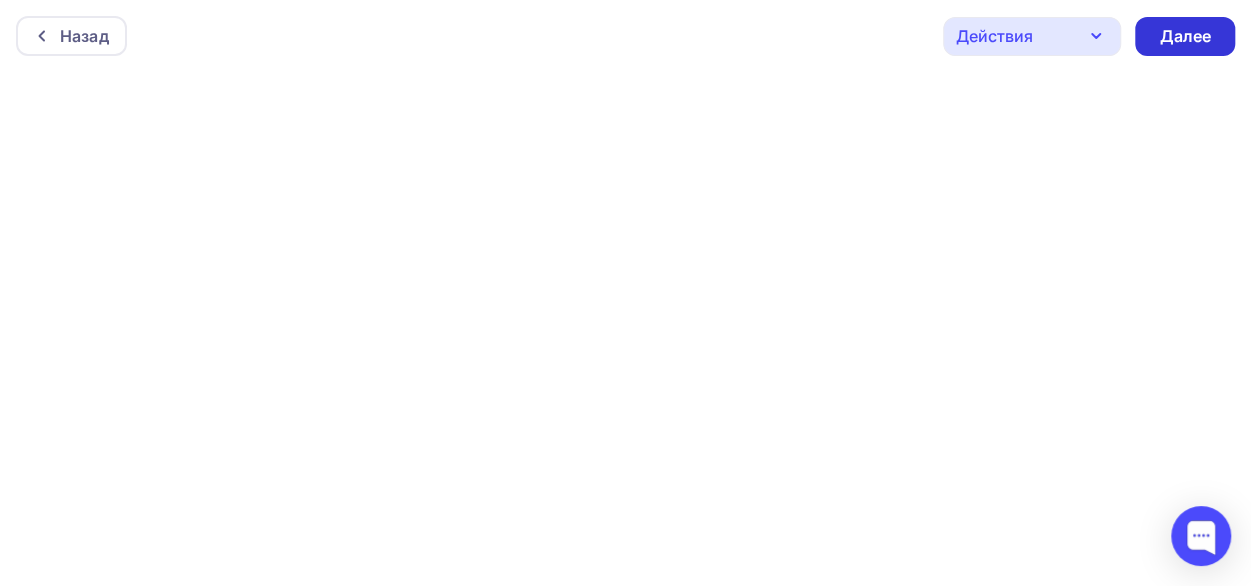 click on "Далее" at bounding box center (1185, 36) 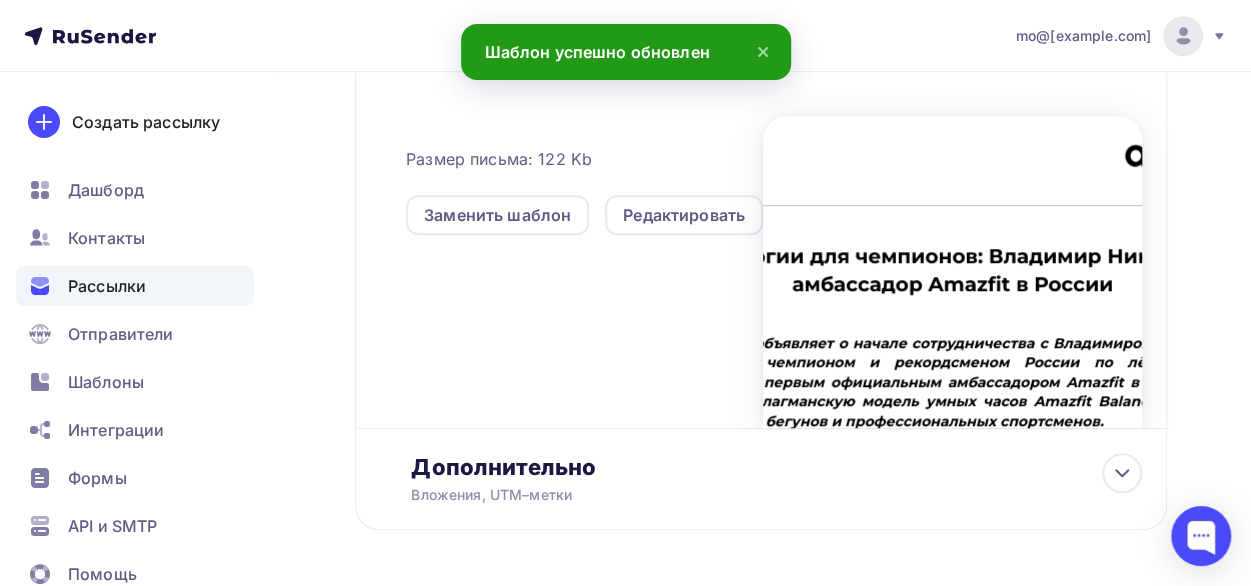 scroll, scrollTop: 615, scrollLeft: 0, axis: vertical 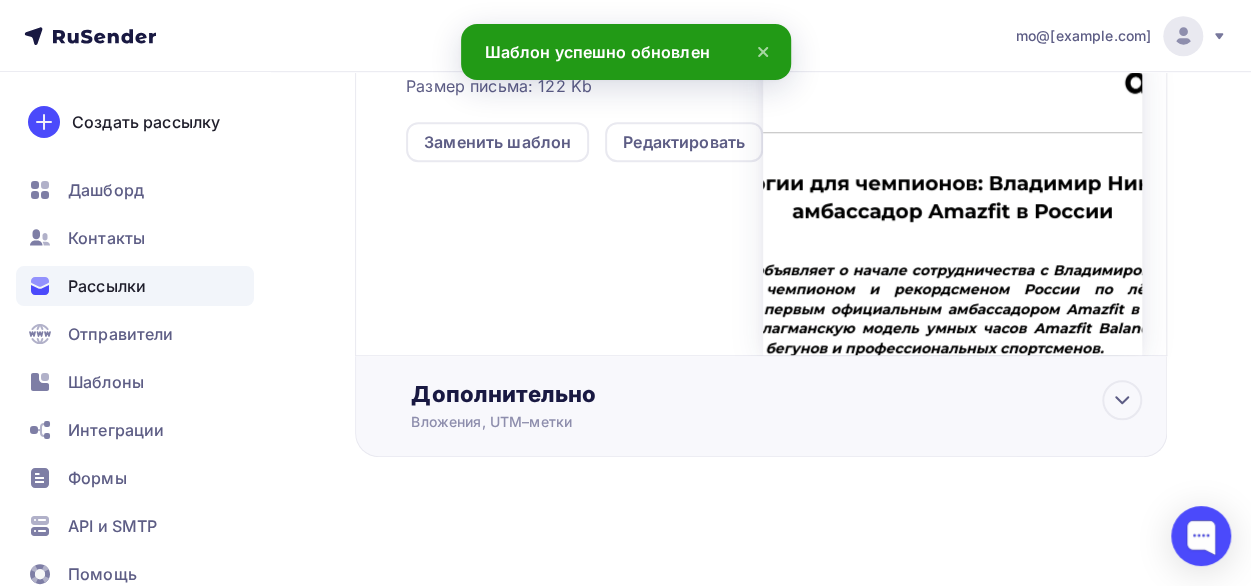 click on "Дополнительно" at bounding box center (776, 394) 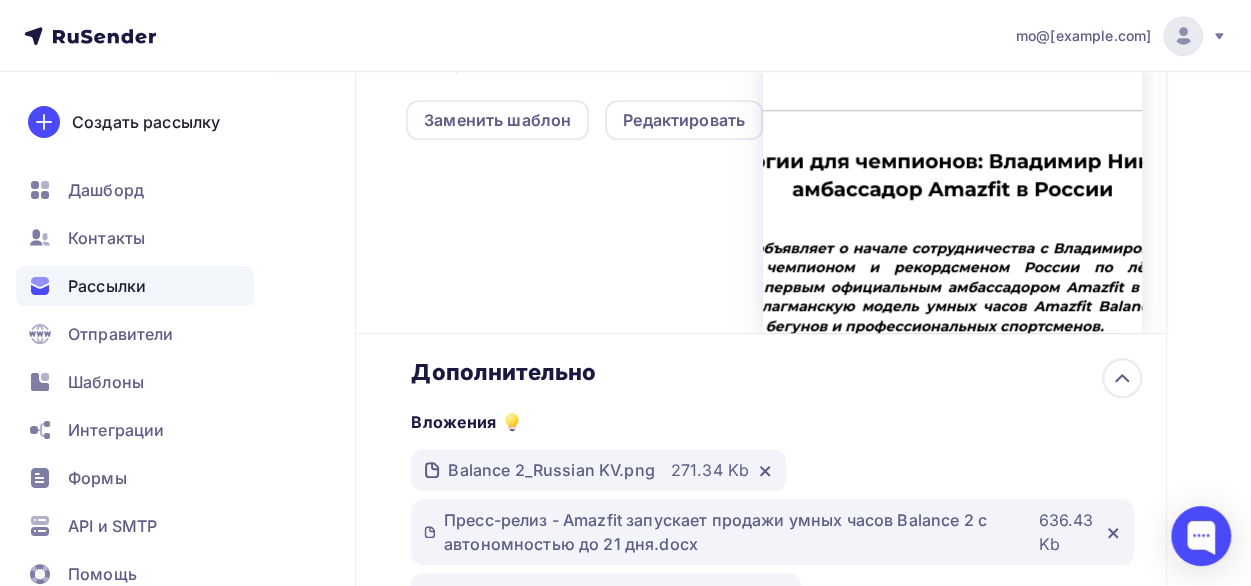 scroll, scrollTop: 614, scrollLeft: 0, axis: vertical 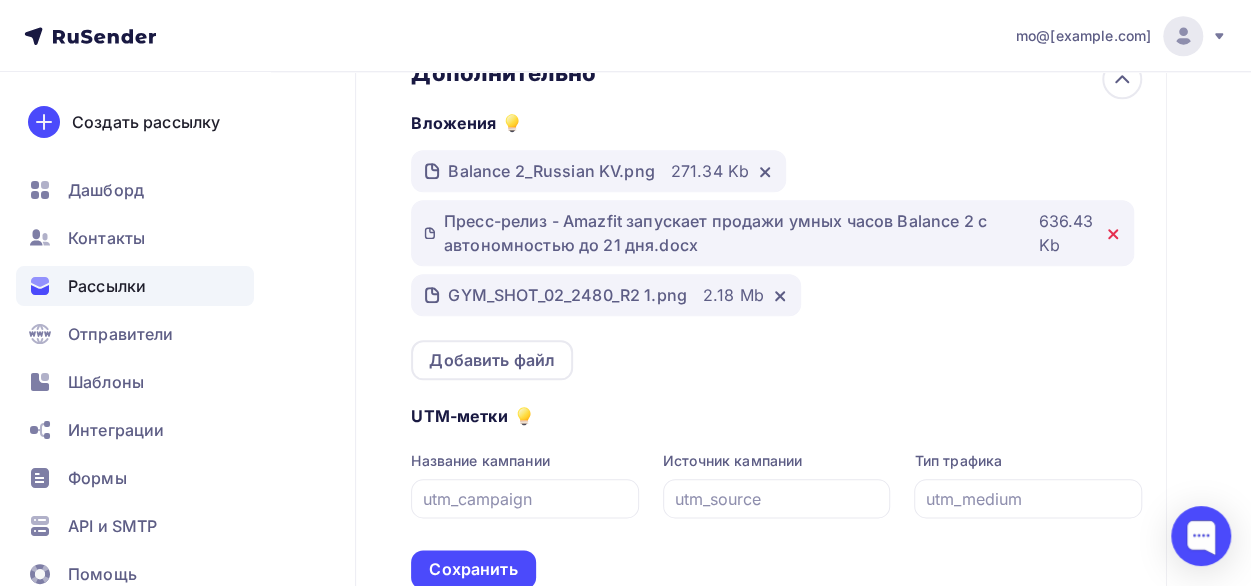 click 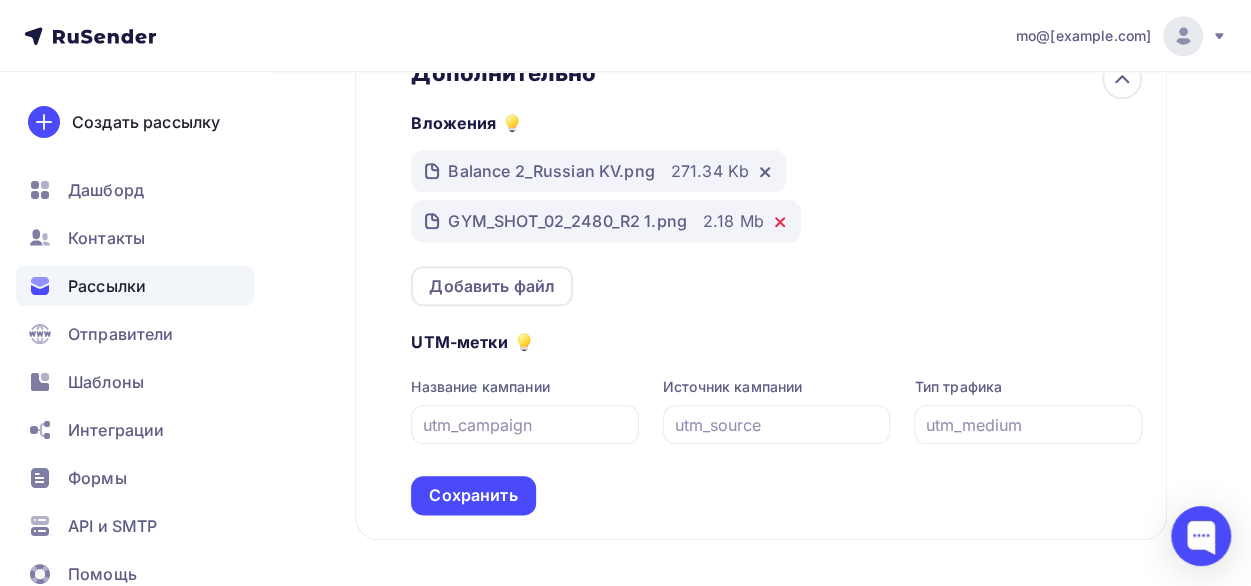 click 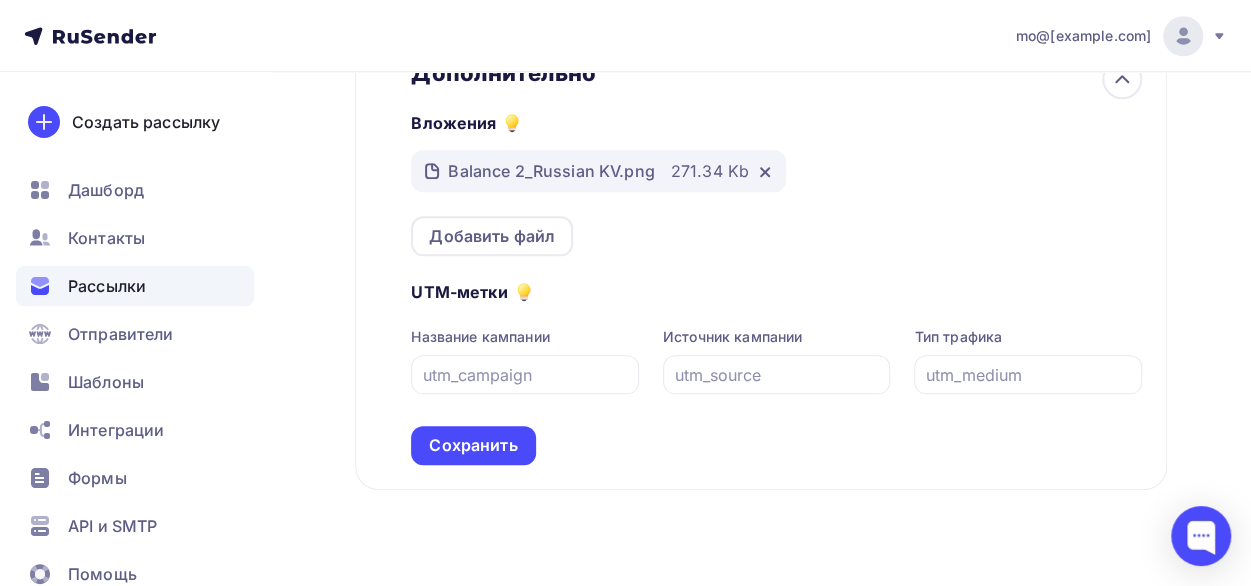 click 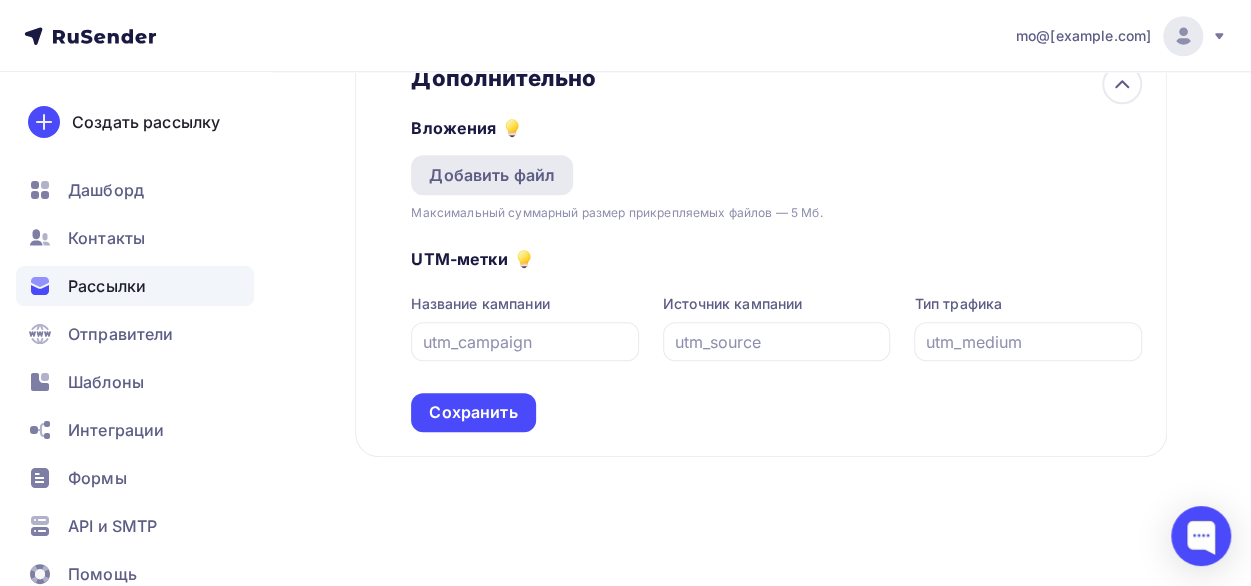 click on "Добавить файл" at bounding box center (492, 175) 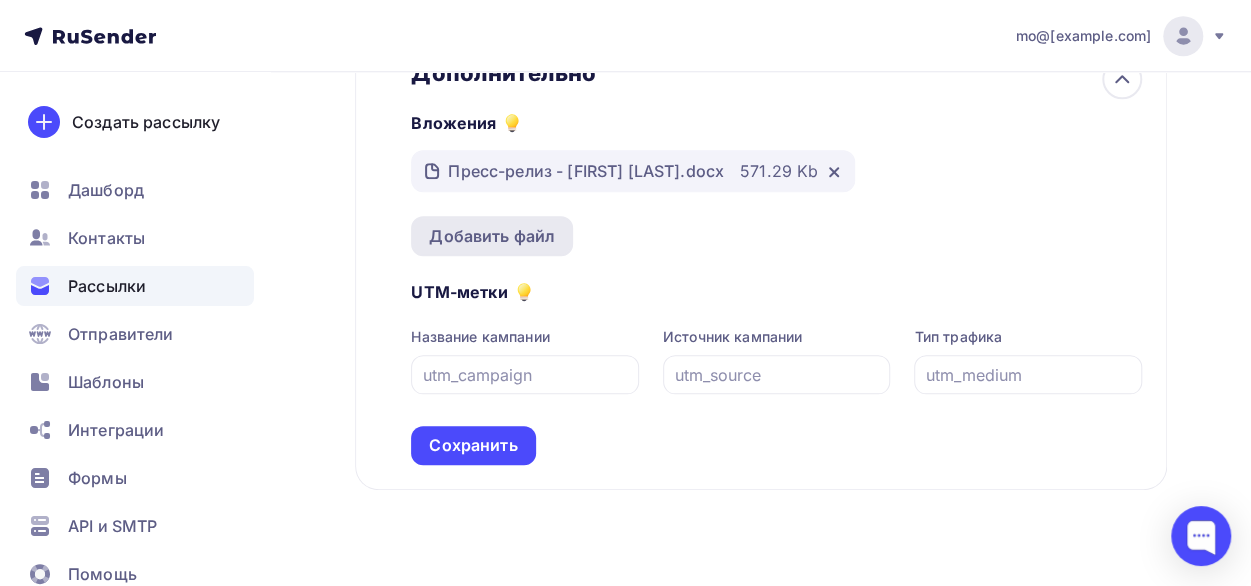 click on "Добавить файл" at bounding box center (492, 236) 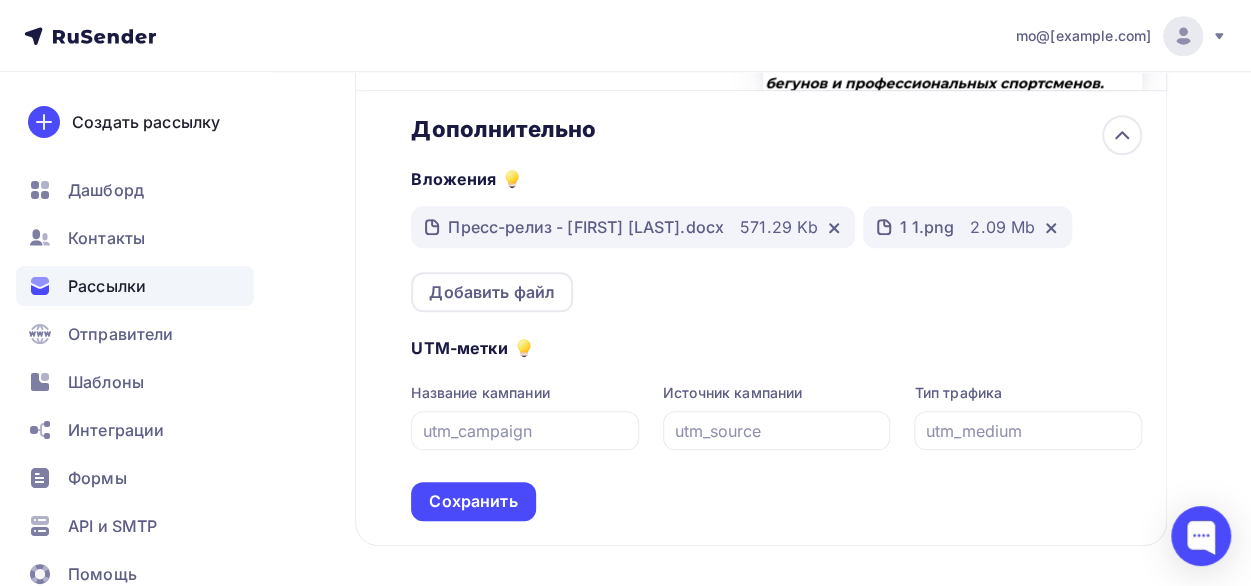scroll, scrollTop: 1021, scrollLeft: 0, axis: vertical 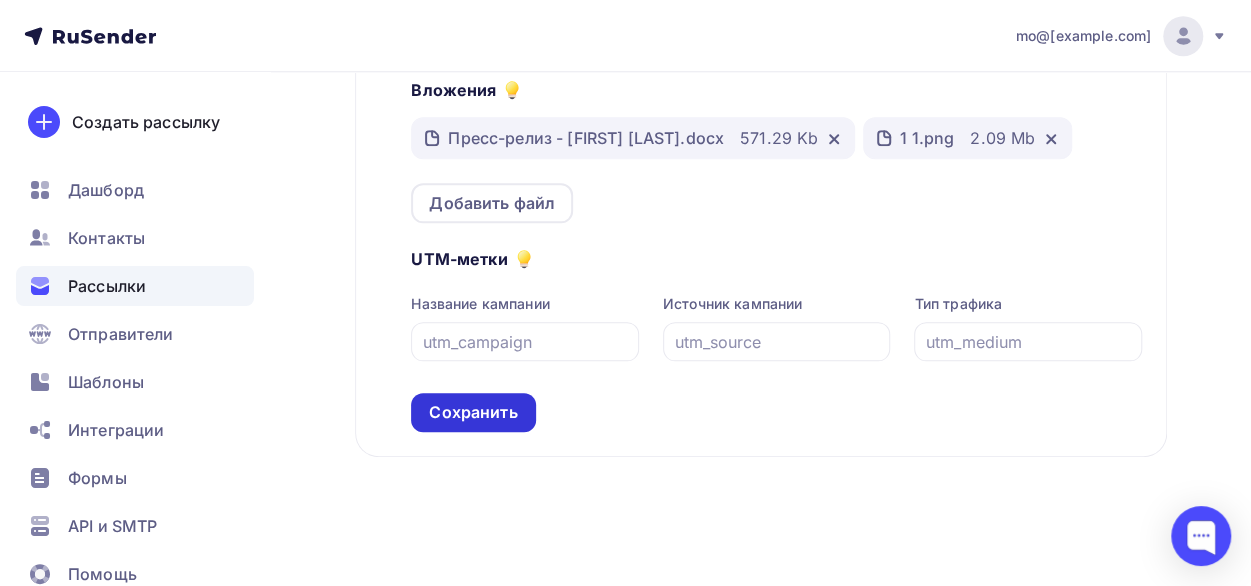click on "Сохранить" at bounding box center [473, 412] 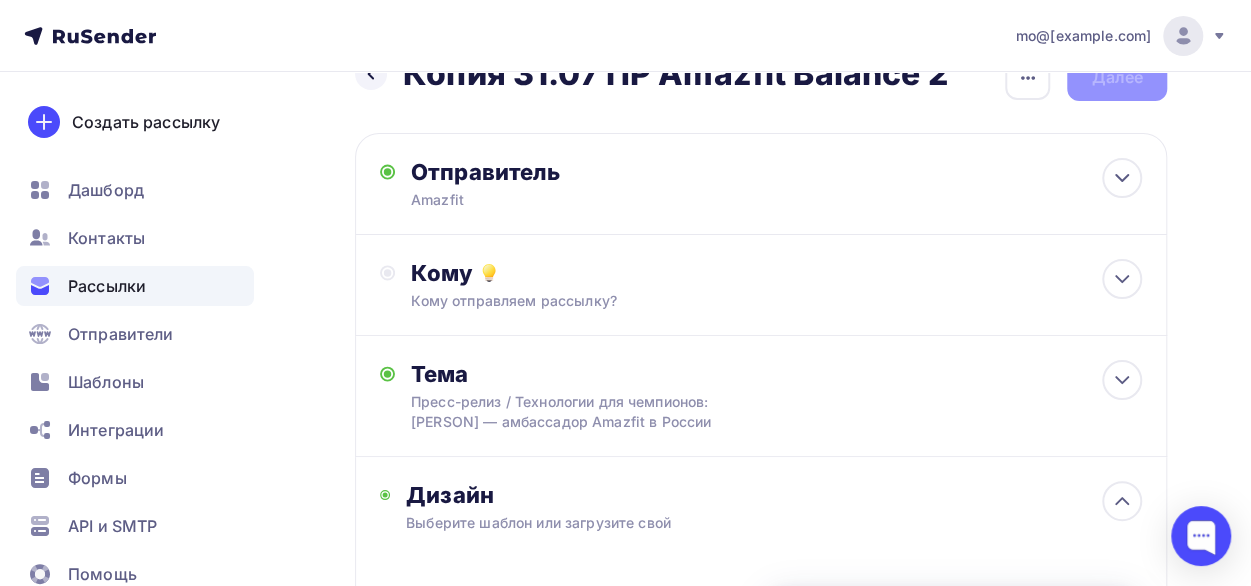 scroll, scrollTop: 0, scrollLeft: 0, axis: both 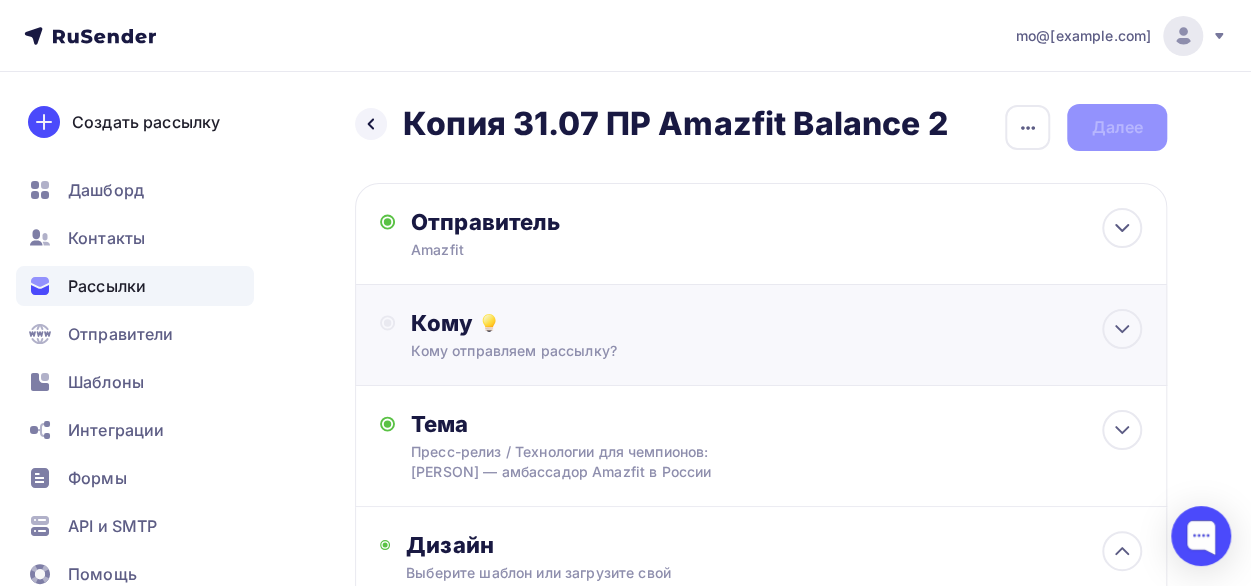 click on "Кому отправляем рассылку?" at bounding box center [740, 351] 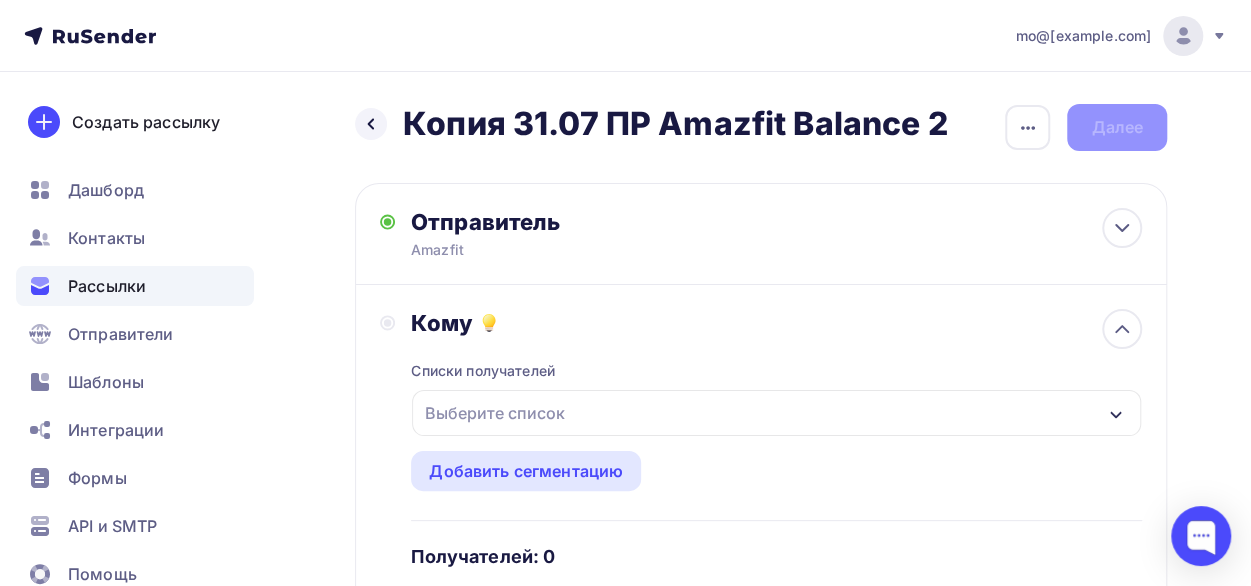 click on "Выберите список" at bounding box center [776, 413] 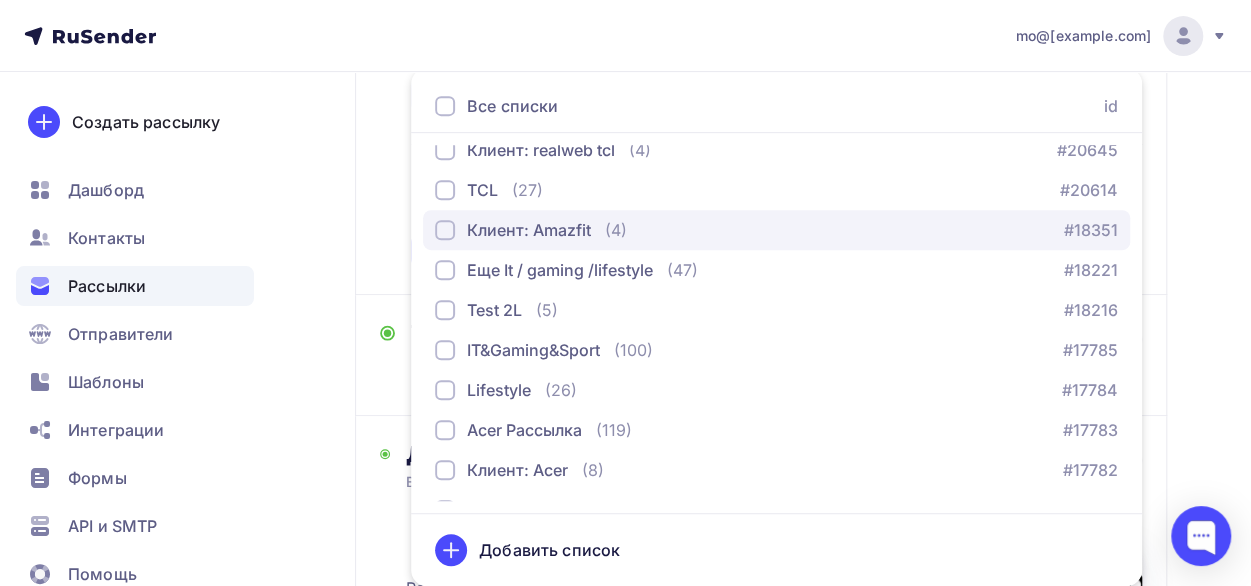 scroll, scrollTop: 84, scrollLeft: 0, axis: vertical 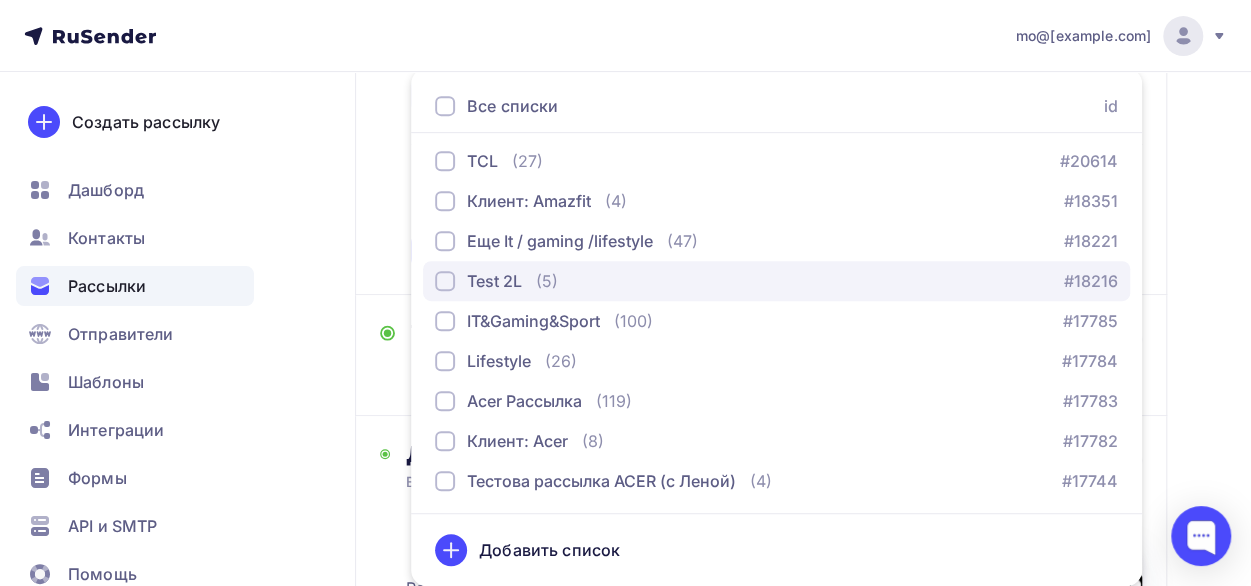 click on "Test 2L" at bounding box center [494, 281] 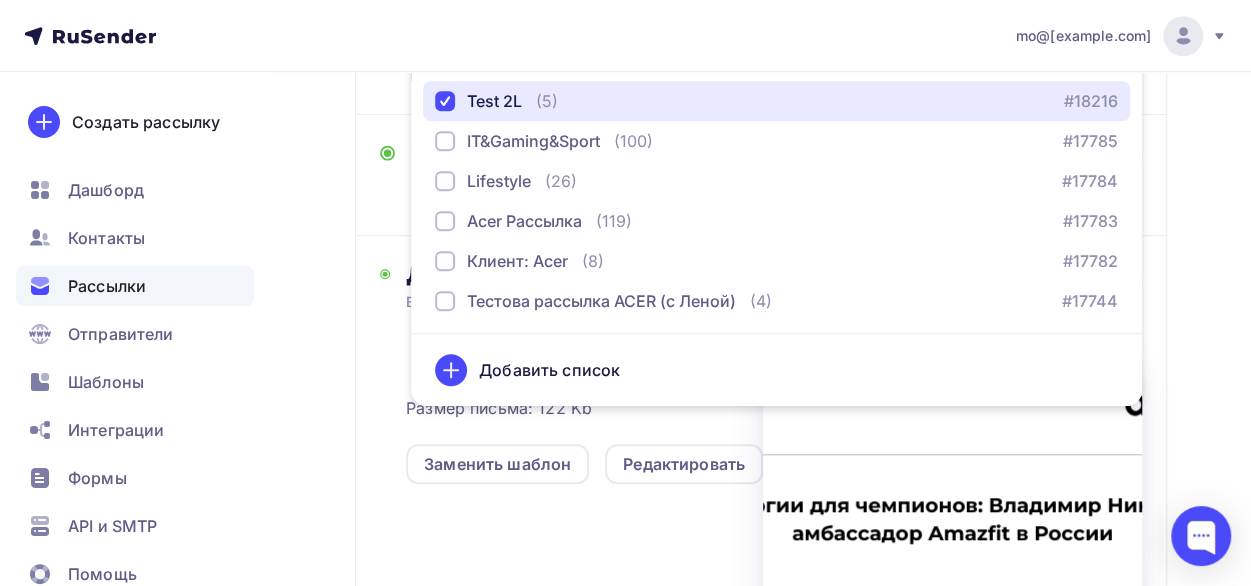 scroll, scrollTop: 576, scrollLeft: 0, axis: vertical 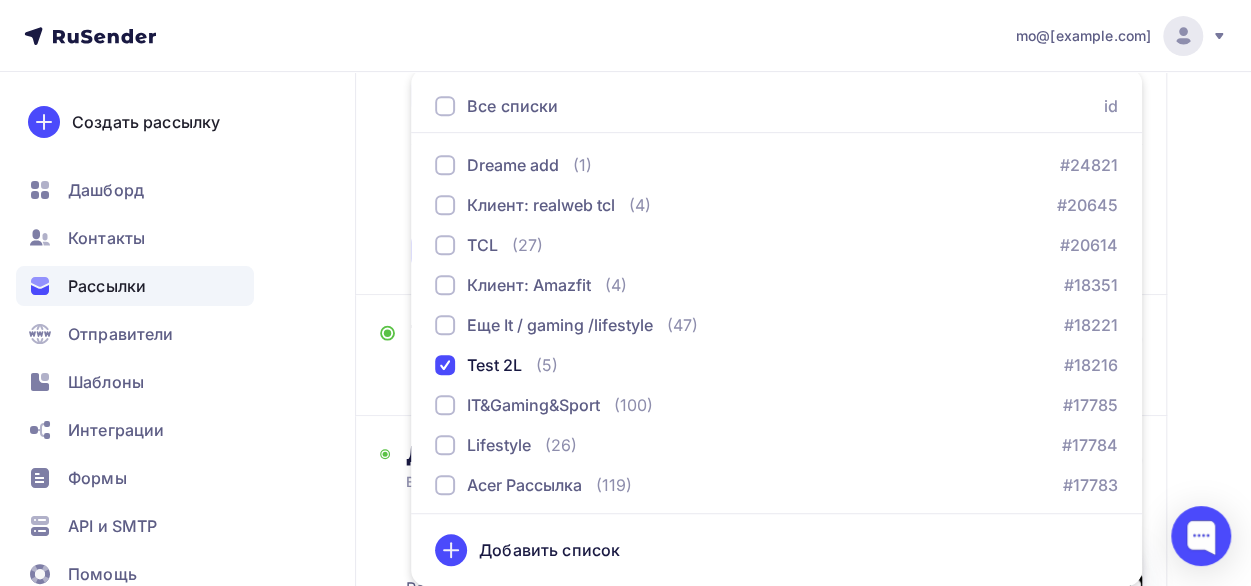 click on "Кому
Списки получателей
Test 2L
Все списки
id
Dreame add
(1)
#24821
Клиент: realweb tcl
(4)
#20645
TCL
(27)
#20614
Клиент: Amazfit
(4)
#18351
Еще It / gaming /lifestyle
(47)
#18221
Test 2L
(5)
#18216
IT&Gaming&Sport" at bounding box center [761, 102] 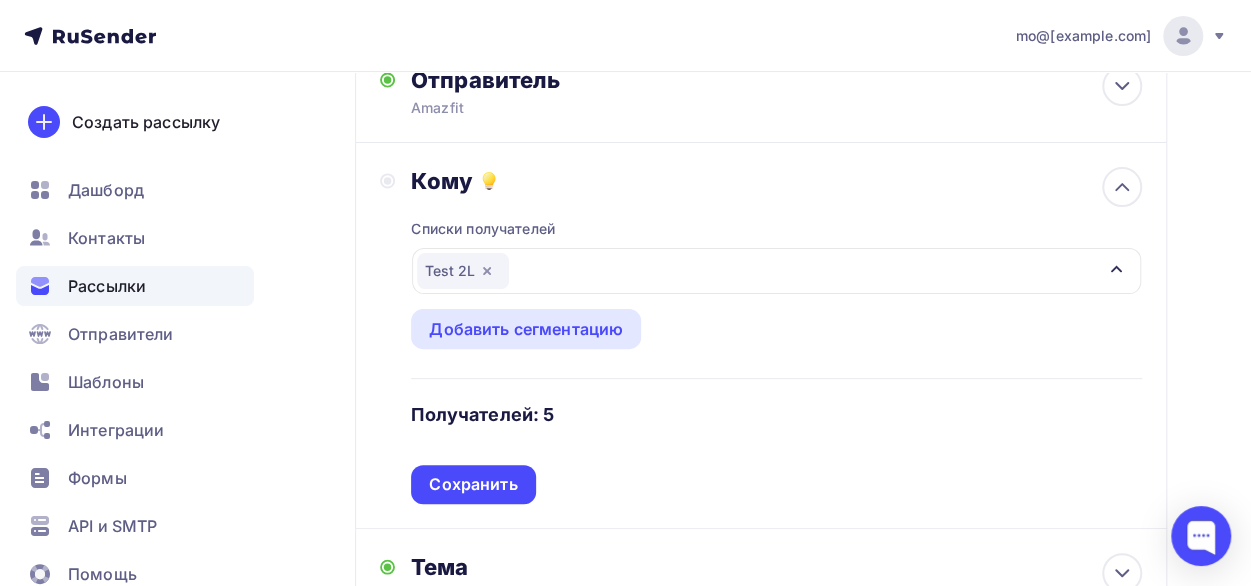 scroll, scrollTop: 200, scrollLeft: 0, axis: vertical 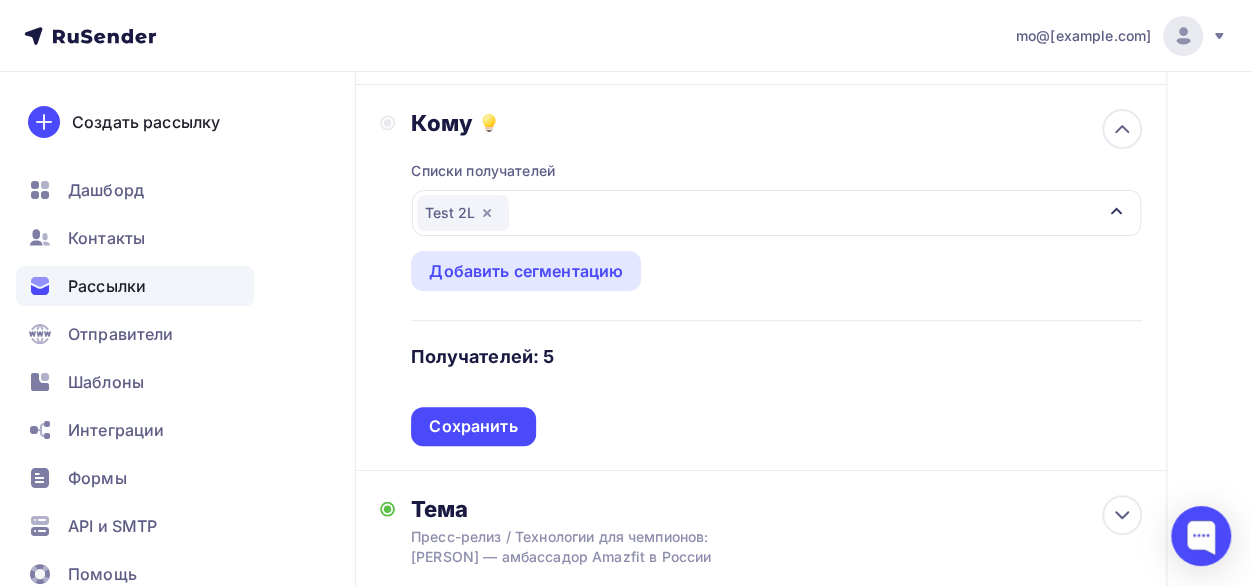 click on "Сохранить" at bounding box center (473, 426) 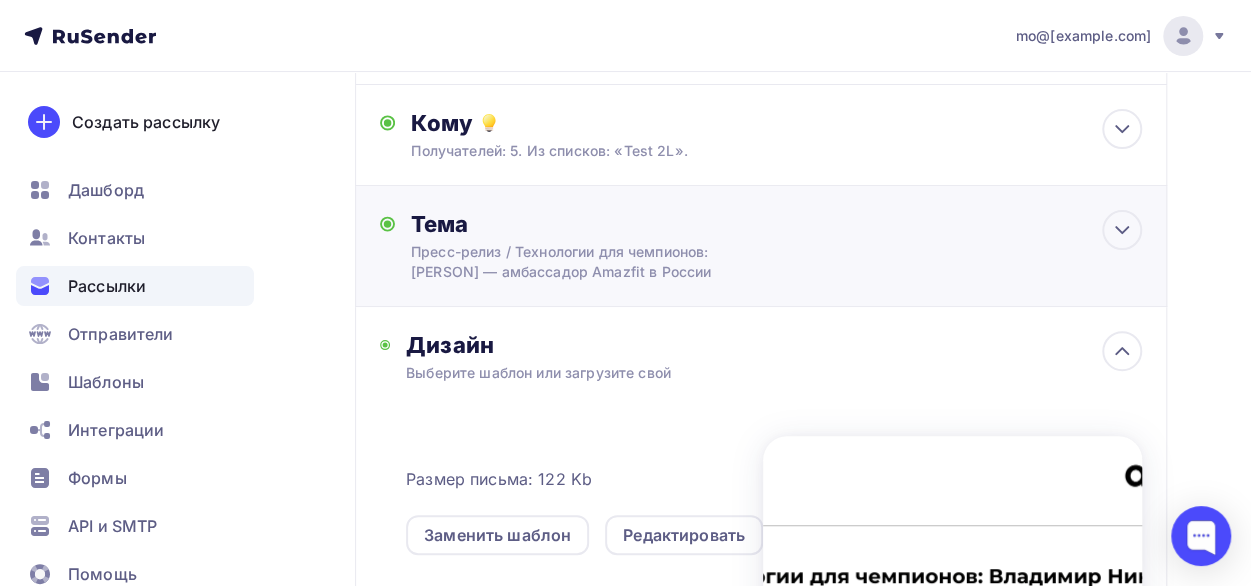 click on "Тема
Пресс-релиз / Технологии для чемпионов: [FIRST] [LAST] — амбассадор Amazfit в России
Тема  *     Пресс-релиз / Технологии для чемпионов: [FIRST] [LAST] — амбассадор Amazfit в России
Рекомендуем использовать не более 150 символов
Прехедер               Сохранить" at bounding box center (608, 246) 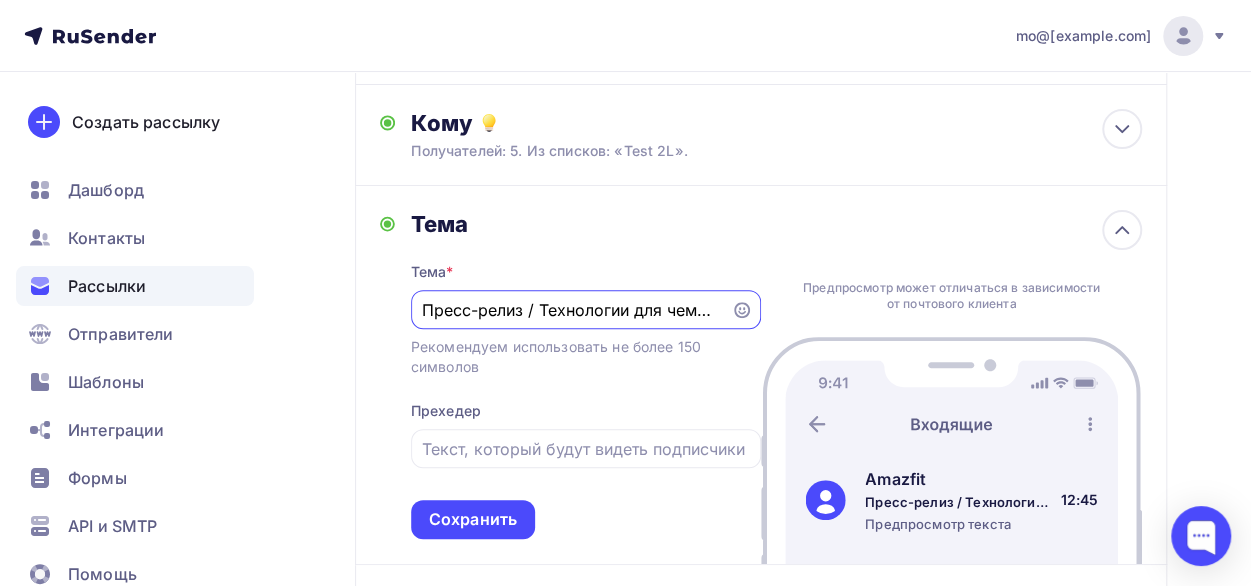 scroll, scrollTop: 72, scrollLeft: 0, axis: vertical 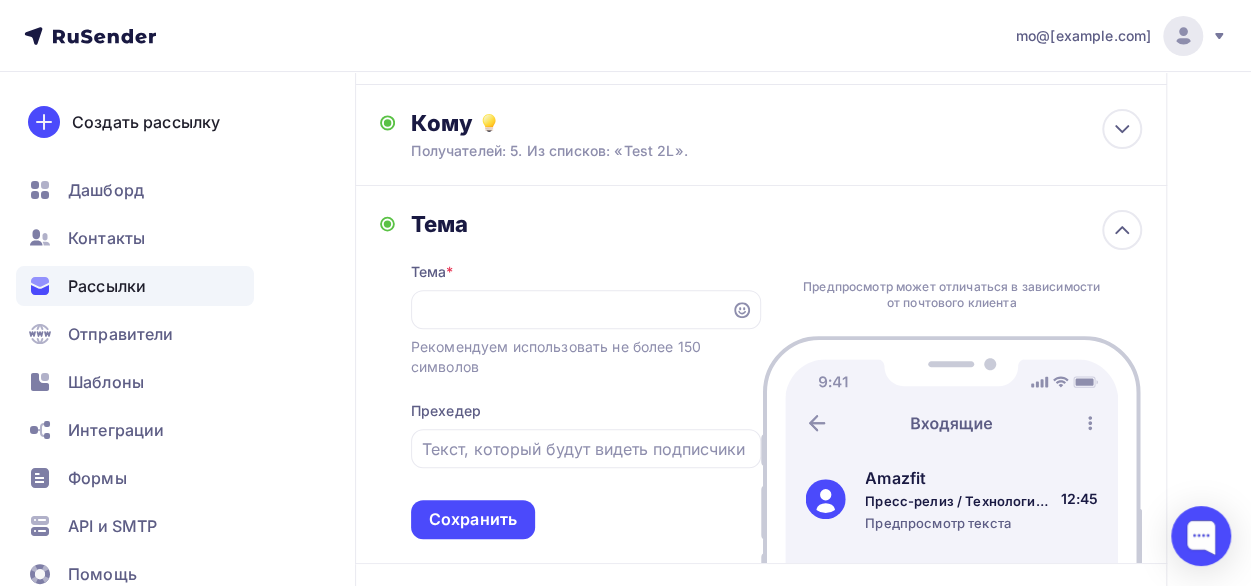 click on "Предпросмотр может отличаться в зависимости от почтового клиента
Amazfit
Пресс-релиз / Технологии для чемпионов: [FIRST] [LAST] — амбассадор Amazfit в России
Предпросмотр текста
12:45" at bounding box center [951, 374] 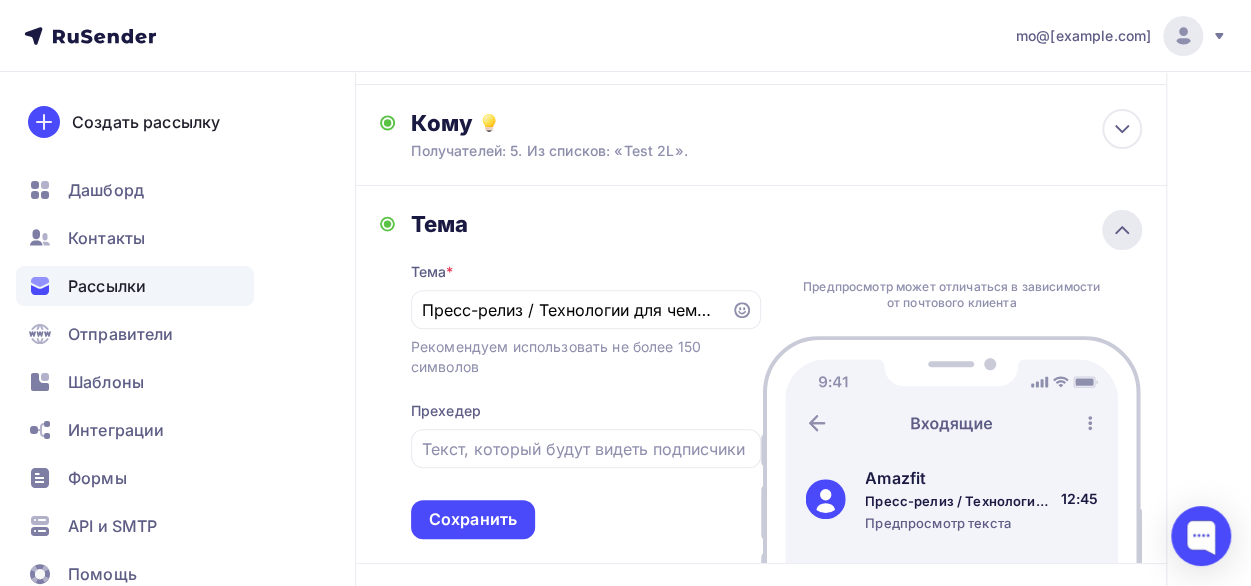 click 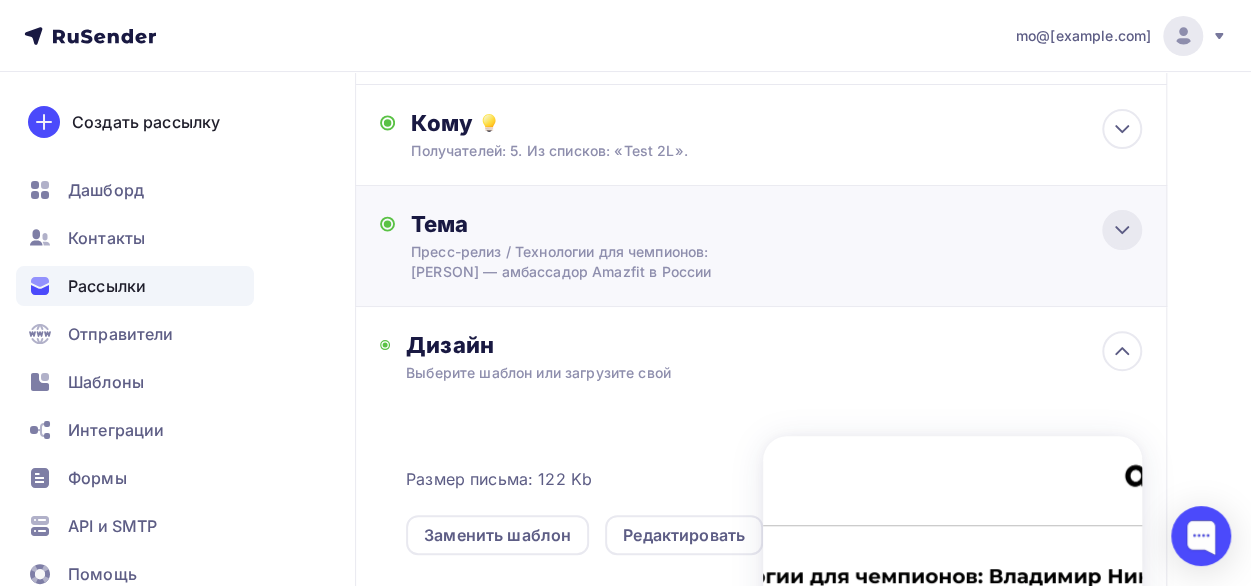 scroll, scrollTop: 0, scrollLeft: 0, axis: both 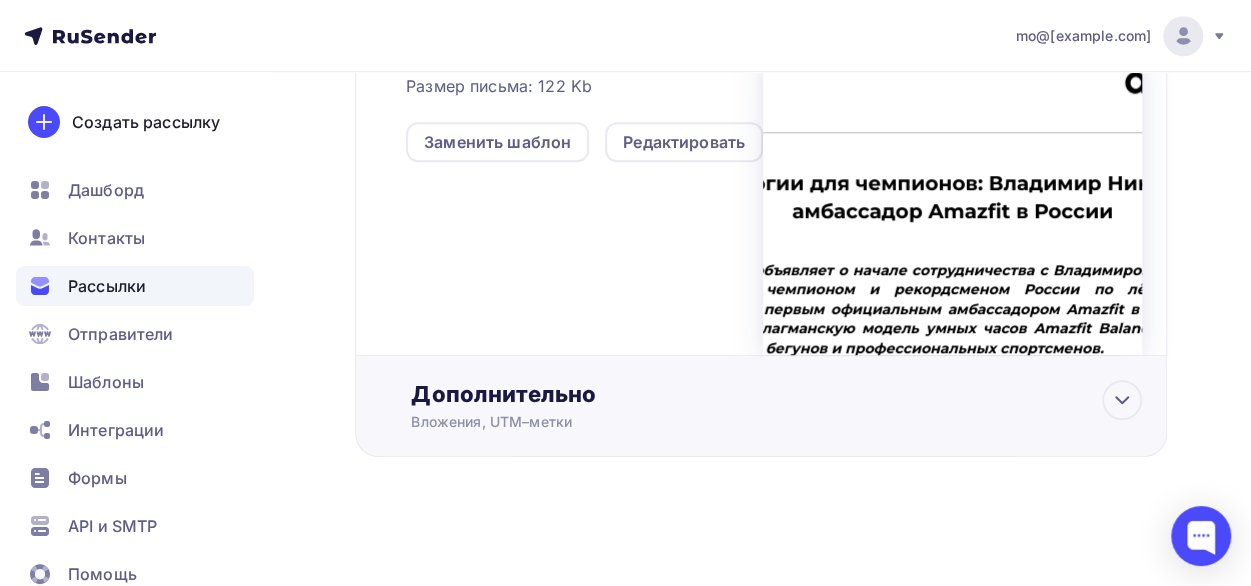 click on "Дополнительно" at bounding box center (776, 394) 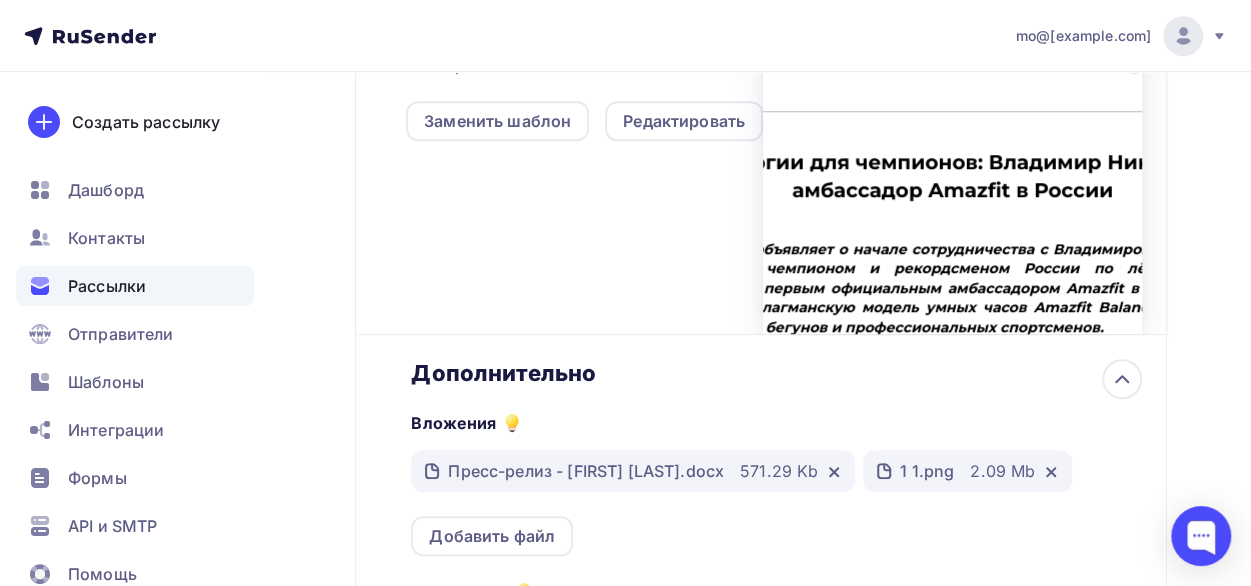 scroll, scrollTop: 0, scrollLeft: 0, axis: both 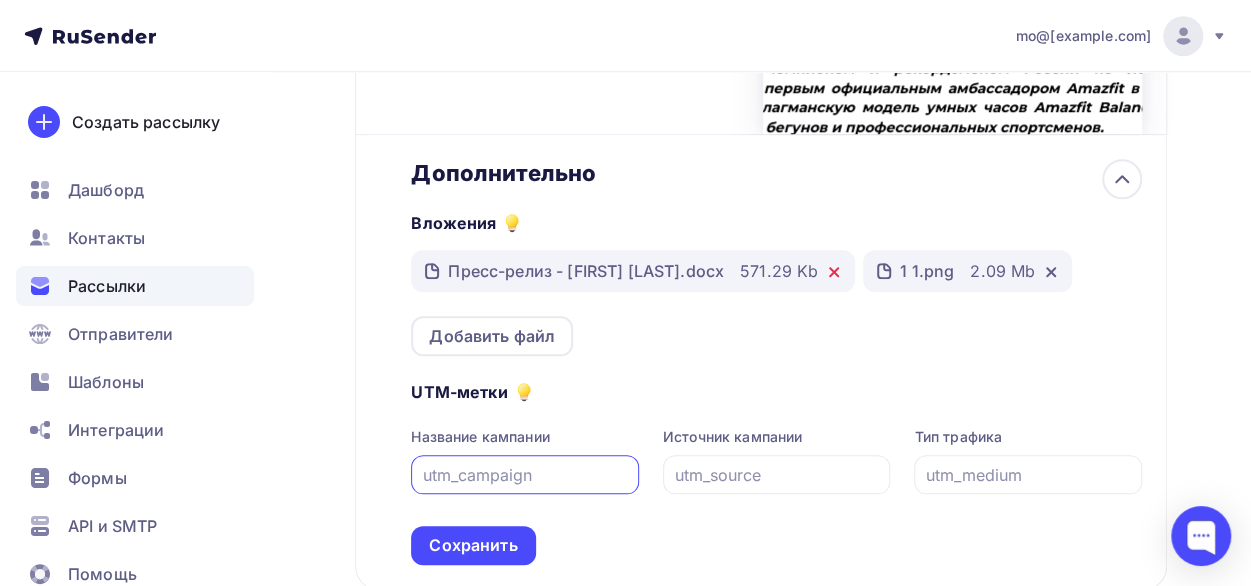 click 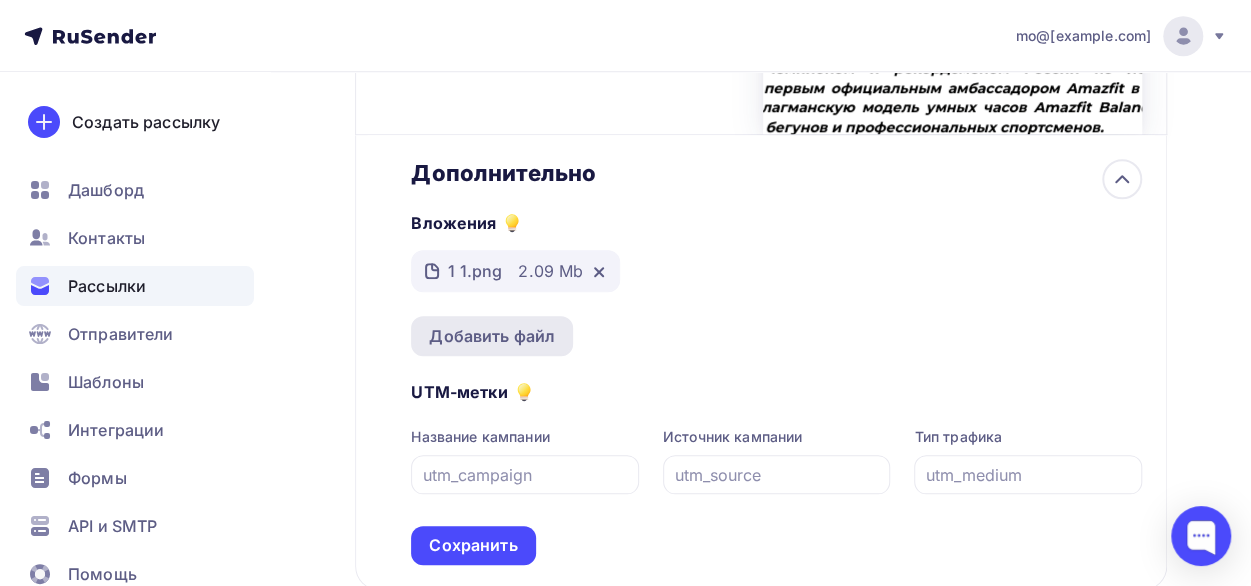 click on "Добавить файл" at bounding box center (492, 336) 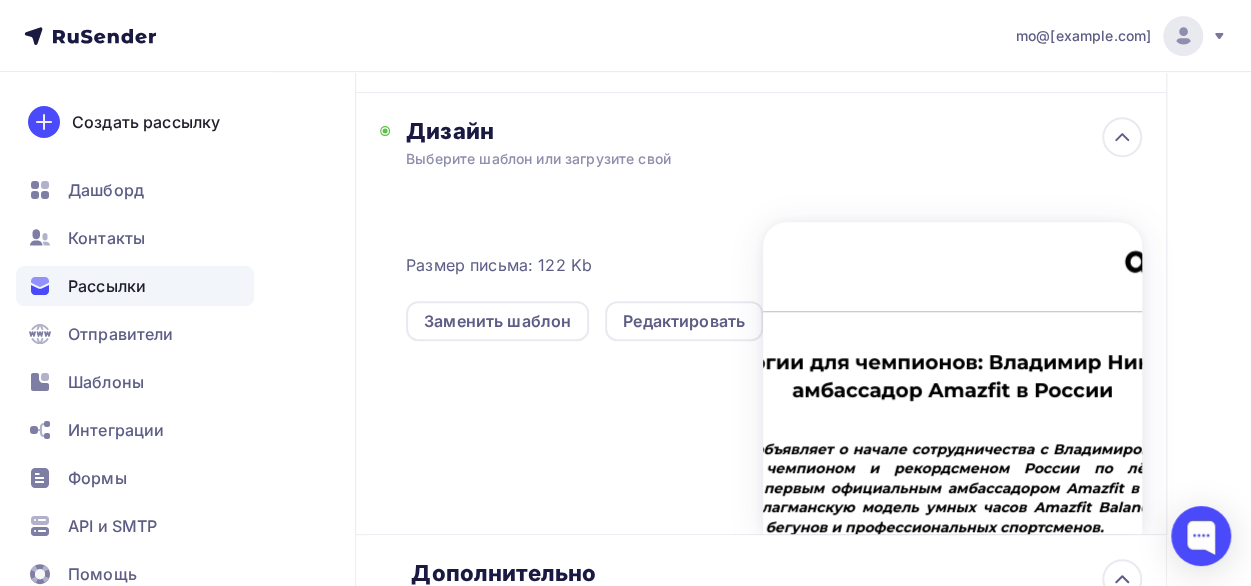 scroll, scrollTop: 0, scrollLeft: 0, axis: both 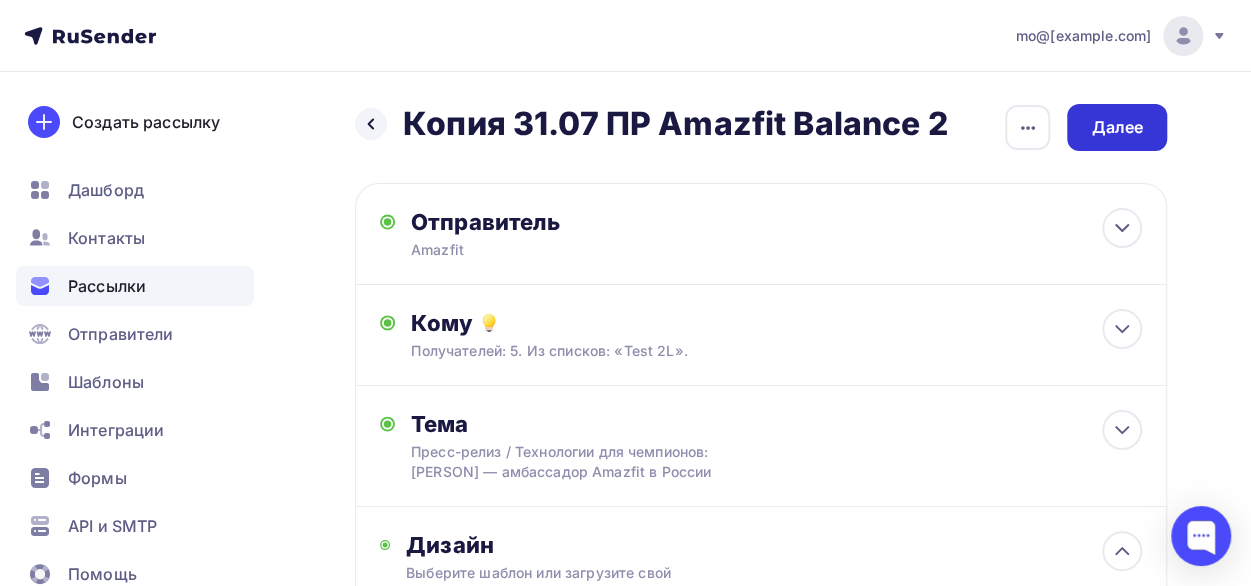 click on "Далее" at bounding box center [1117, 127] 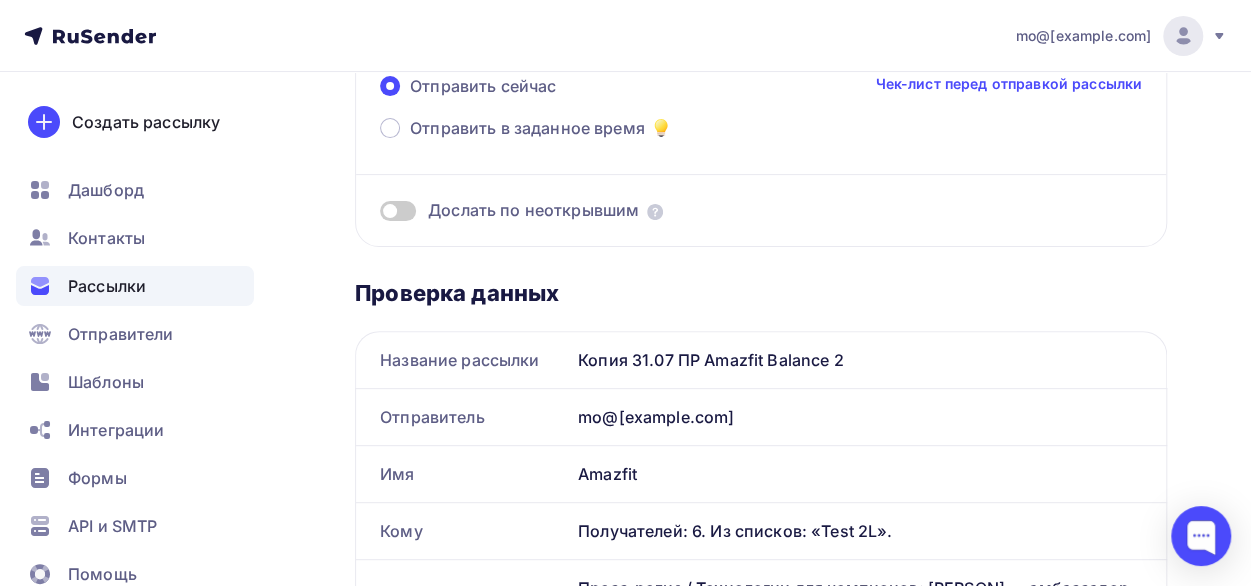 scroll, scrollTop: 0, scrollLeft: 0, axis: both 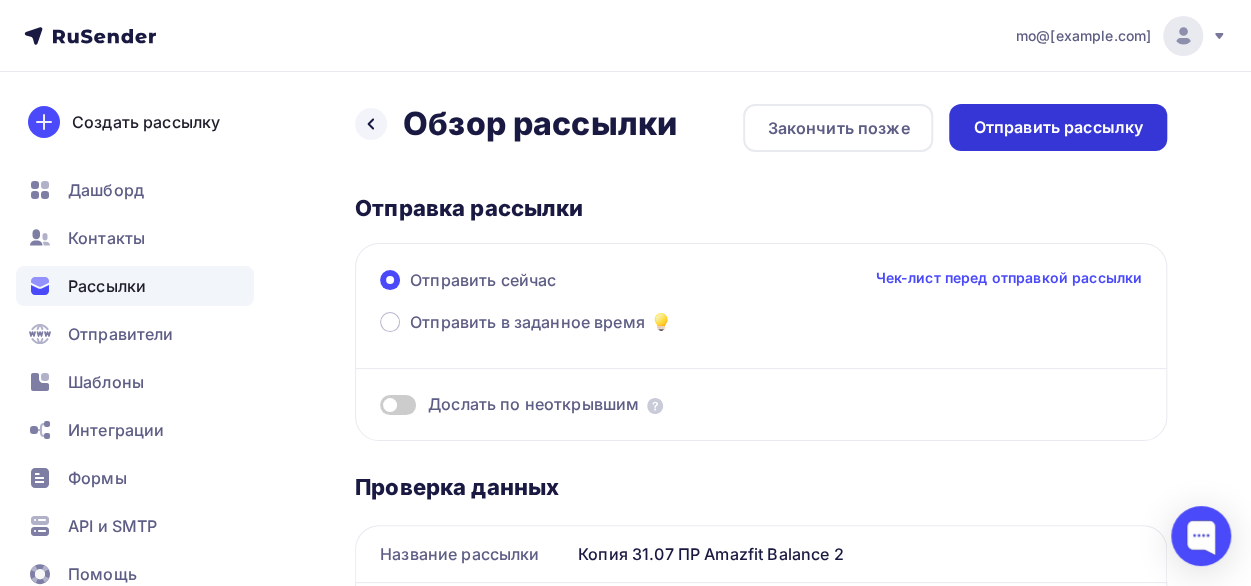 click on "Отправить рассылку" at bounding box center (1058, 127) 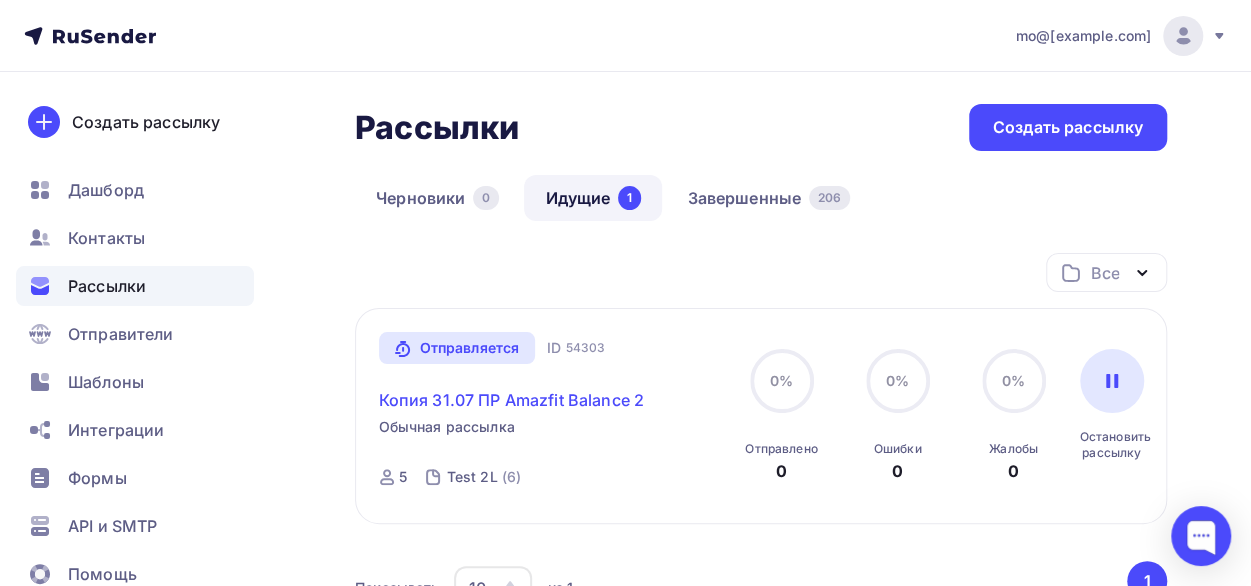 click on "Копия 31.07 ПР Amazfit Balance 2" at bounding box center (511, 400) 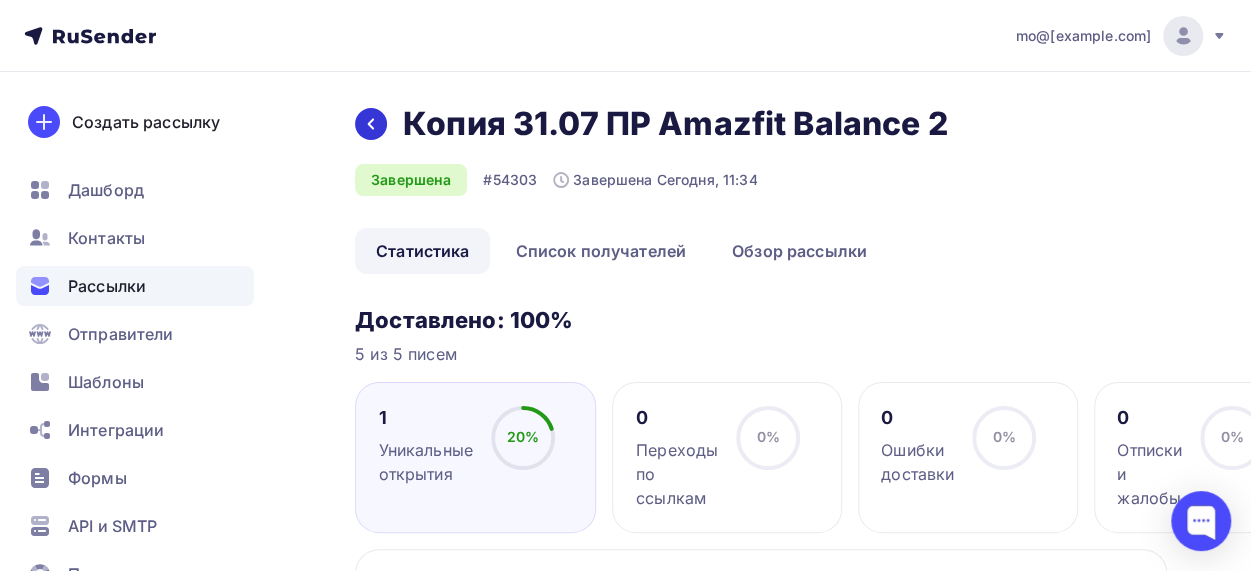 click 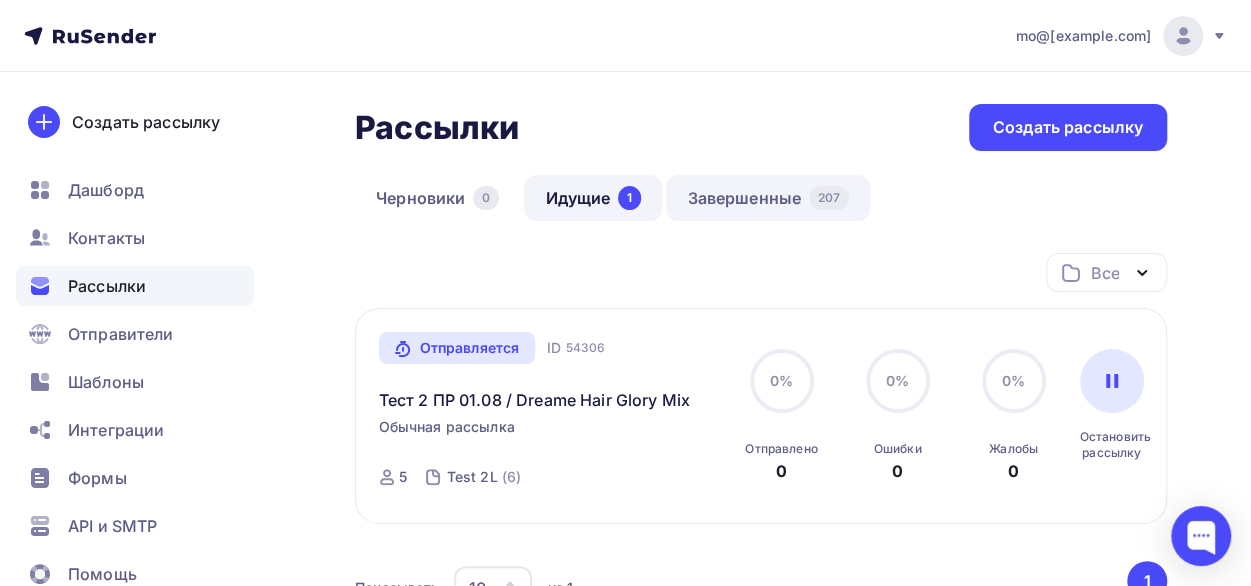 click on "Завершенные
207" at bounding box center [768, 198] 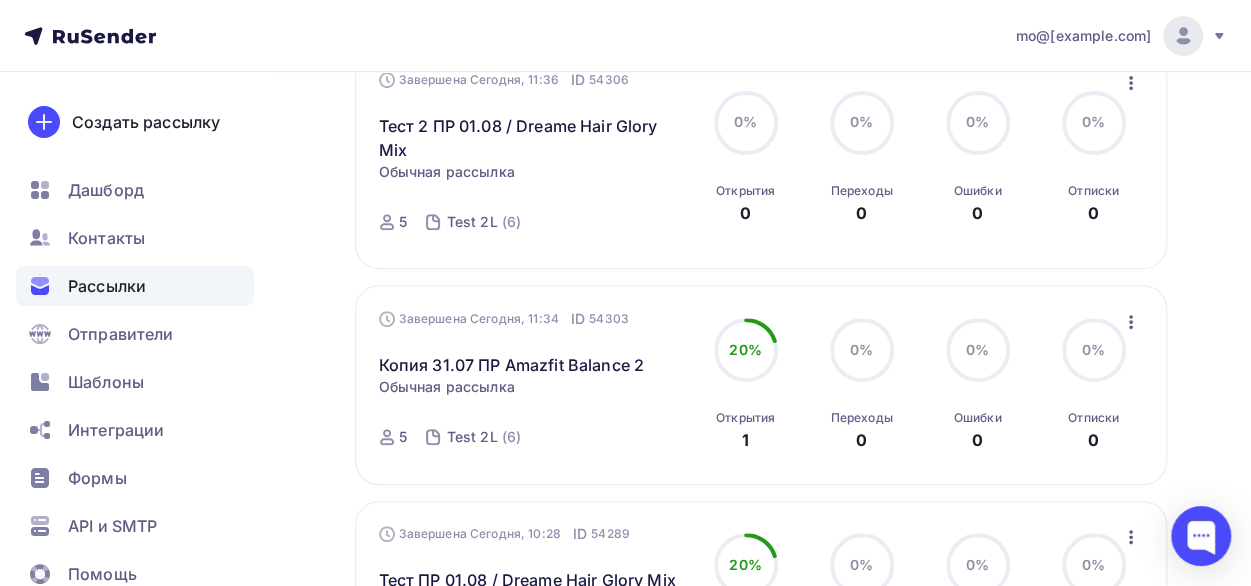 scroll, scrollTop: 272, scrollLeft: 0, axis: vertical 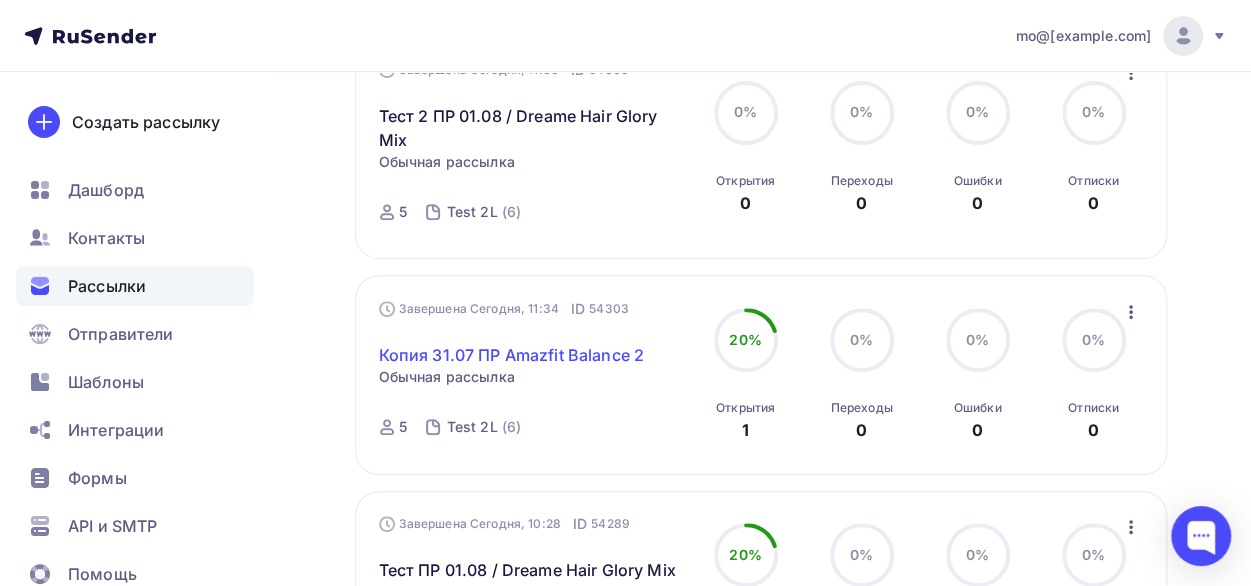 click on "Копия 31.07 ПР Amazfit Balance 2" at bounding box center (511, 355) 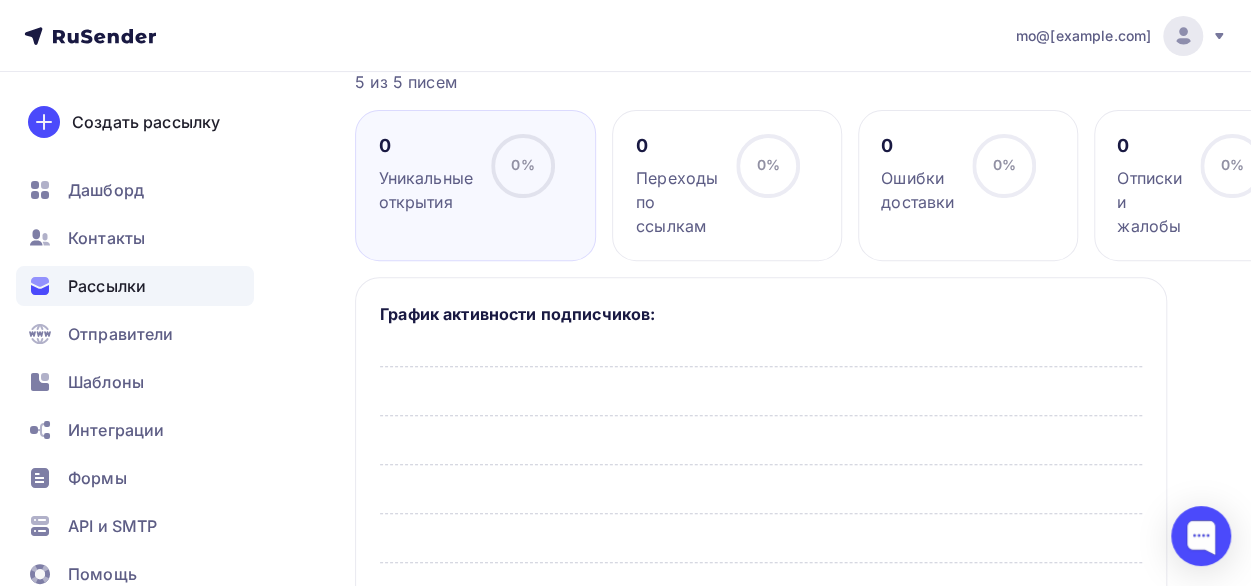 scroll, scrollTop: 0, scrollLeft: 0, axis: both 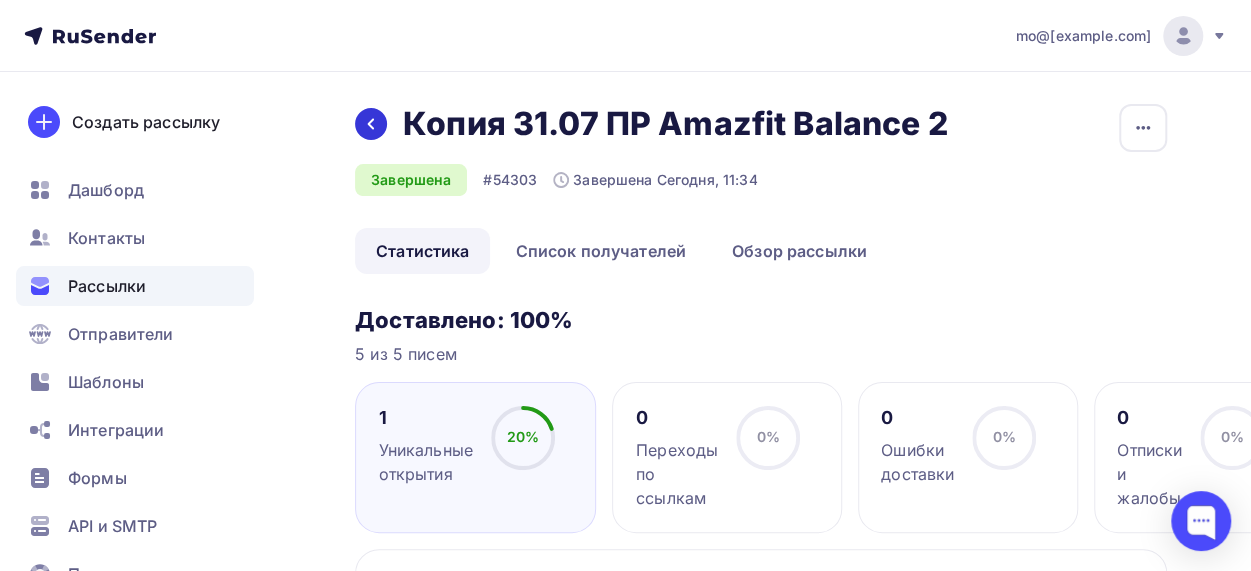 click 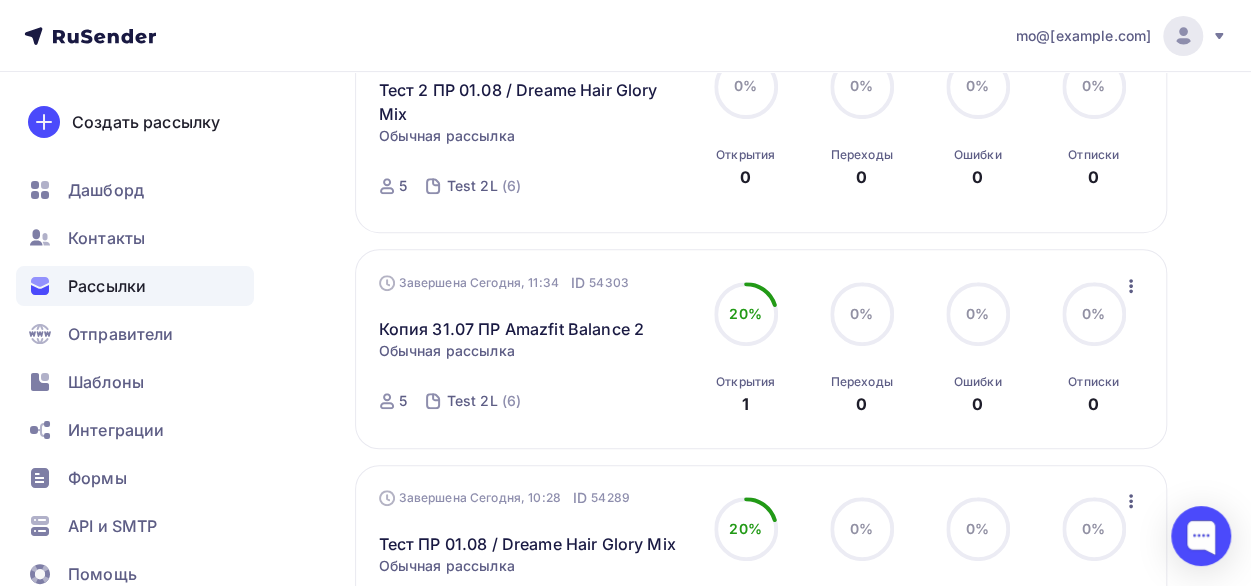 scroll, scrollTop: 320, scrollLeft: 0, axis: vertical 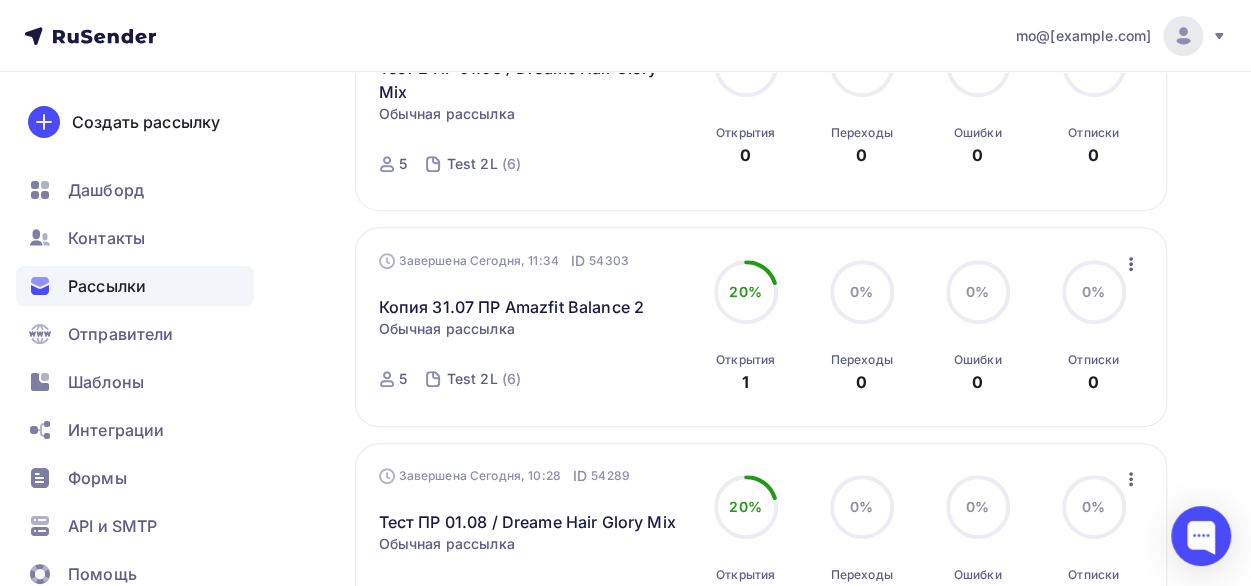 click 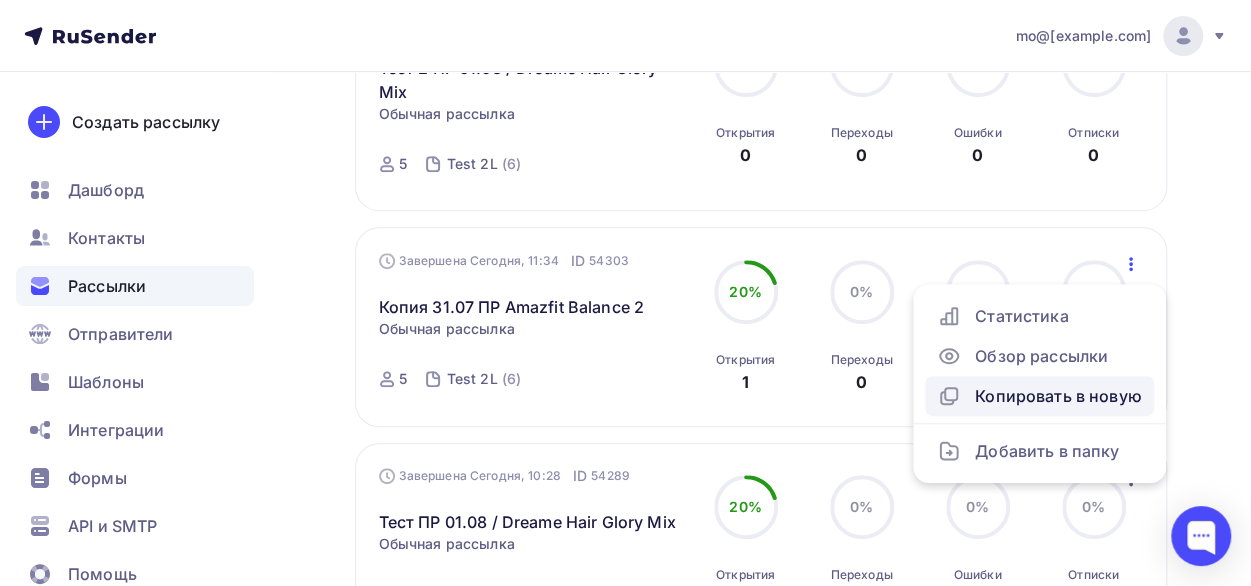 click on "Копировать в новую" at bounding box center [1039, 396] 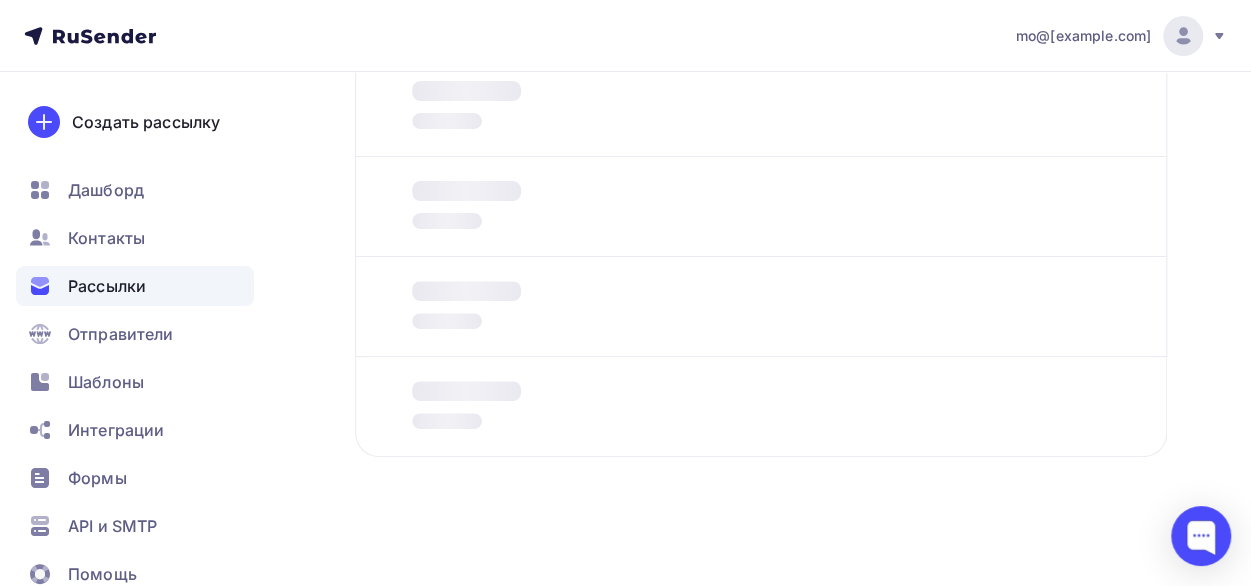 scroll, scrollTop: 0, scrollLeft: 0, axis: both 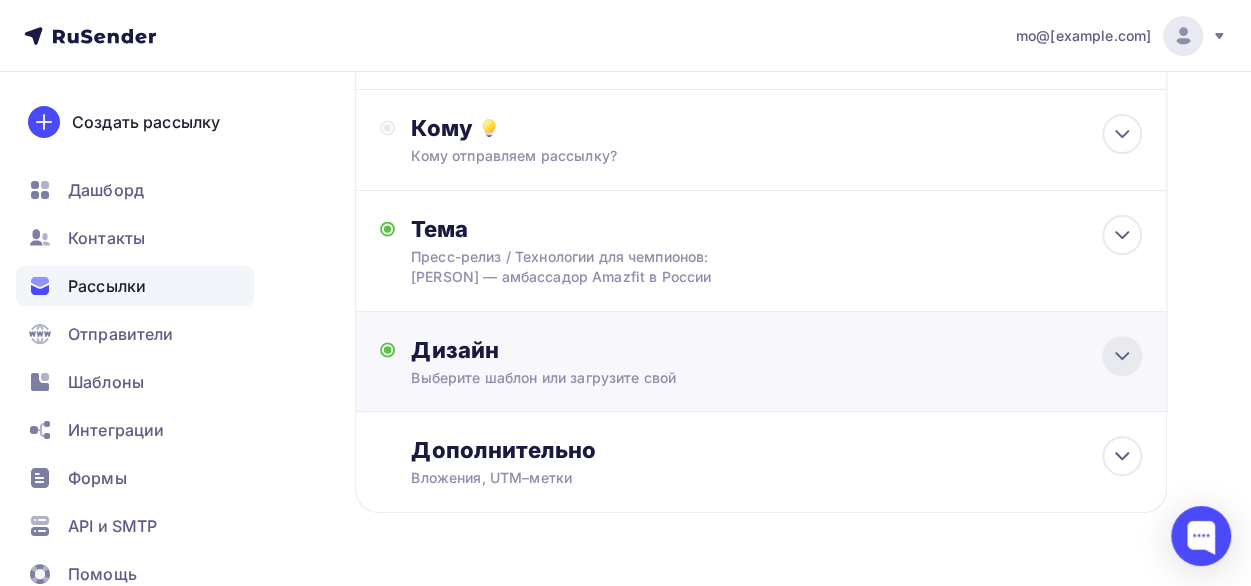 click 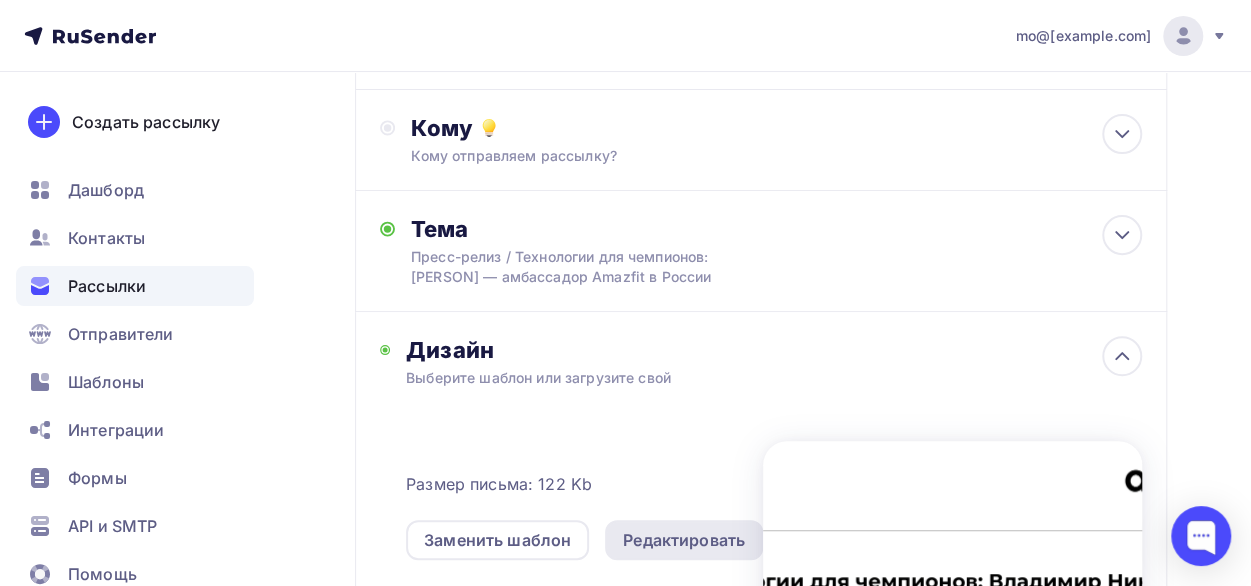 click on "Редактировать" at bounding box center [684, 540] 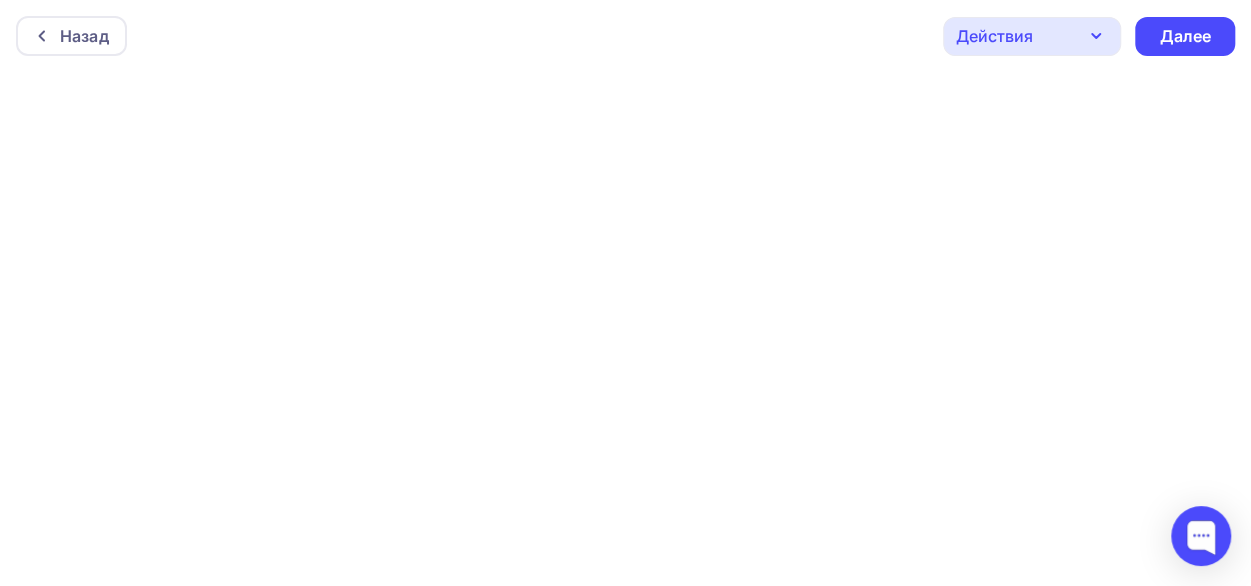 scroll, scrollTop: 0, scrollLeft: 0, axis: both 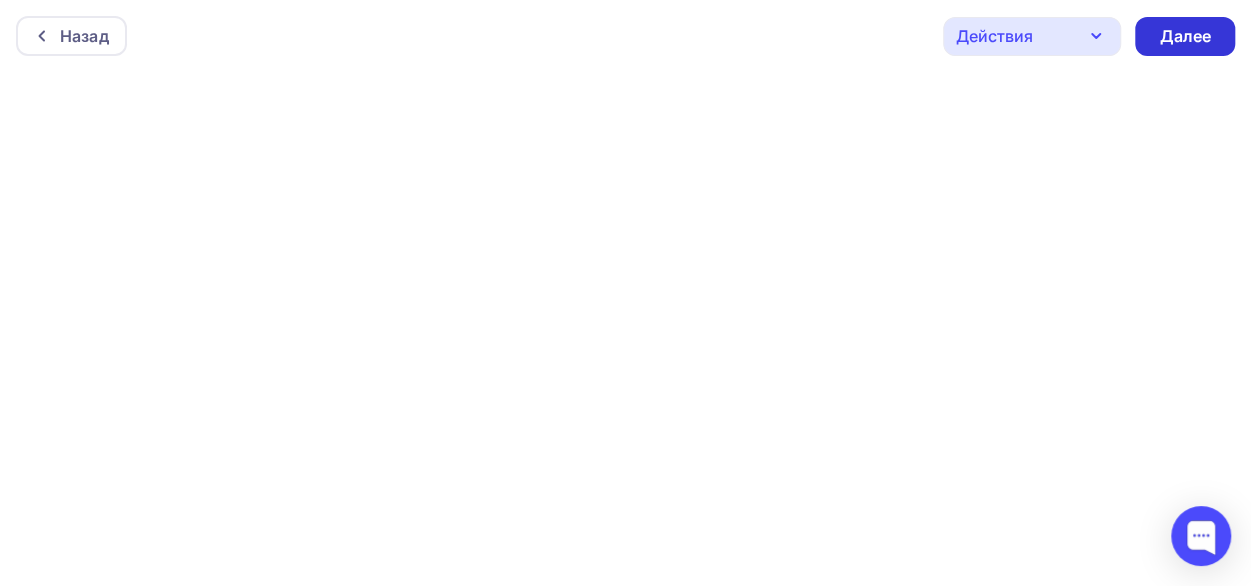 click on "Далее" at bounding box center [1185, 36] 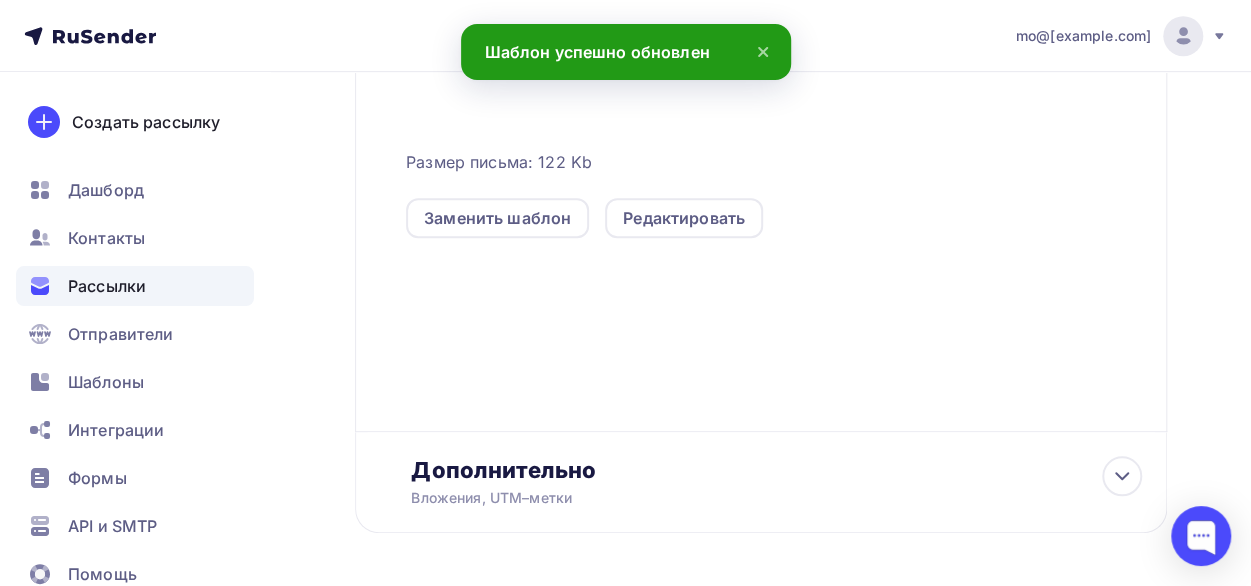 scroll, scrollTop: 648, scrollLeft: 0, axis: vertical 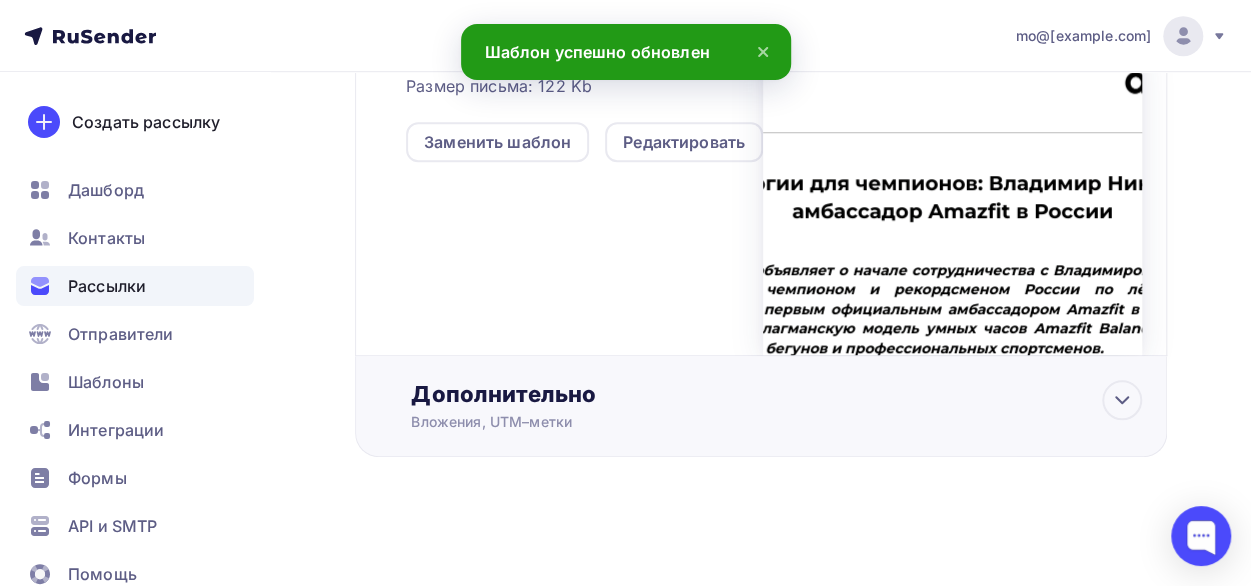 click on "Вложения, UTM–метки" at bounding box center (740, 422) 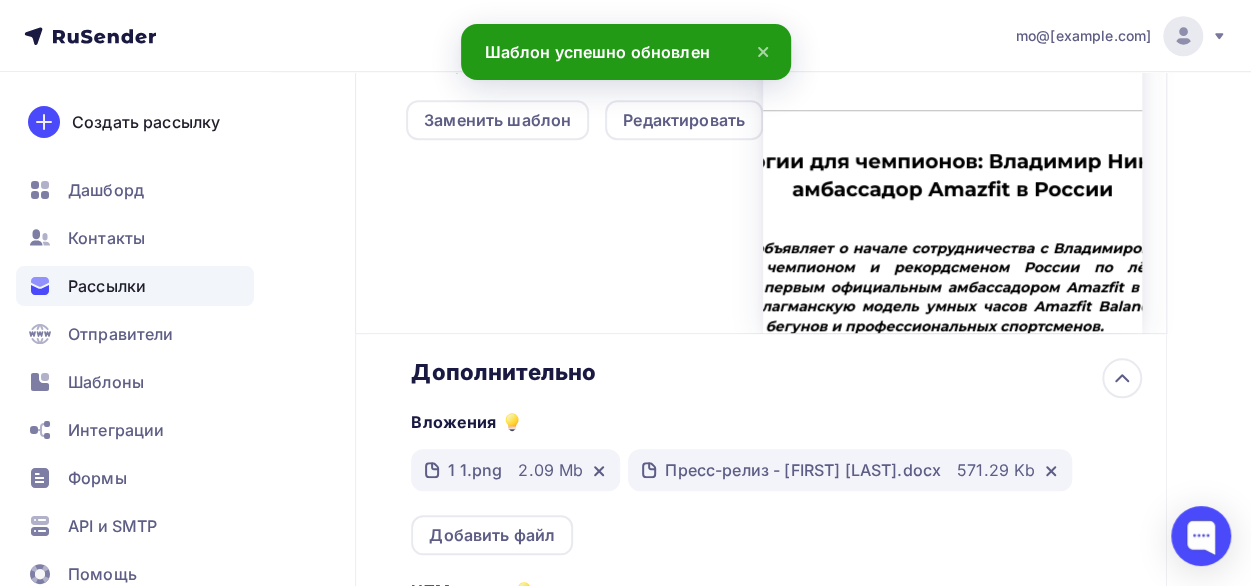 scroll, scrollTop: 646, scrollLeft: 0, axis: vertical 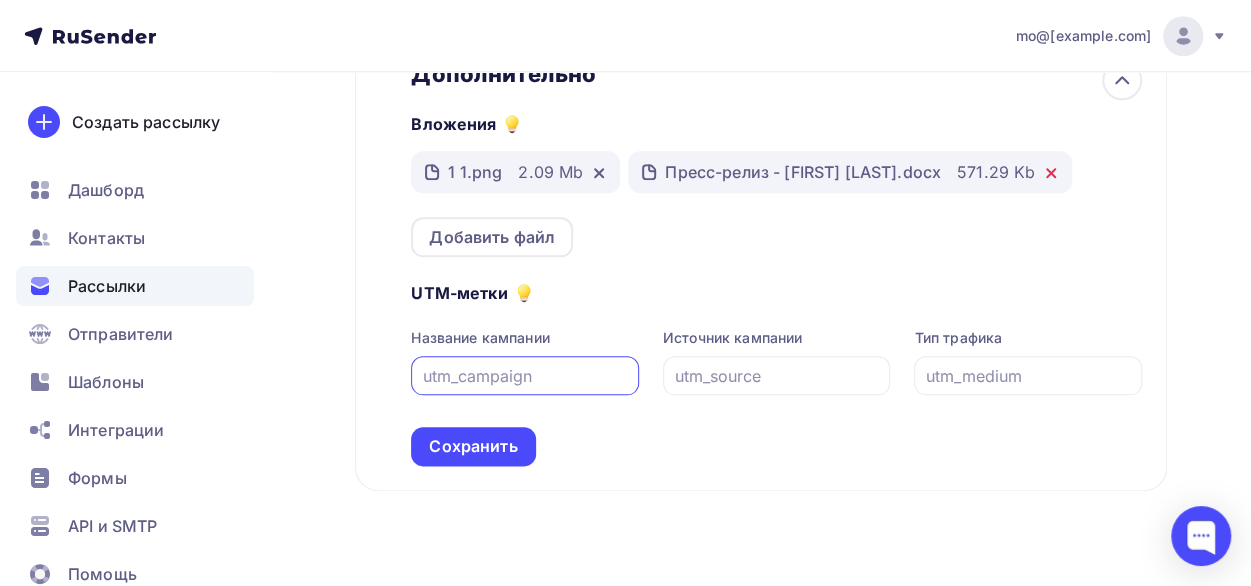 click 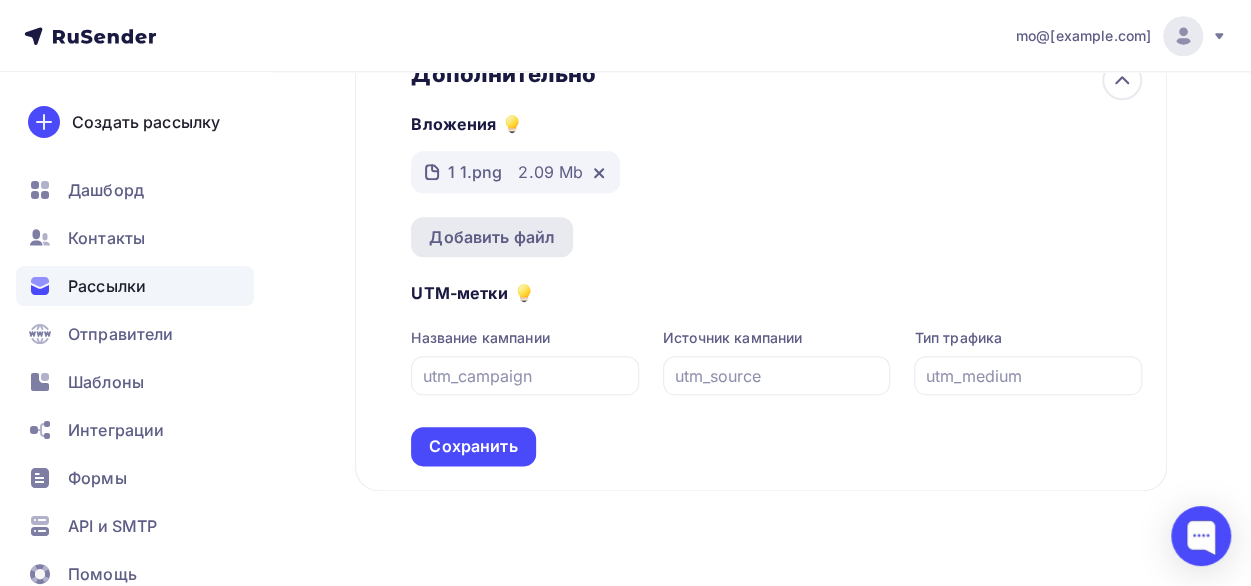 click on "Добавить файл" at bounding box center (492, 237) 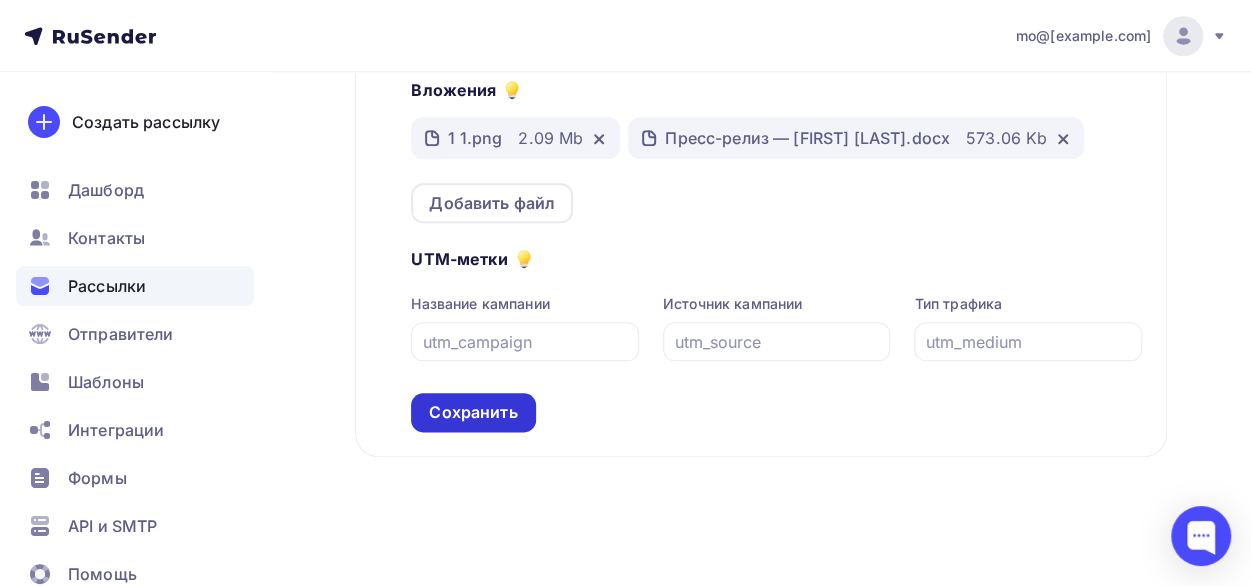 click on "Сохранить" at bounding box center [473, 412] 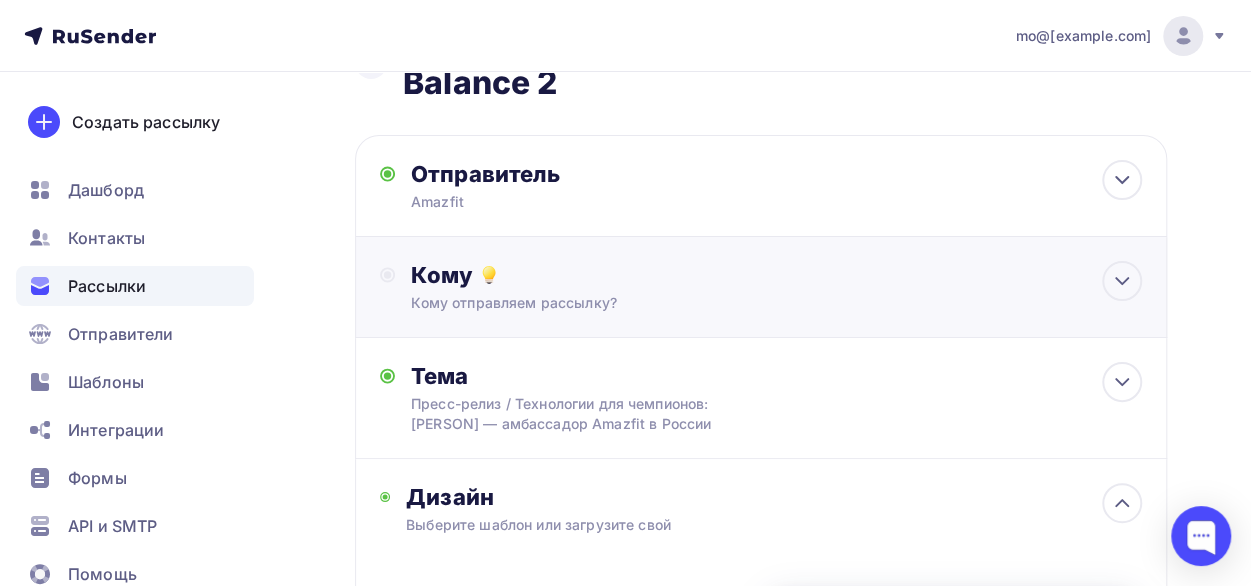 scroll, scrollTop: 100, scrollLeft: 0, axis: vertical 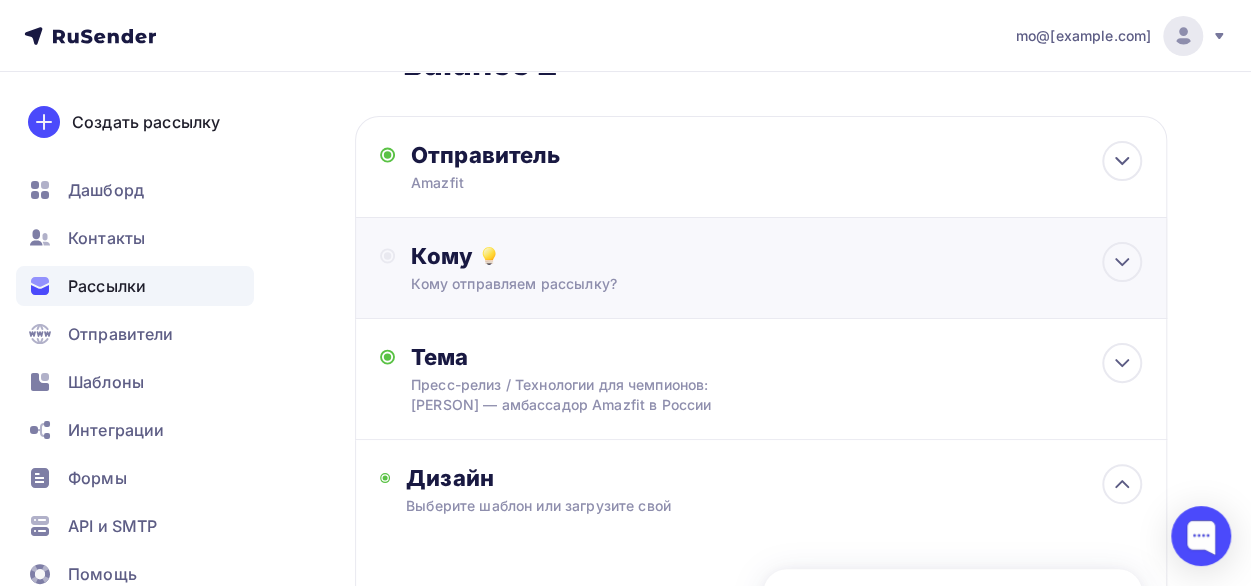 click on "Кому" at bounding box center (776, 256) 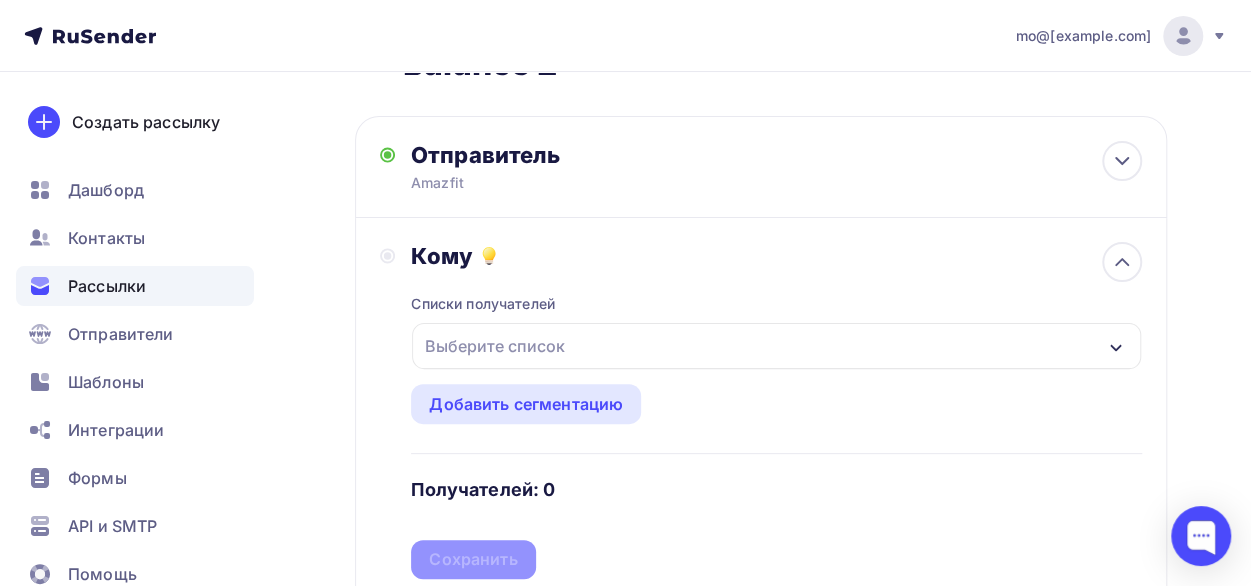 click on "Выберите список" at bounding box center (495, 346) 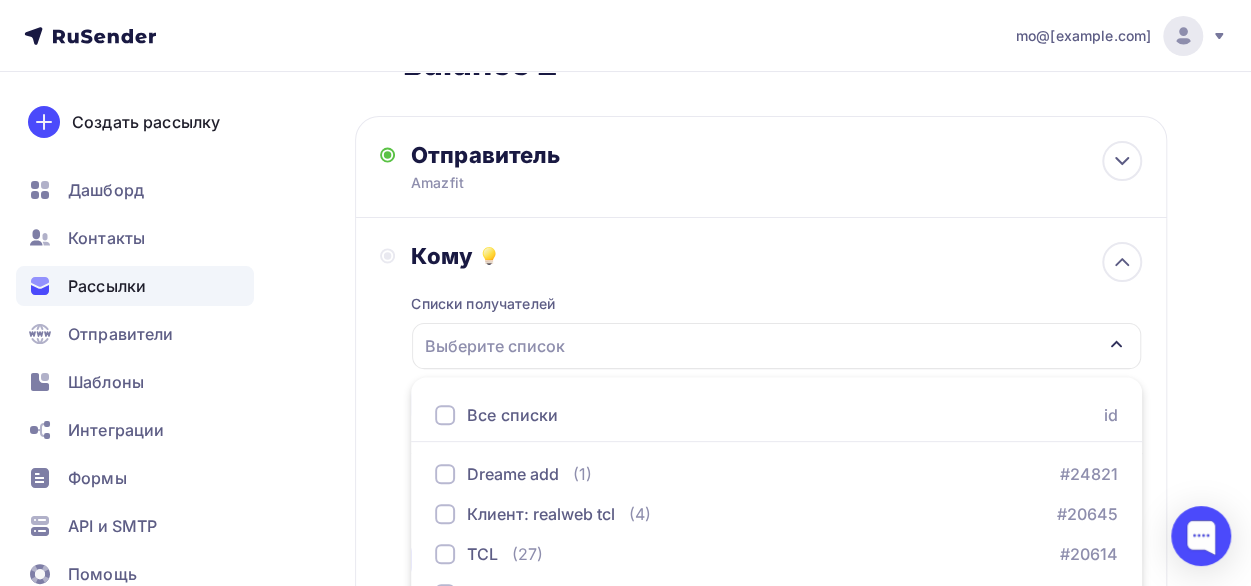 scroll, scrollTop: 409, scrollLeft: 0, axis: vertical 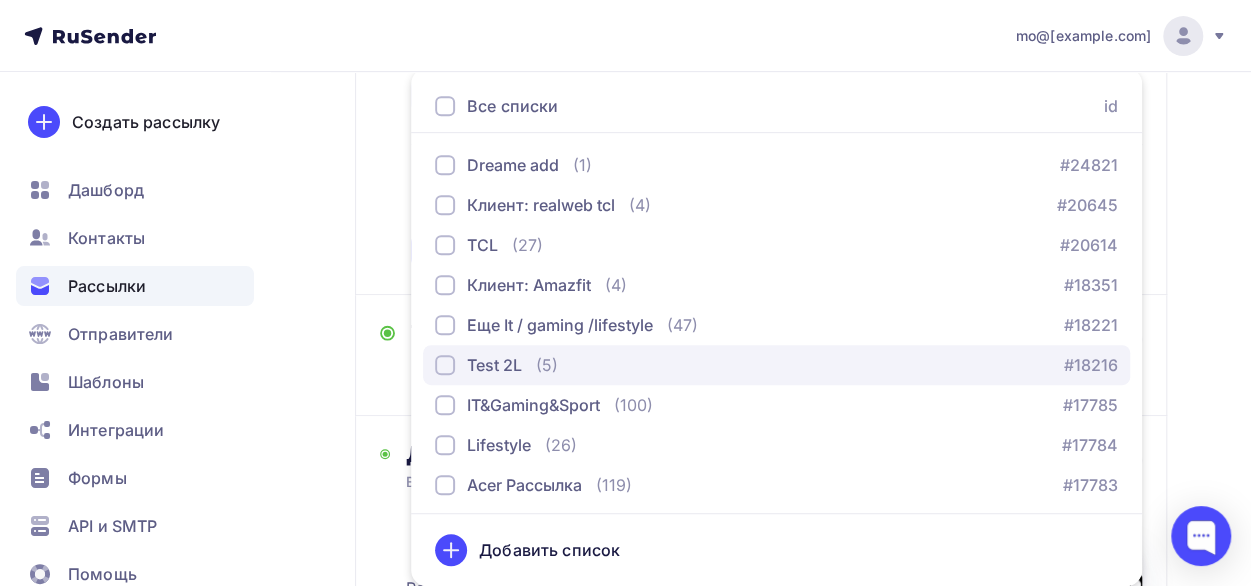 click on "Test 2L
(5)
#18216" at bounding box center [776, 365] 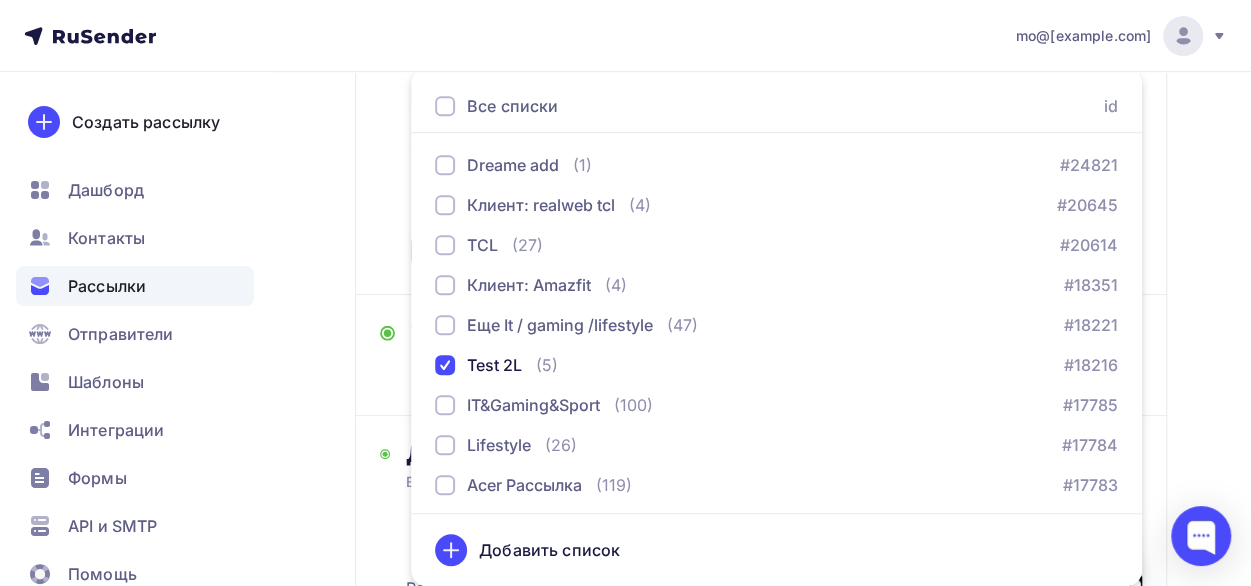 click on "Кому
Списки получателей
Test 2L
Все списки
id
Dreame add
(1)
#24821
Клиент: realweb tcl
(4)
#20645
TCL
(27)
#20614
Клиент: Amazfit
(4)
#18351
Еще It / gaming /lifestyle
(47)
#18221
Test 2L
(5)
#18216
IT&Gaming&Sport" at bounding box center (761, 101) 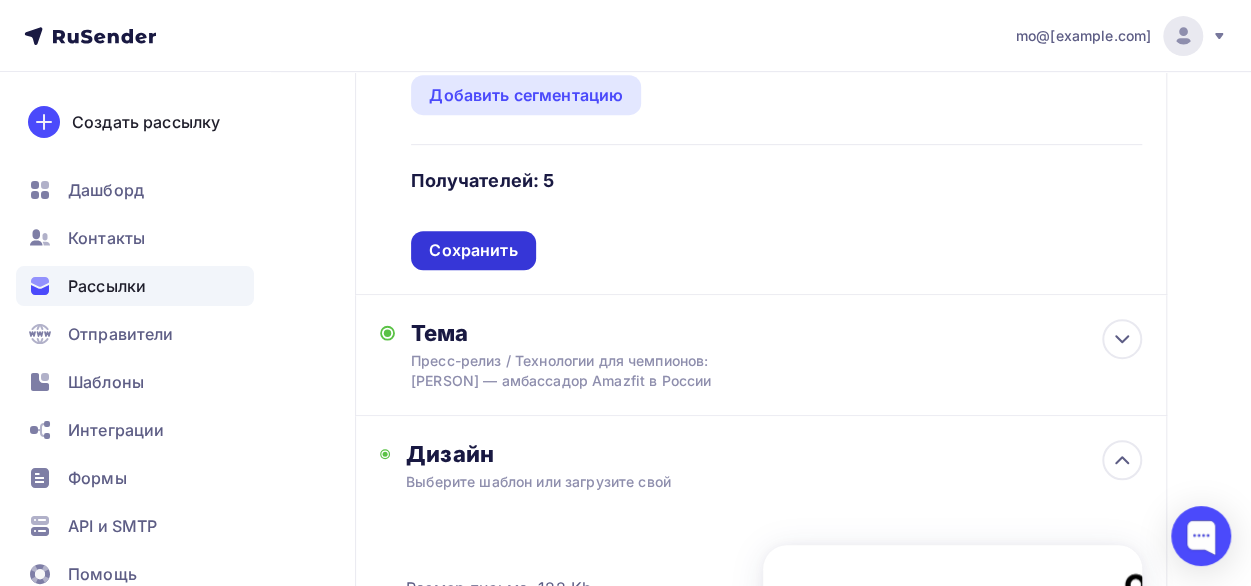 click on "Сохранить" at bounding box center [473, 250] 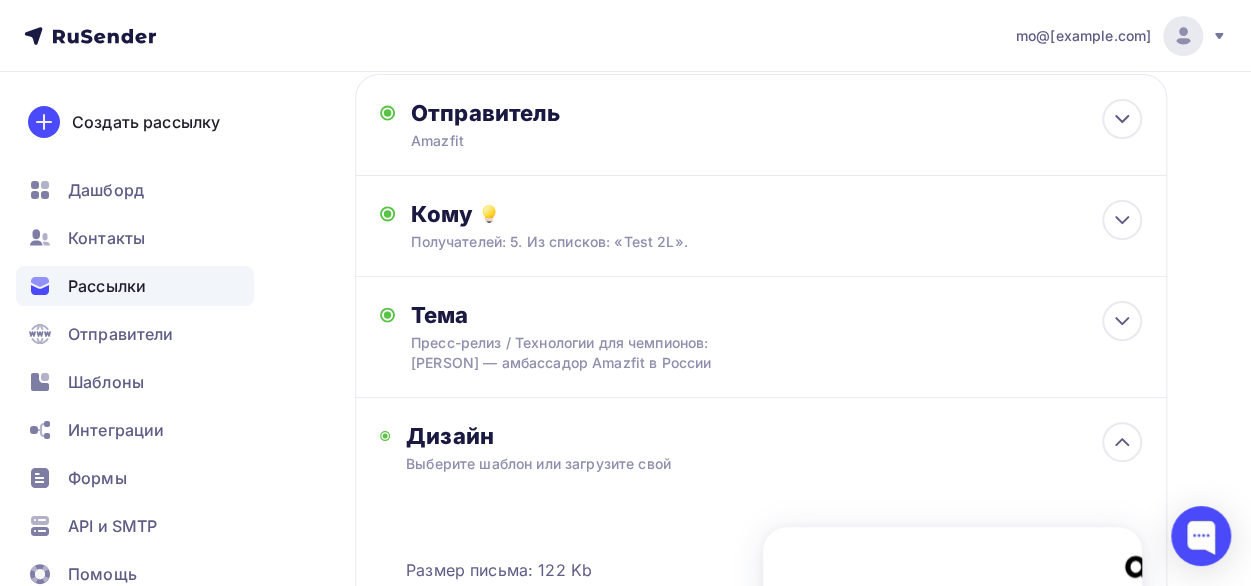scroll, scrollTop: 0, scrollLeft: 0, axis: both 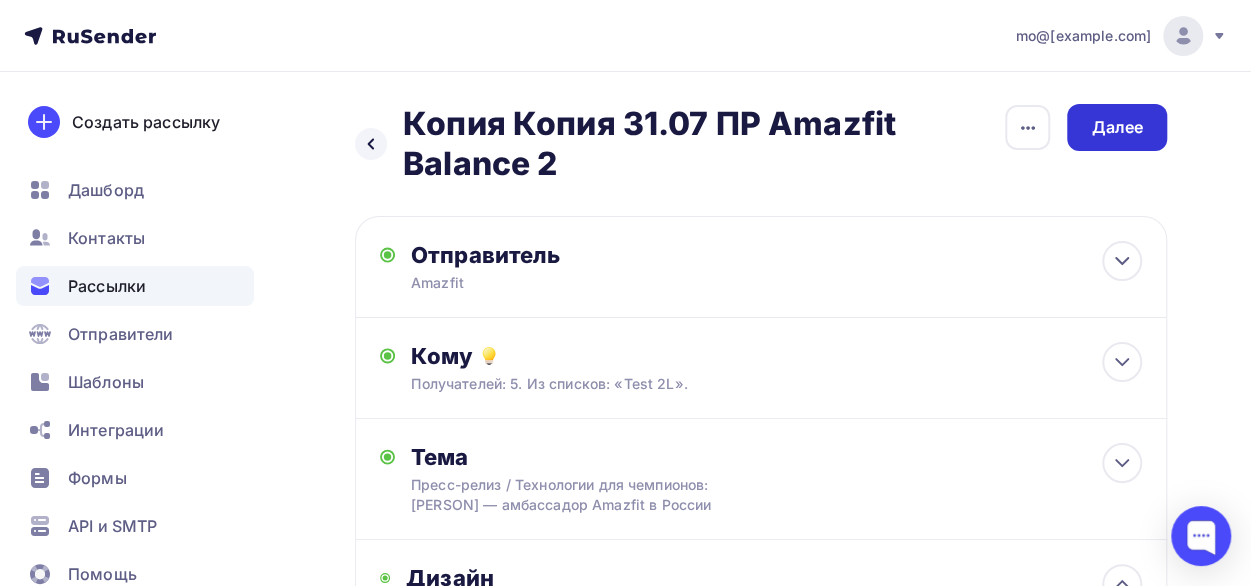 click on "Далее" at bounding box center [1117, 127] 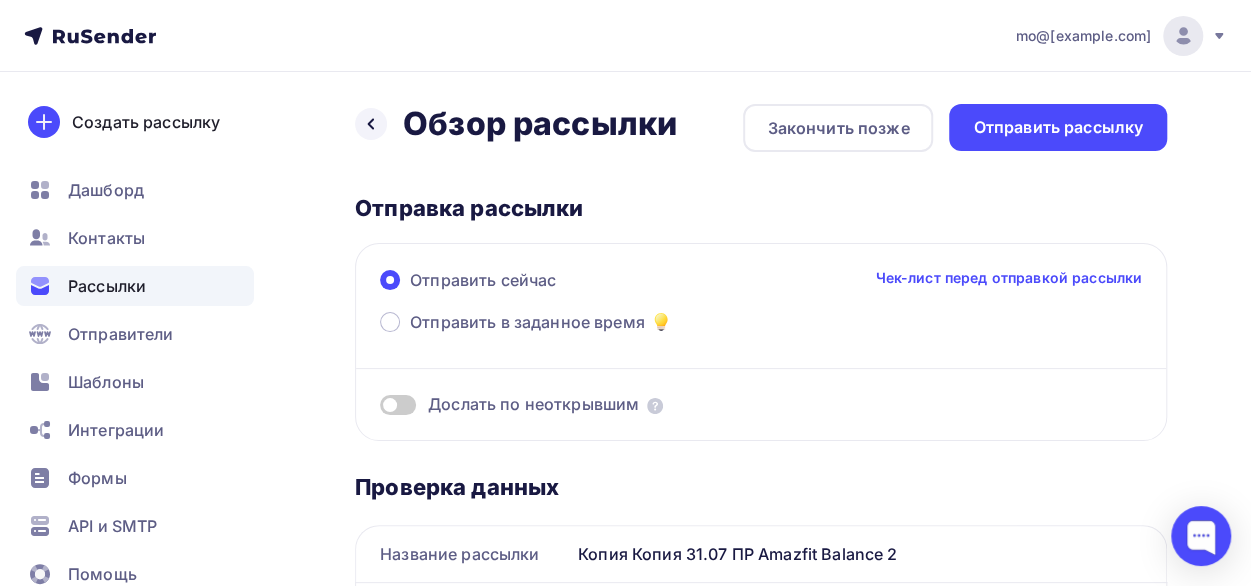 scroll, scrollTop: 300, scrollLeft: 0, axis: vertical 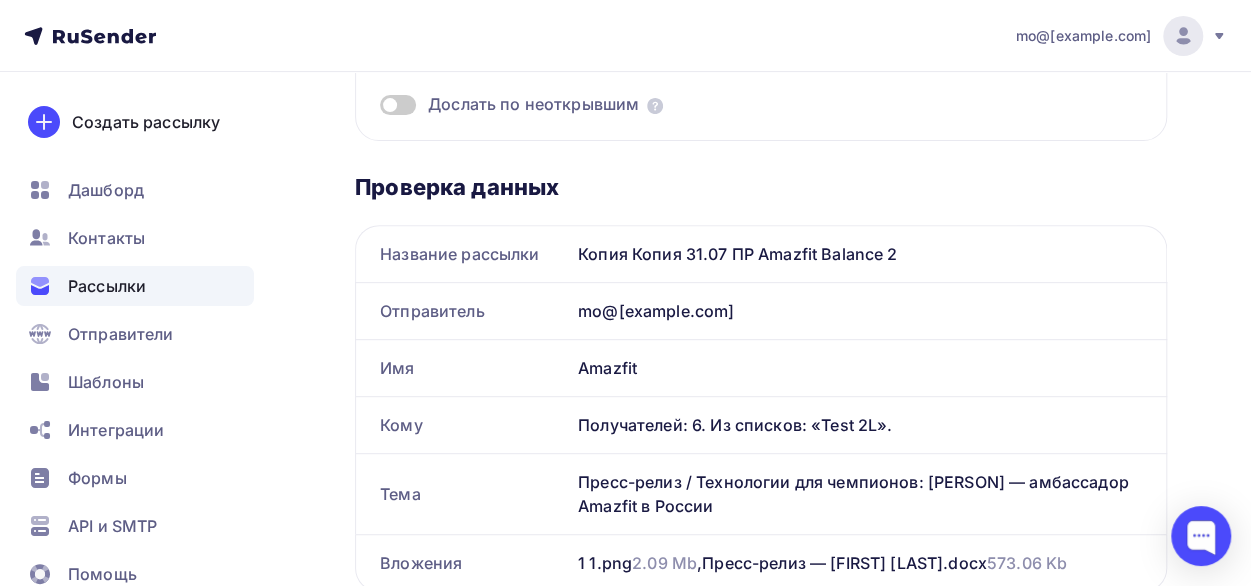 click on "Копия Копия 31.07 ПР Amazfit Balance 2" at bounding box center (868, 254) 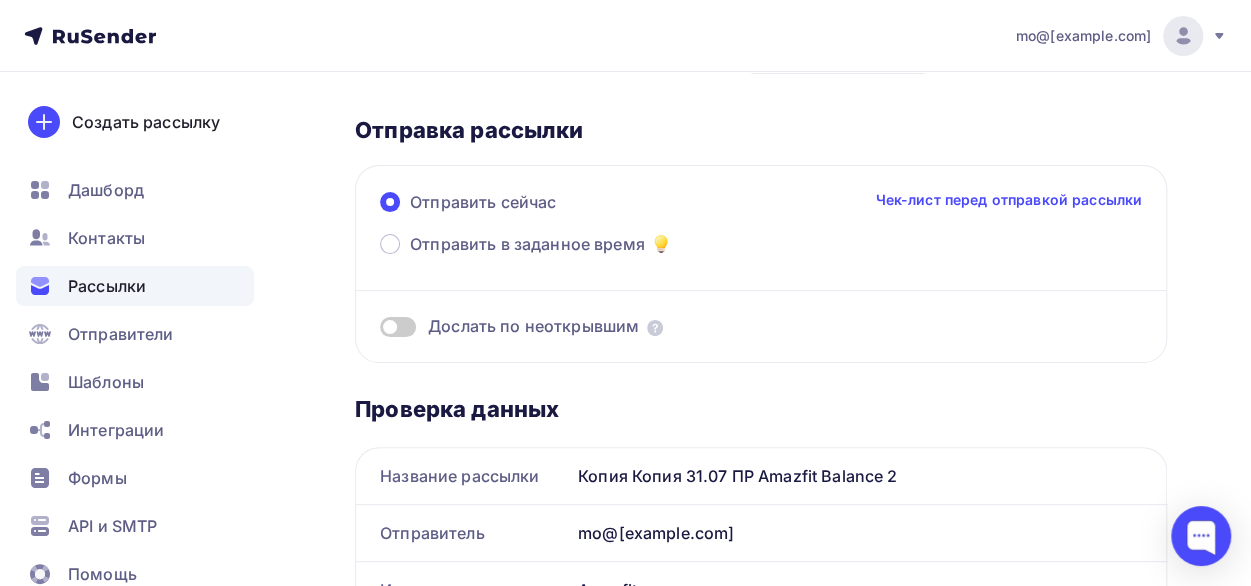 scroll, scrollTop: 0, scrollLeft: 0, axis: both 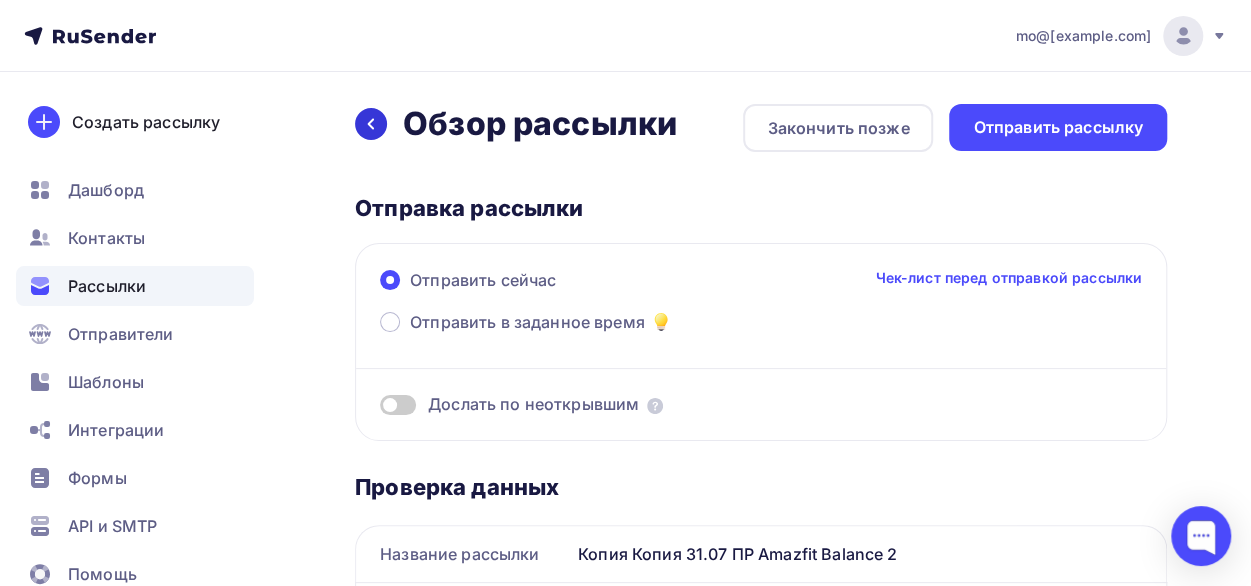 click at bounding box center [371, 124] 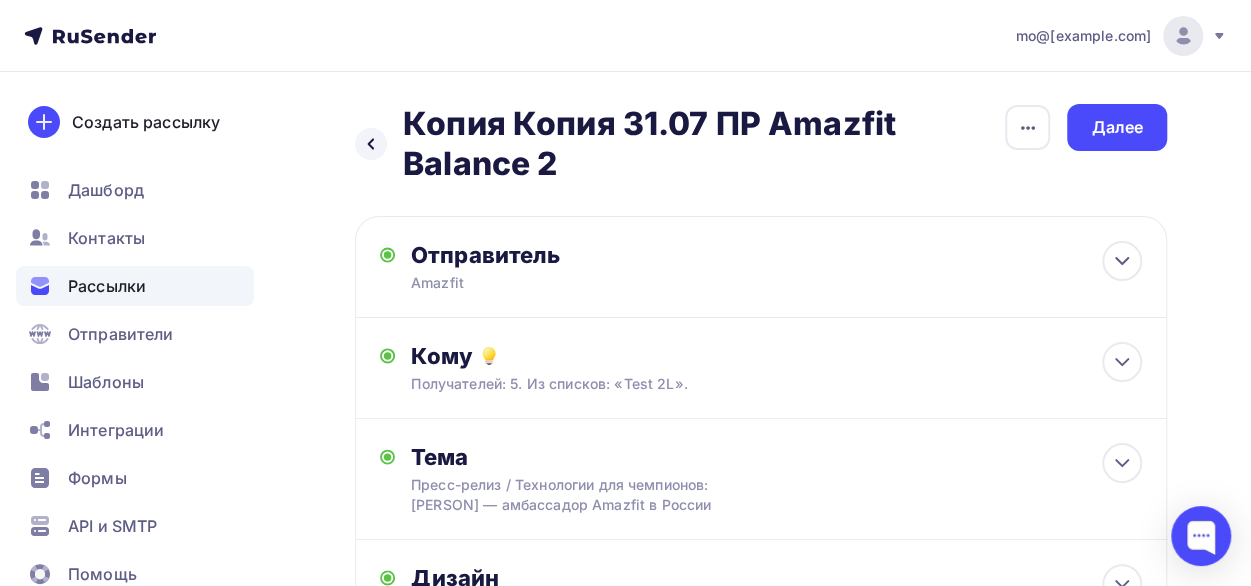 drag, startPoint x: 706, startPoint y: 121, endPoint x: 766, endPoint y: 118, distance: 60.074955 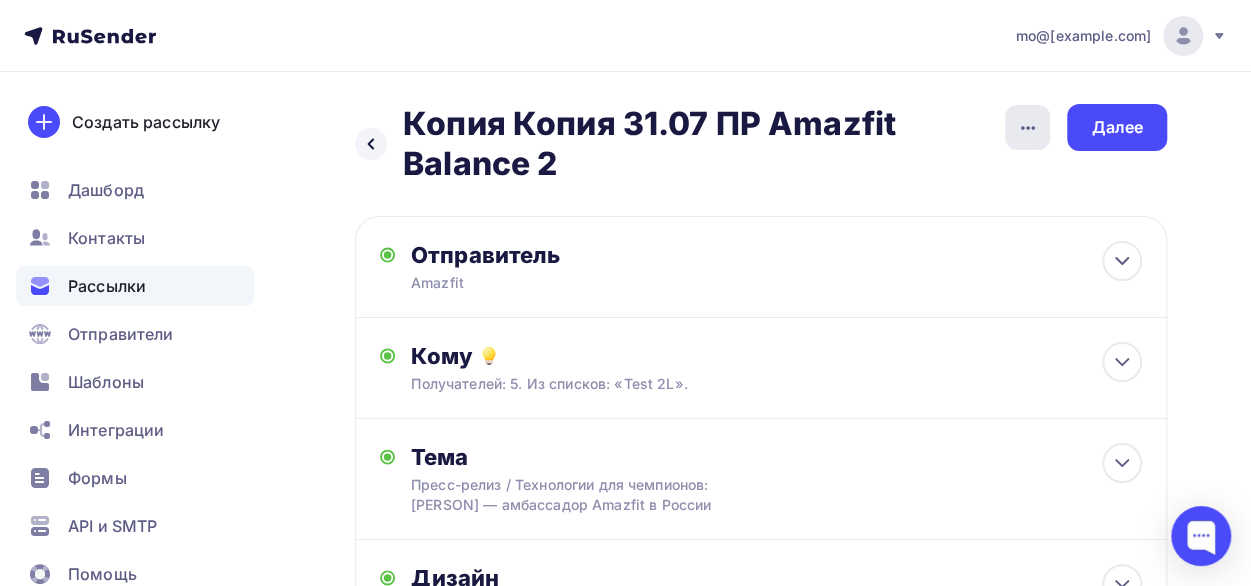click 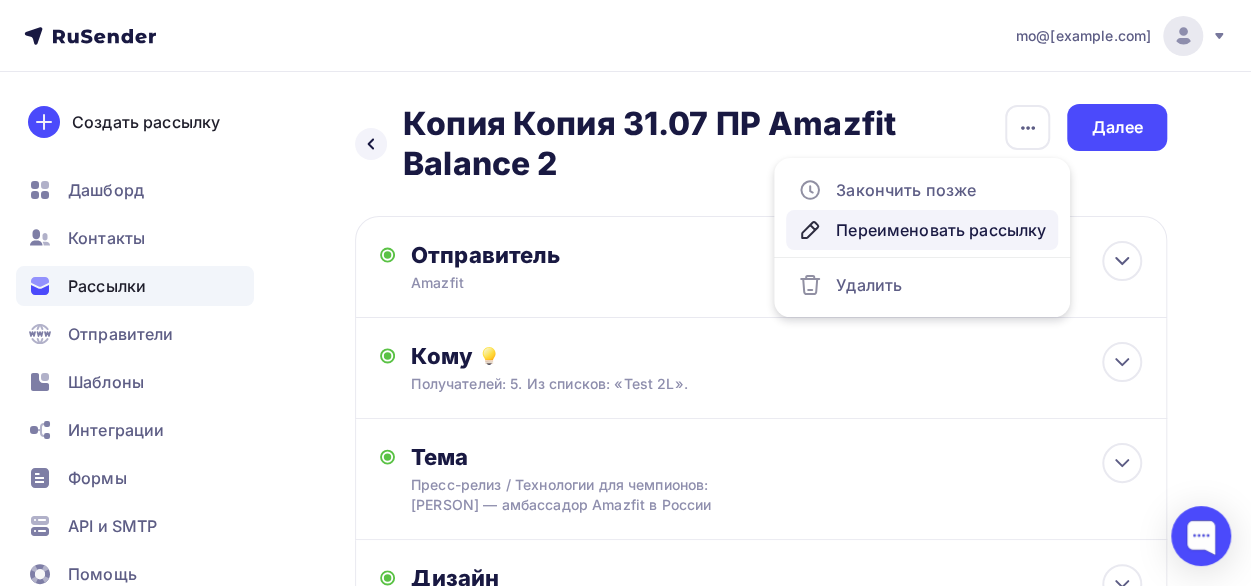 click on "Переименовать рассылку" at bounding box center [922, 230] 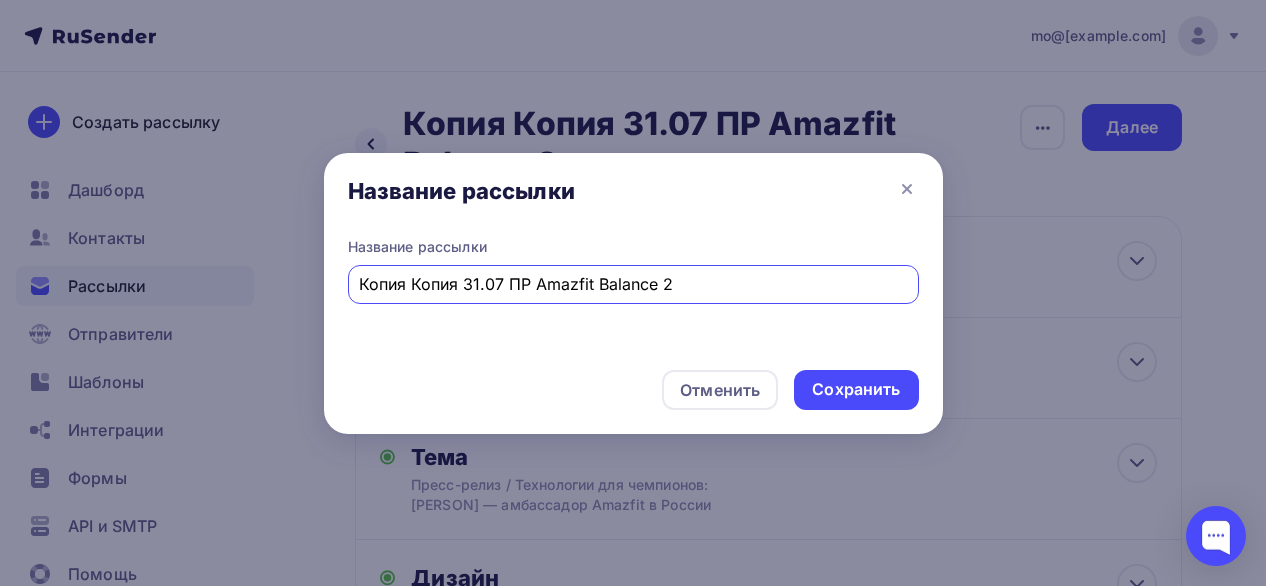 click on "Копия Копия 31.07 ПР Amazfit Balance 2" at bounding box center (633, 284) 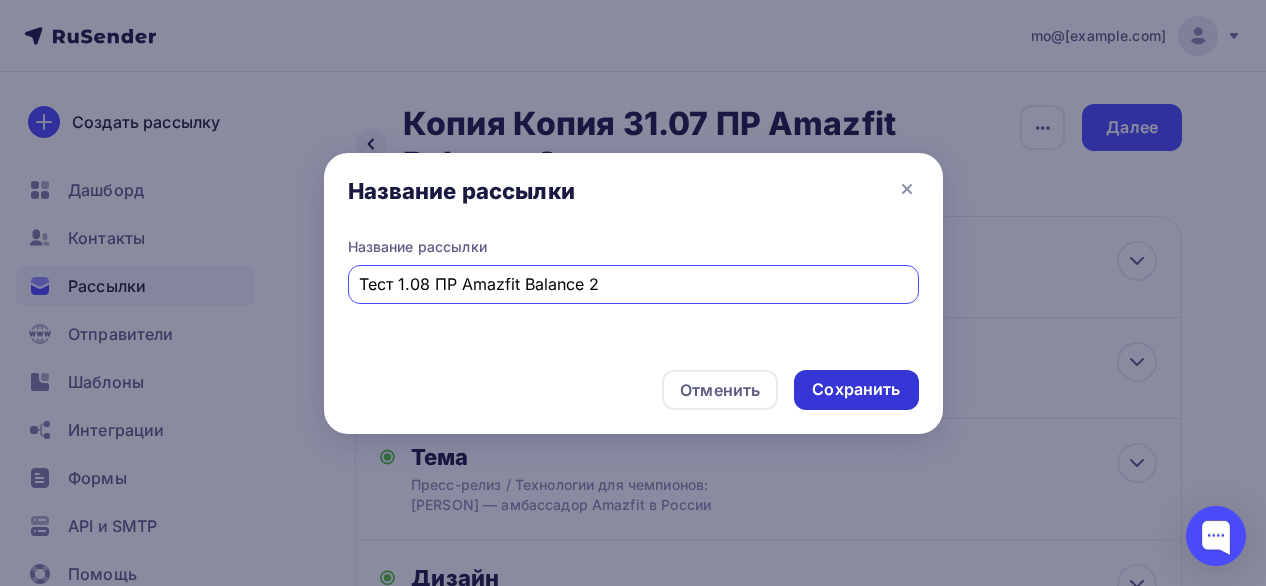 type on "Тест 1.08 ПР Amazfit Balance 2" 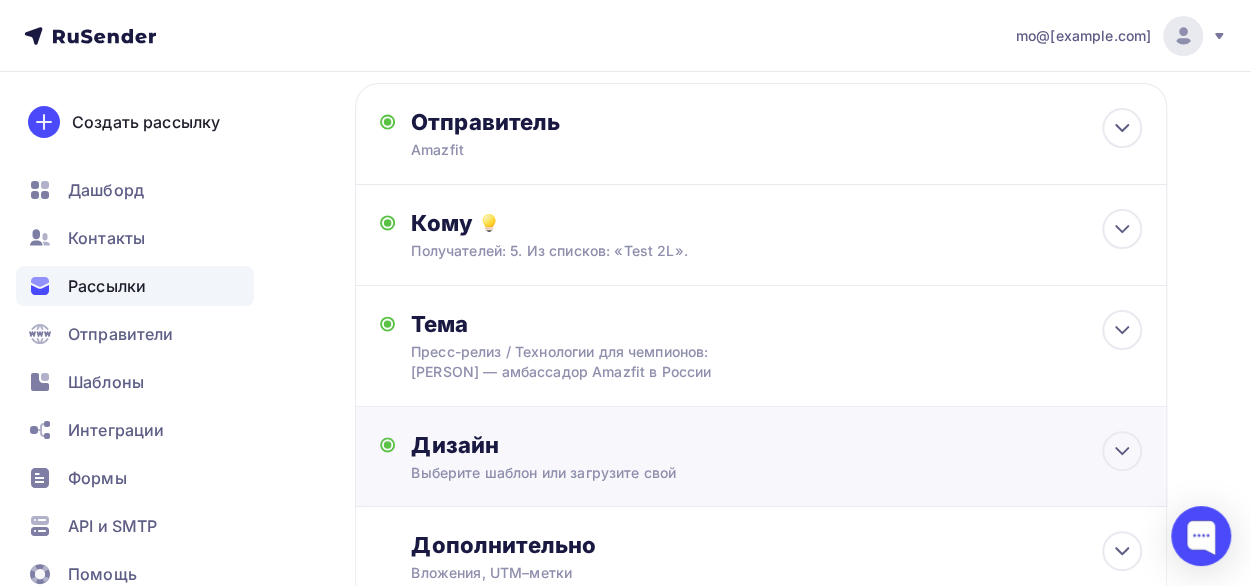scroll, scrollTop: 0, scrollLeft: 0, axis: both 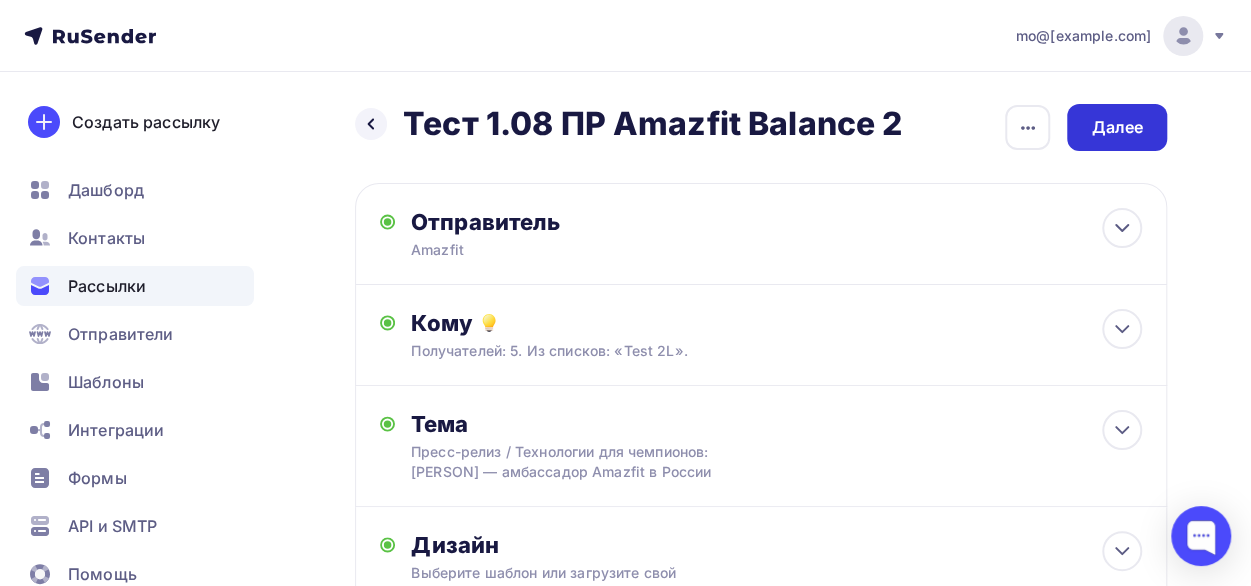 click on "Далее" at bounding box center (1117, 127) 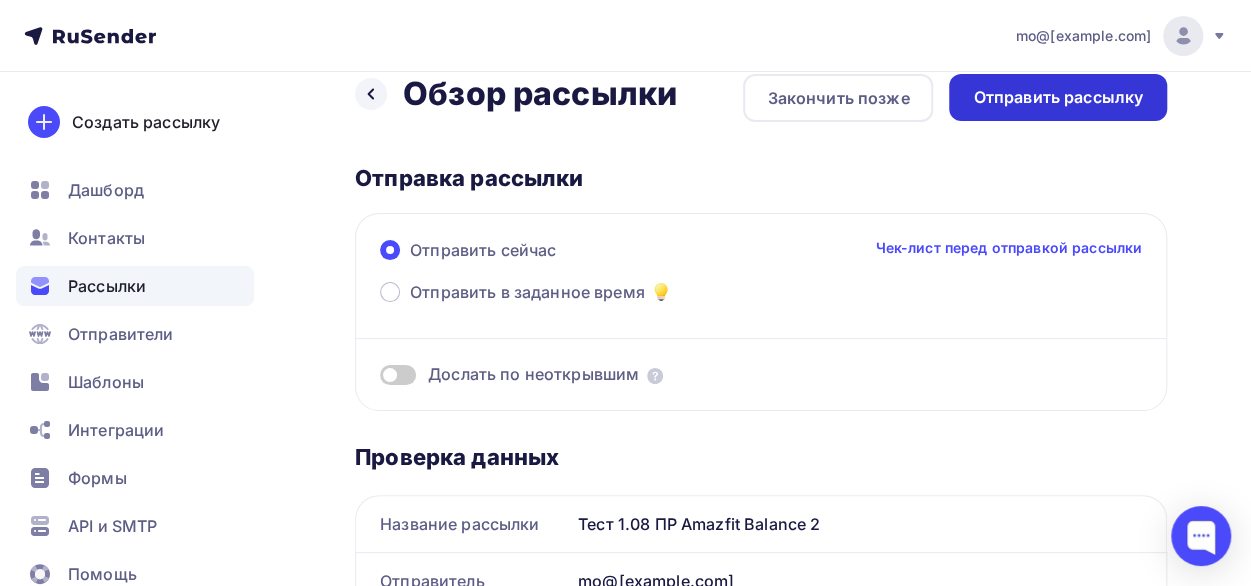 scroll, scrollTop: 0, scrollLeft: 0, axis: both 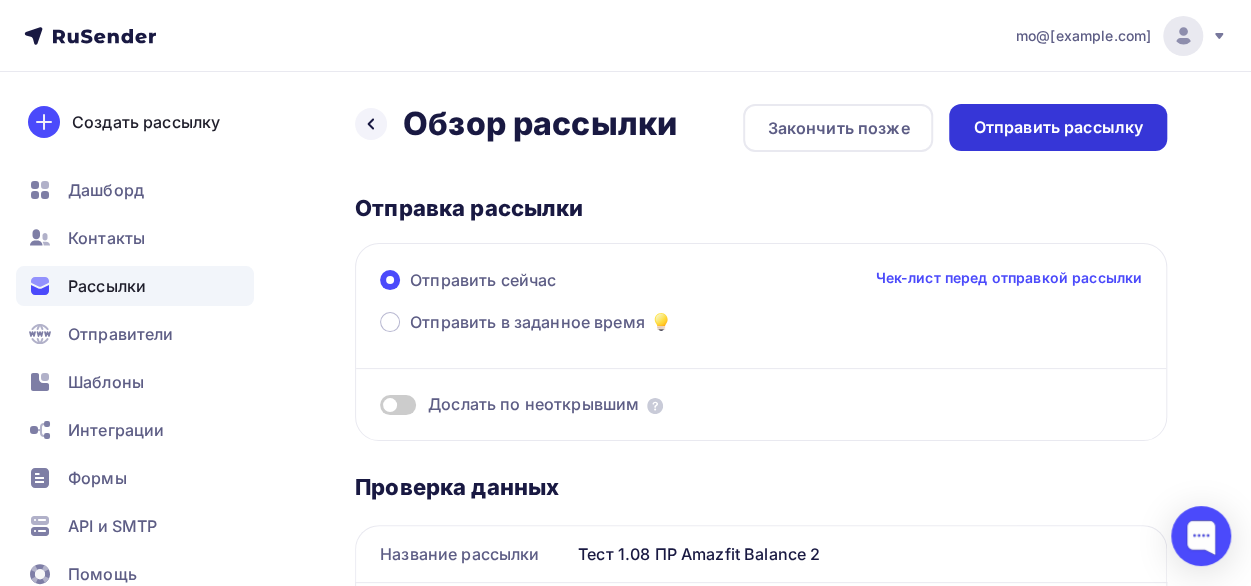 click on "Отправить рассылку" at bounding box center [1058, 127] 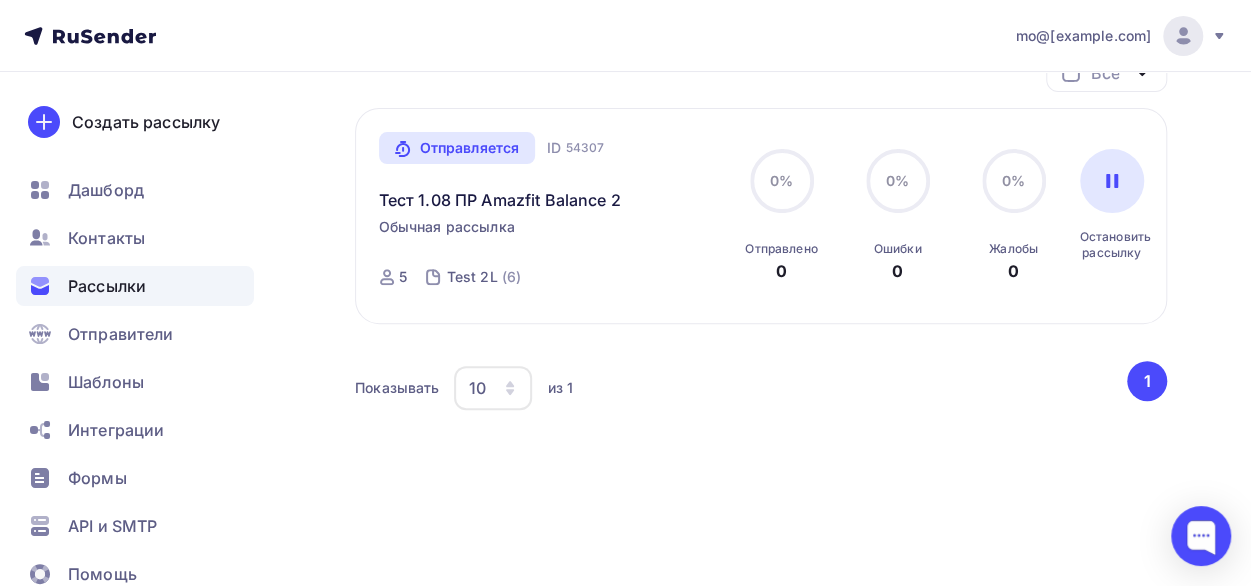 scroll, scrollTop: 0, scrollLeft: 0, axis: both 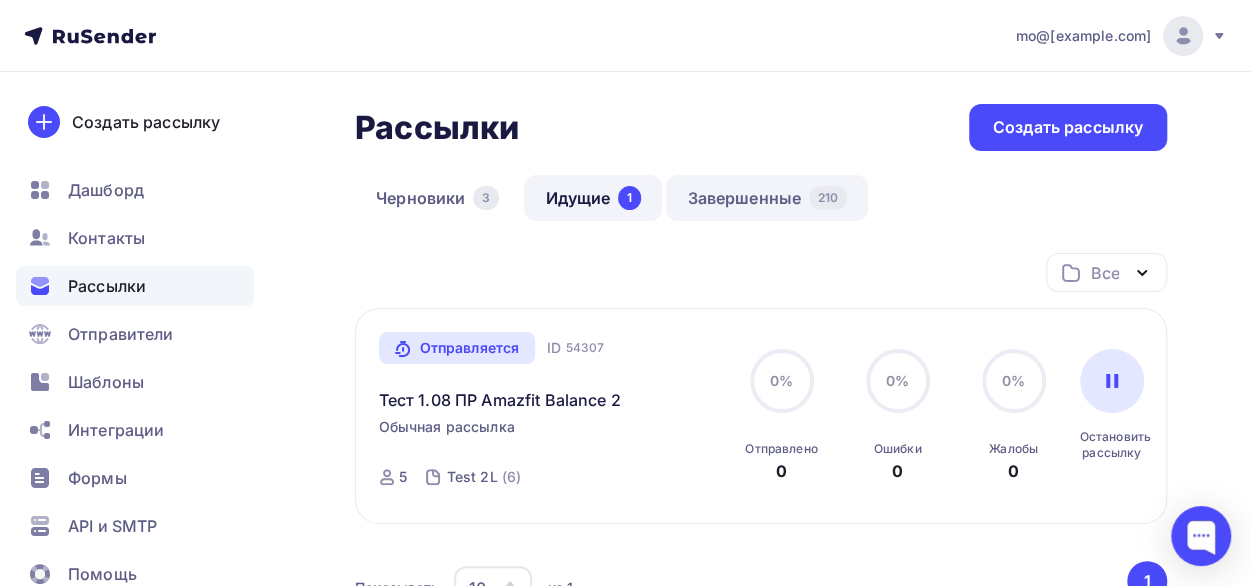 click on "Завершенные
210" at bounding box center (767, 198) 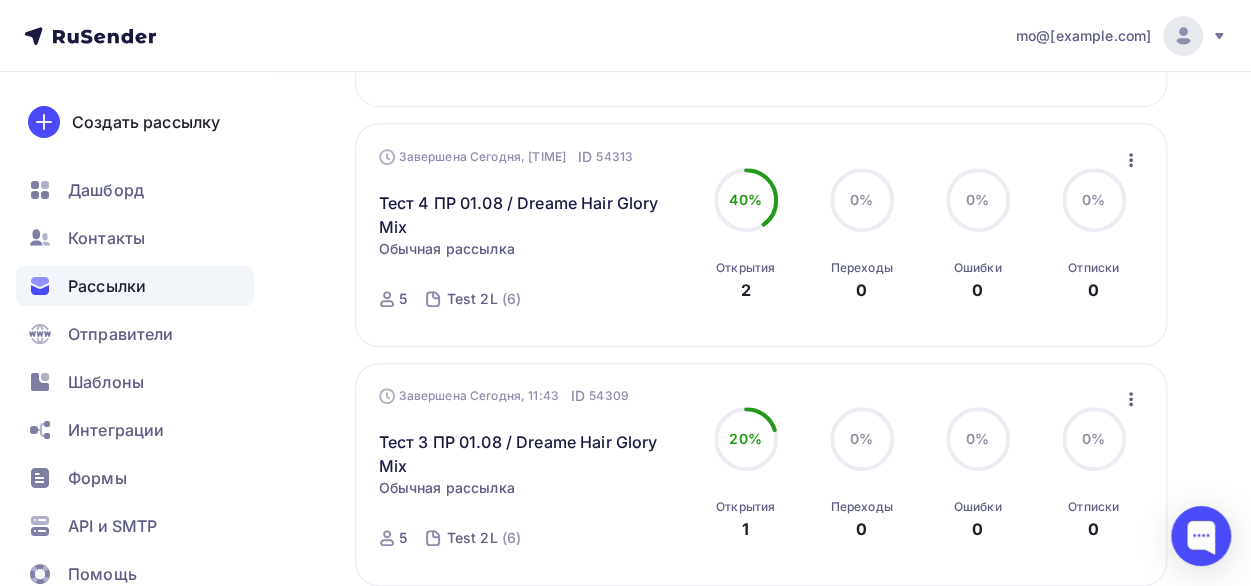 scroll, scrollTop: 0, scrollLeft: 0, axis: both 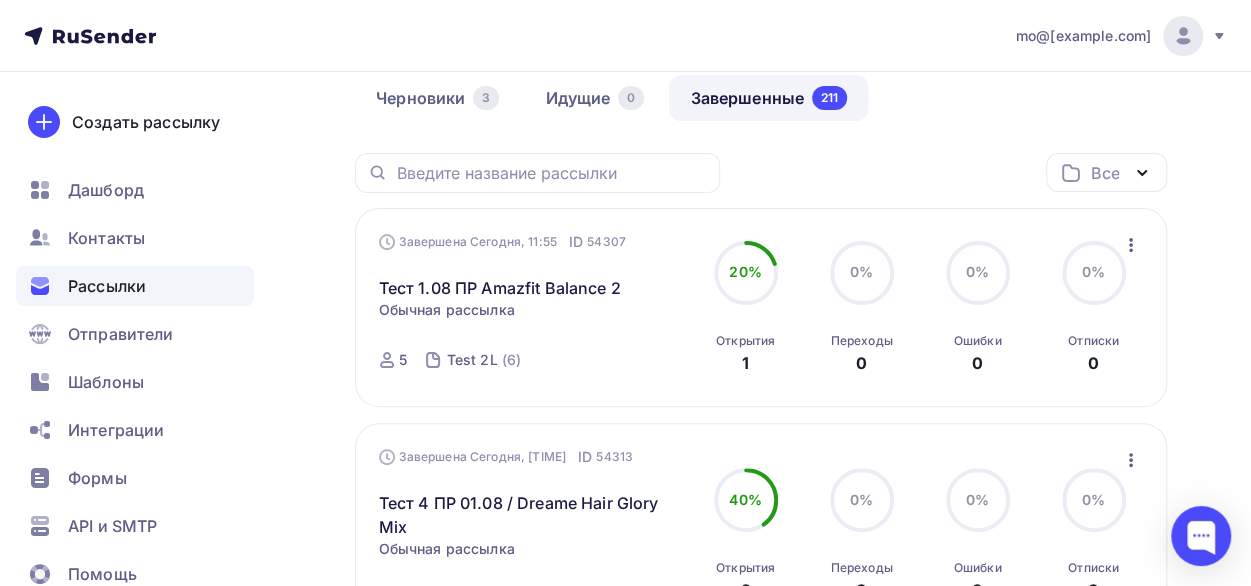 click 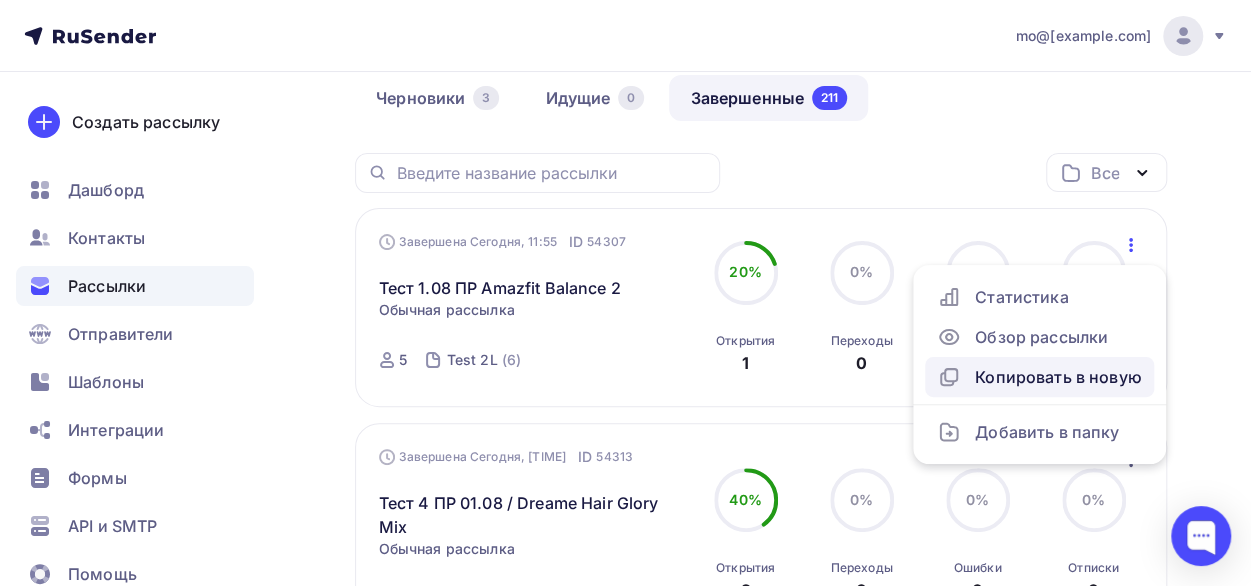 click on "Копировать в новую" at bounding box center (1039, 377) 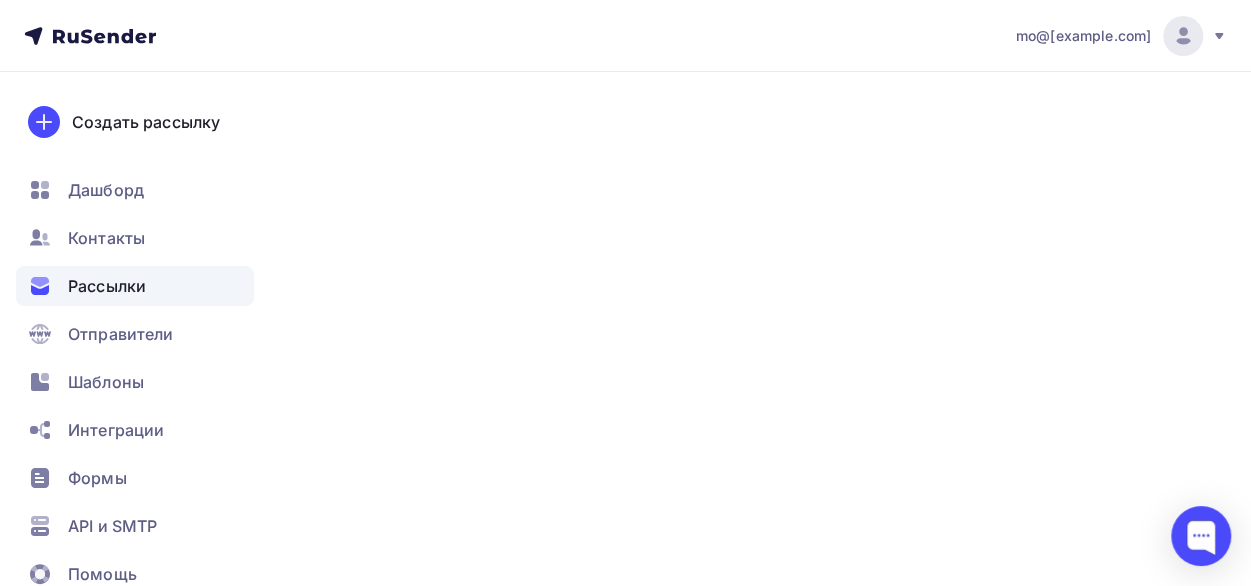 scroll, scrollTop: 0, scrollLeft: 0, axis: both 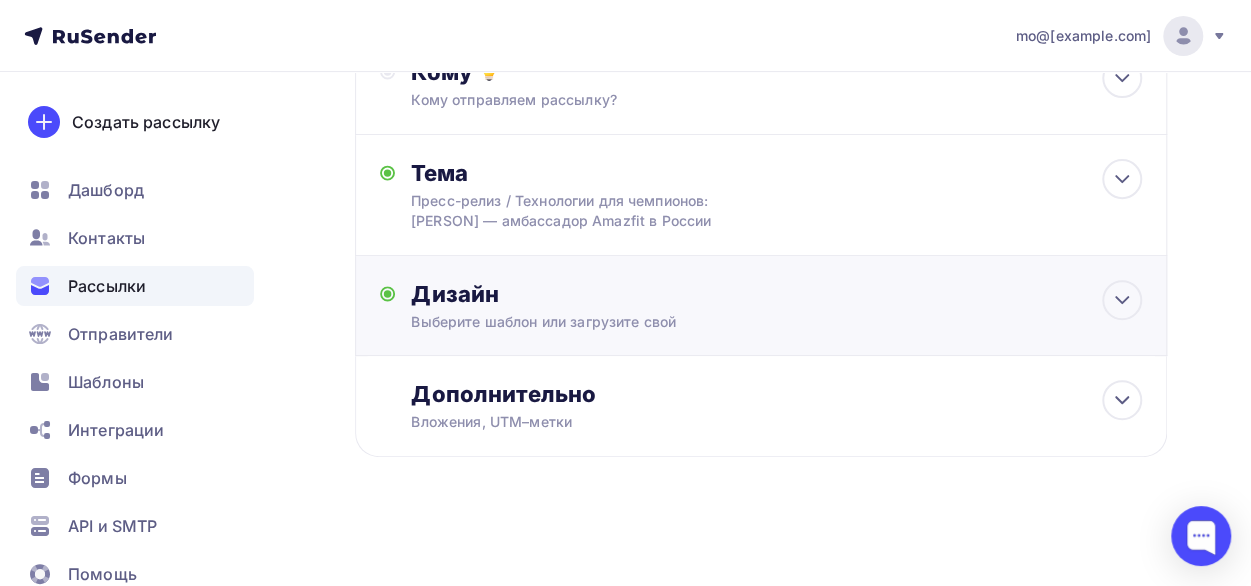 click on "Дизайн" at bounding box center [776, 294] 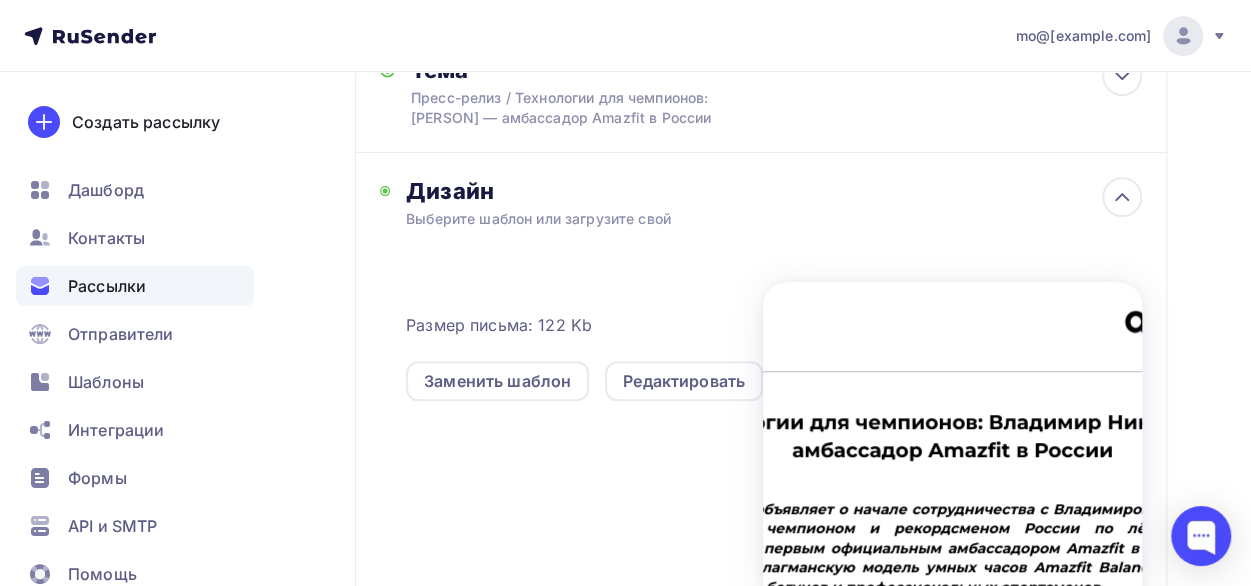 scroll, scrollTop: 406, scrollLeft: 0, axis: vertical 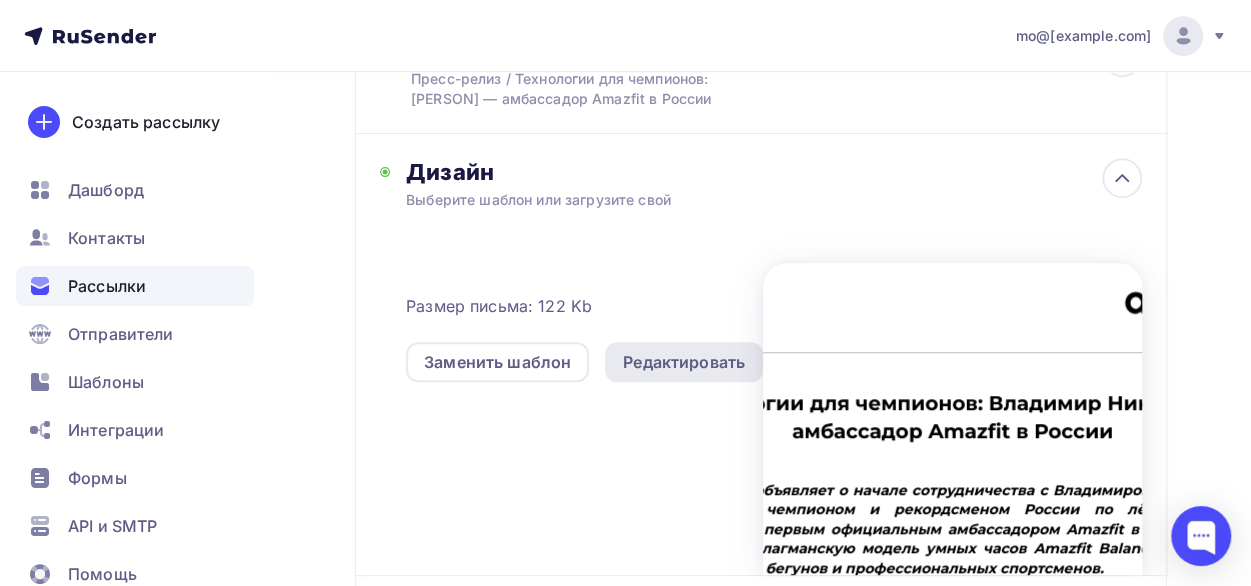 click on "Редактировать" at bounding box center [684, 362] 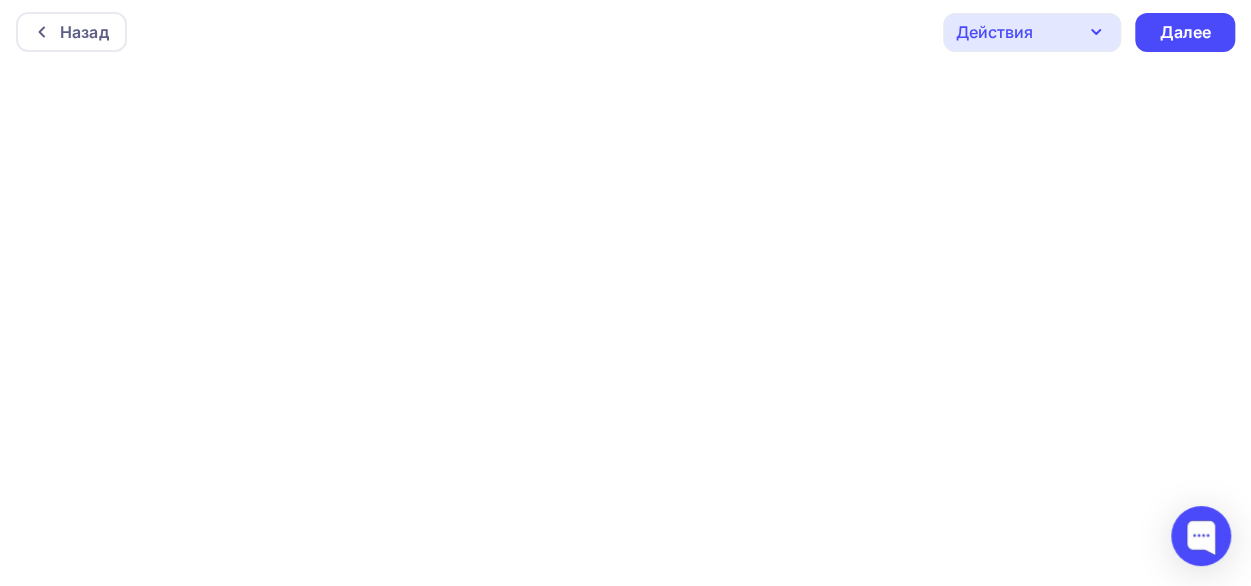 scroll, scrollTop: 5, scrollLeft: 0, axis: vertical 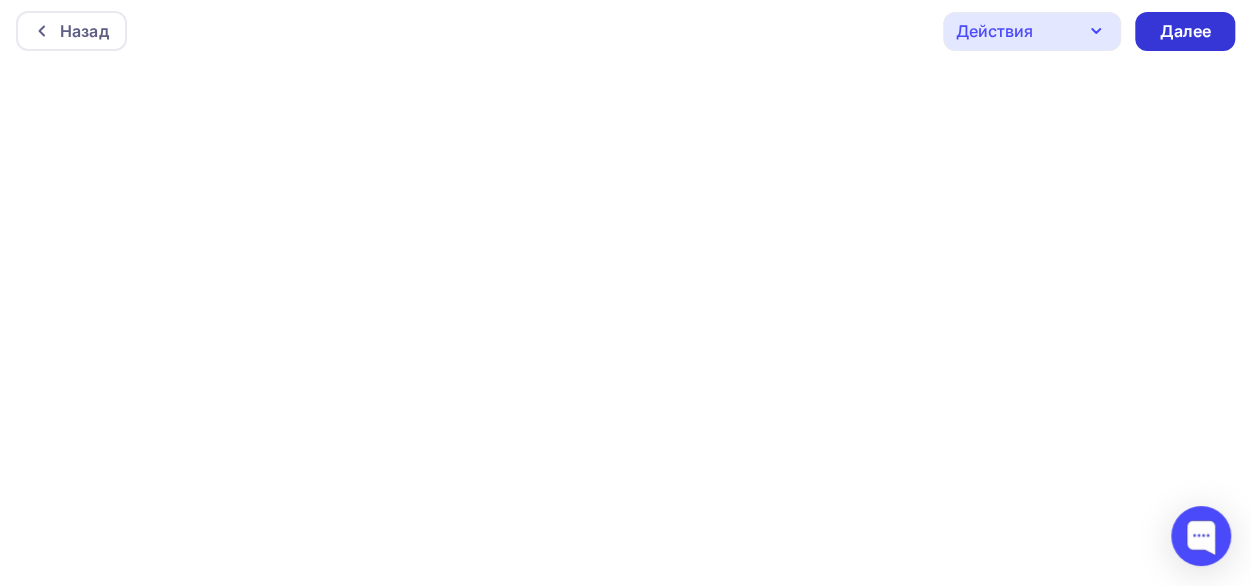 click on "Далее" at bounding box center (1185, 31) 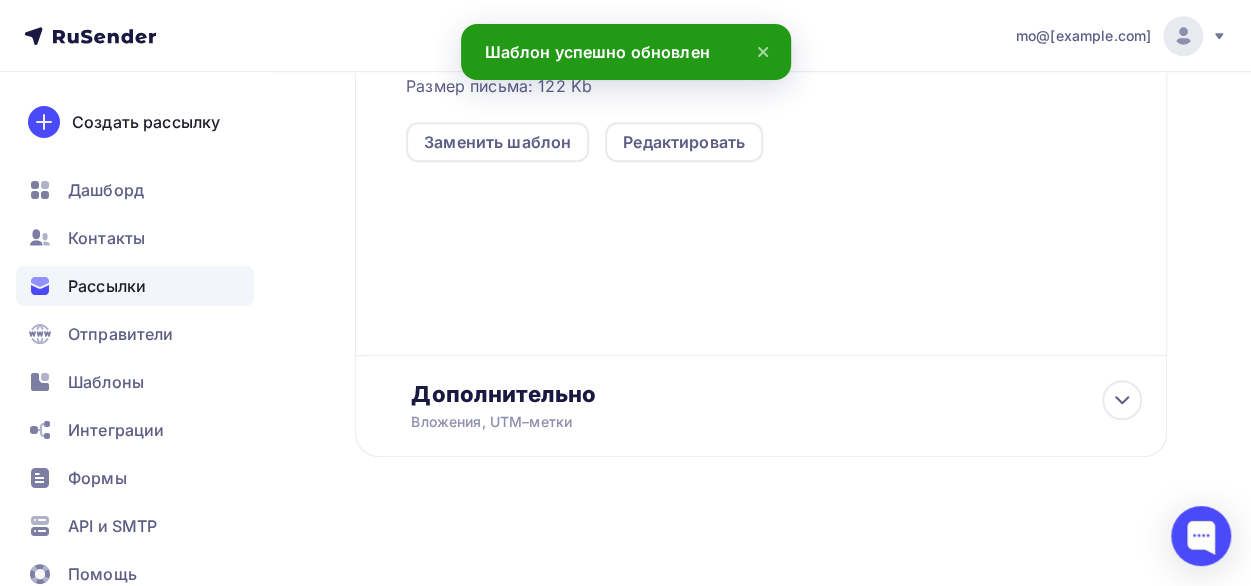 scroll, scrollTop: 648, scrollLeft: 0, axis: vertical 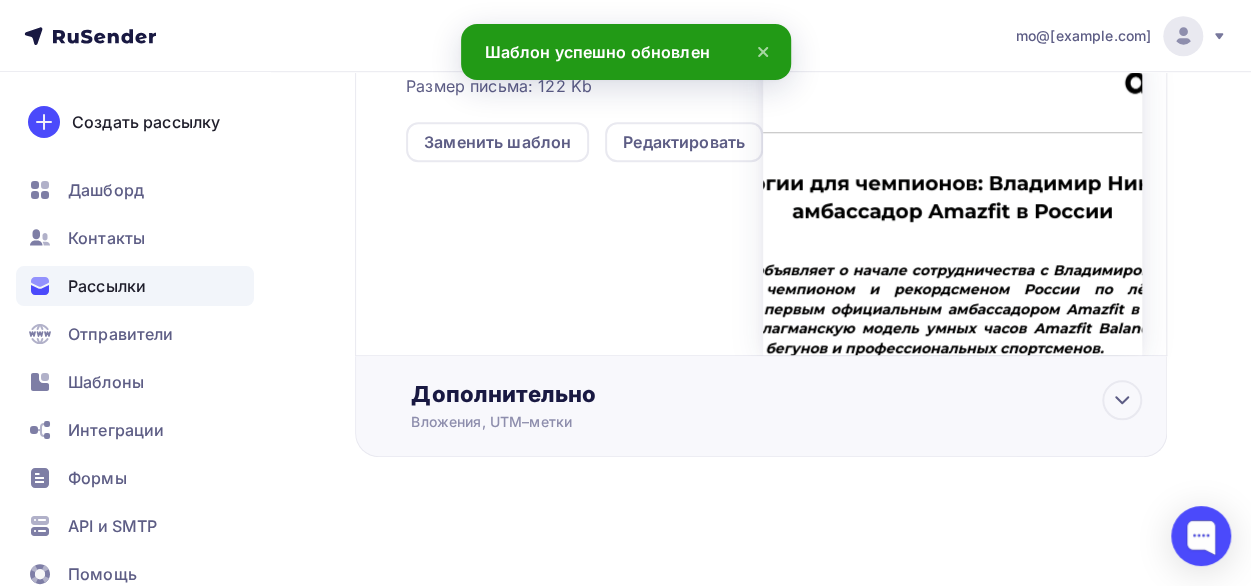 click on "Вложения, UTM–метки" at bounding box center (740, 422) 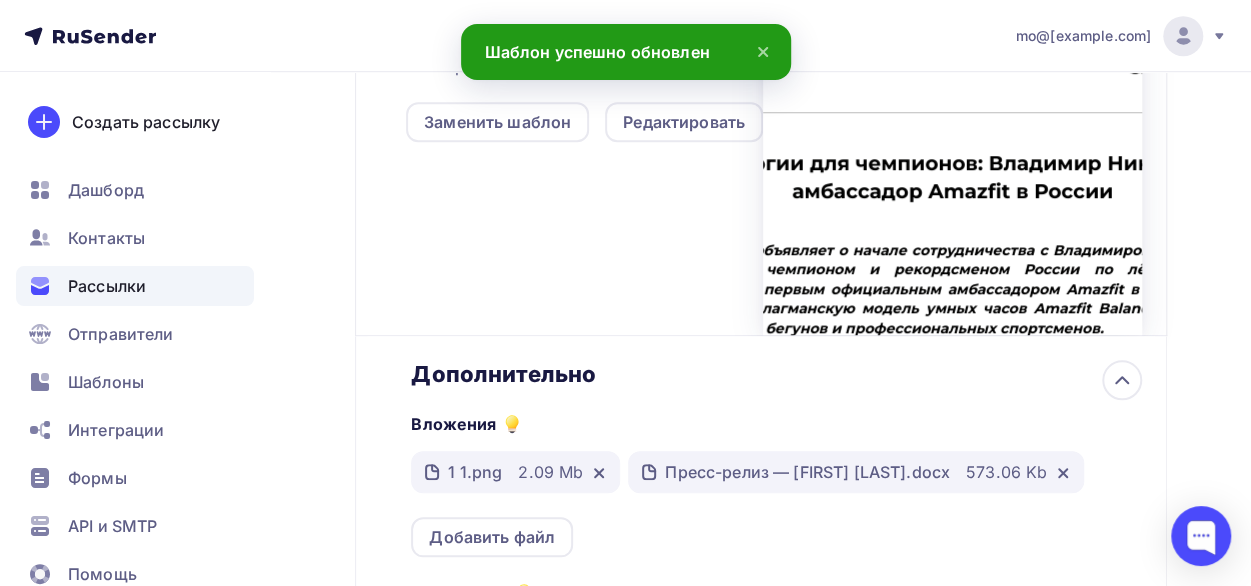 scroll, scrollTop: 0, scrollLeft: 0, axis: both 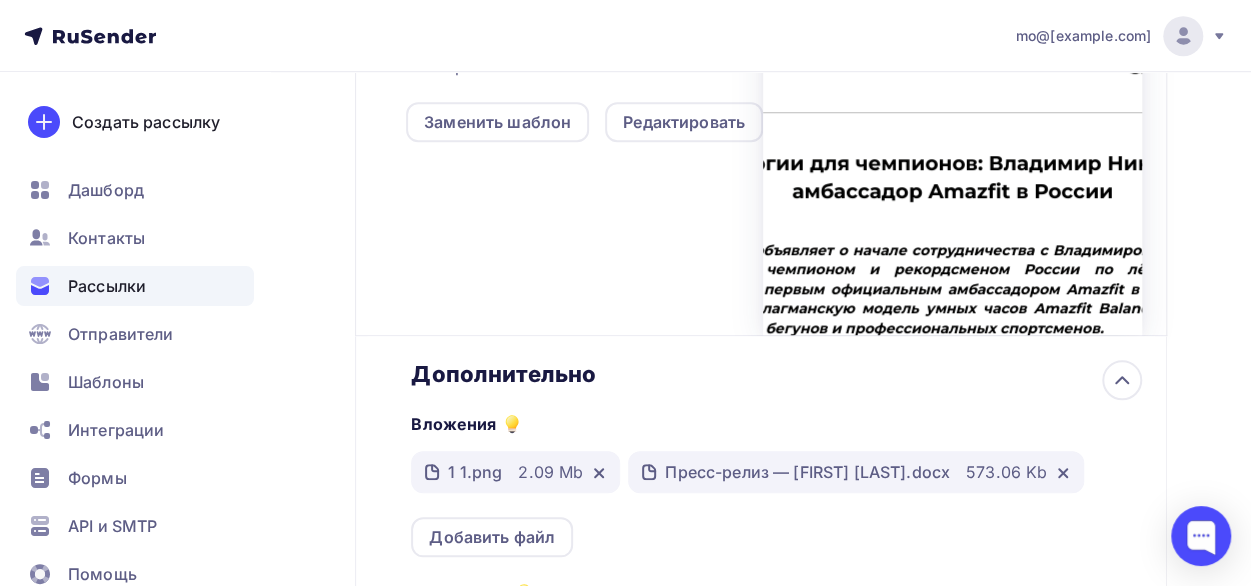 click on "Дополнительно" at bounding box center (776, 374) 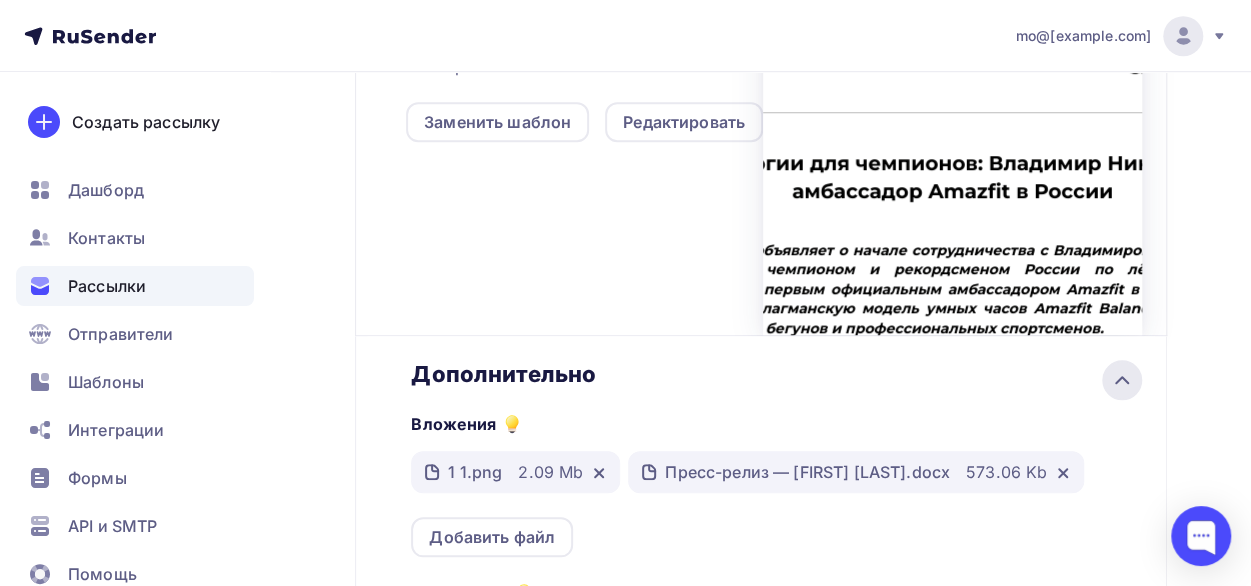 click 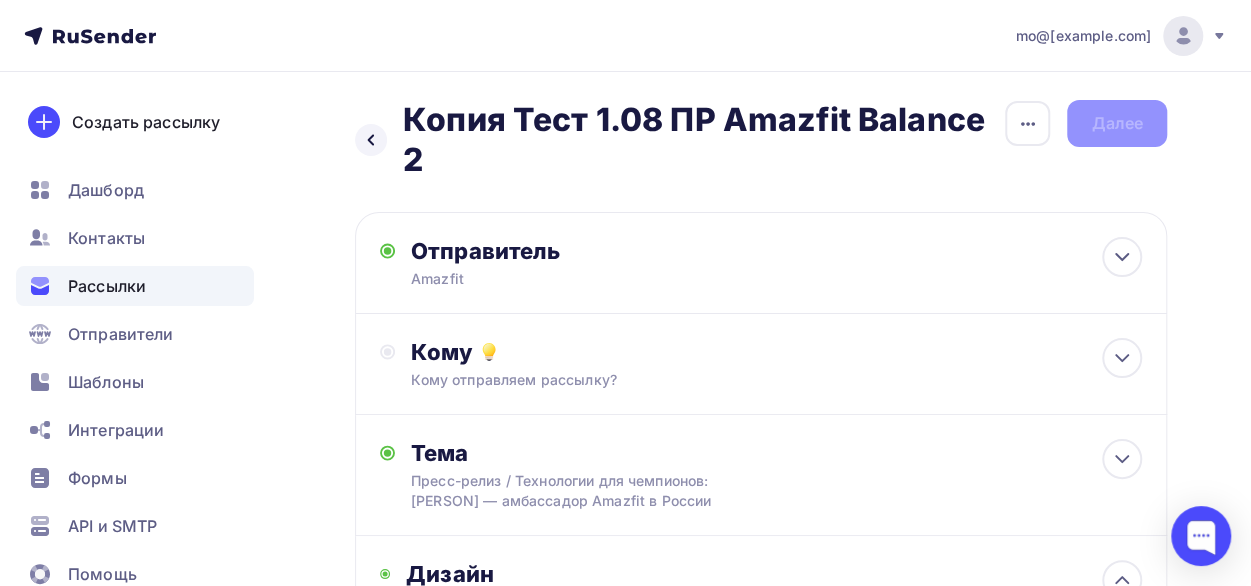 scroll, scrollTop: 0, scrollLeft: 0, axis: both 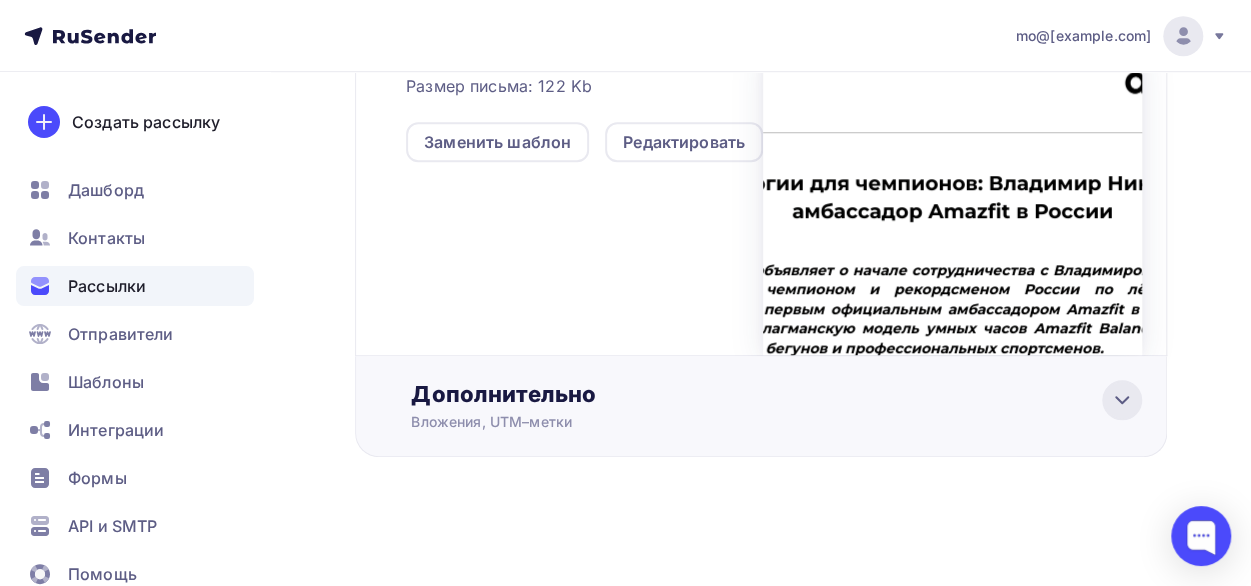 click 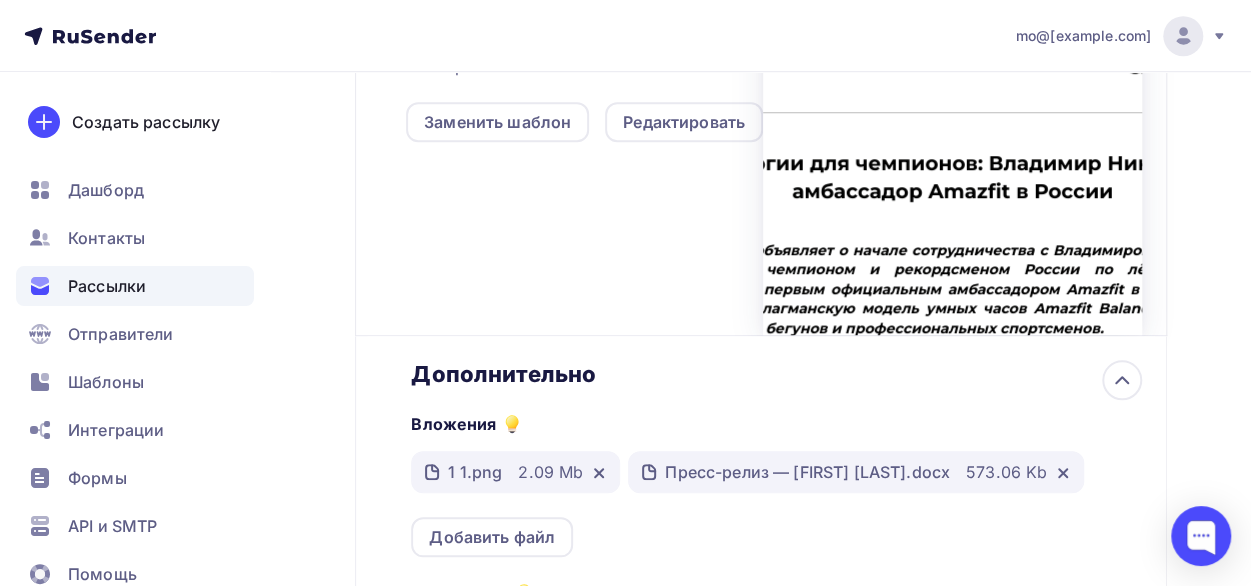 scroll, scrollTop: 0, scrollLeft: 0, axis: both 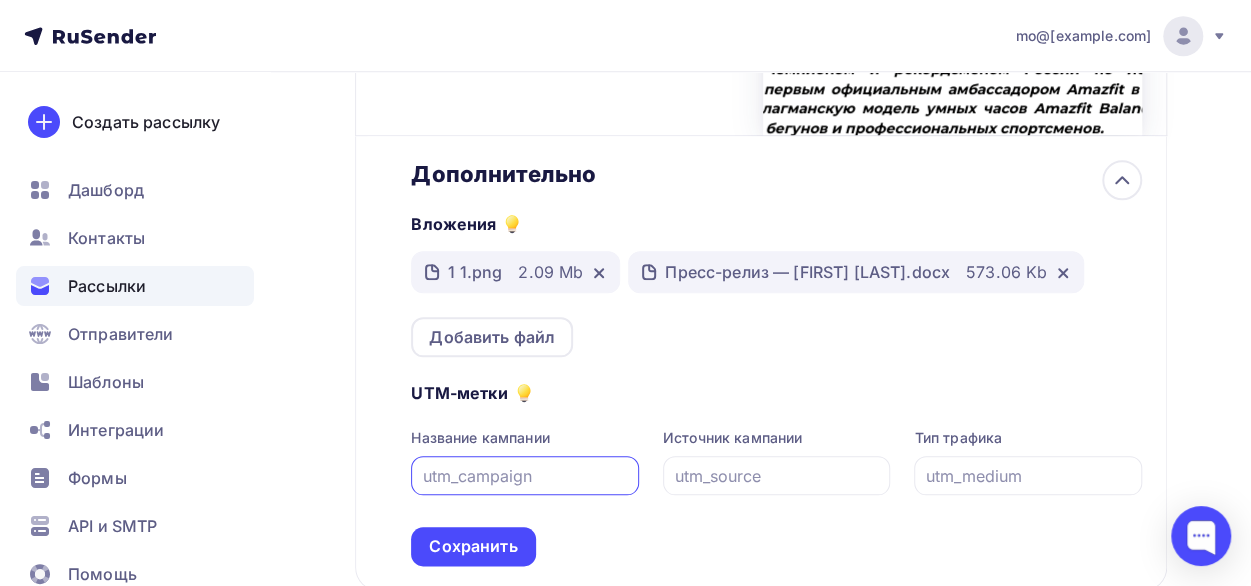 click on "Пресс-релиз — [FIRST] [LAST].docx" at bounding box center (807, 272) 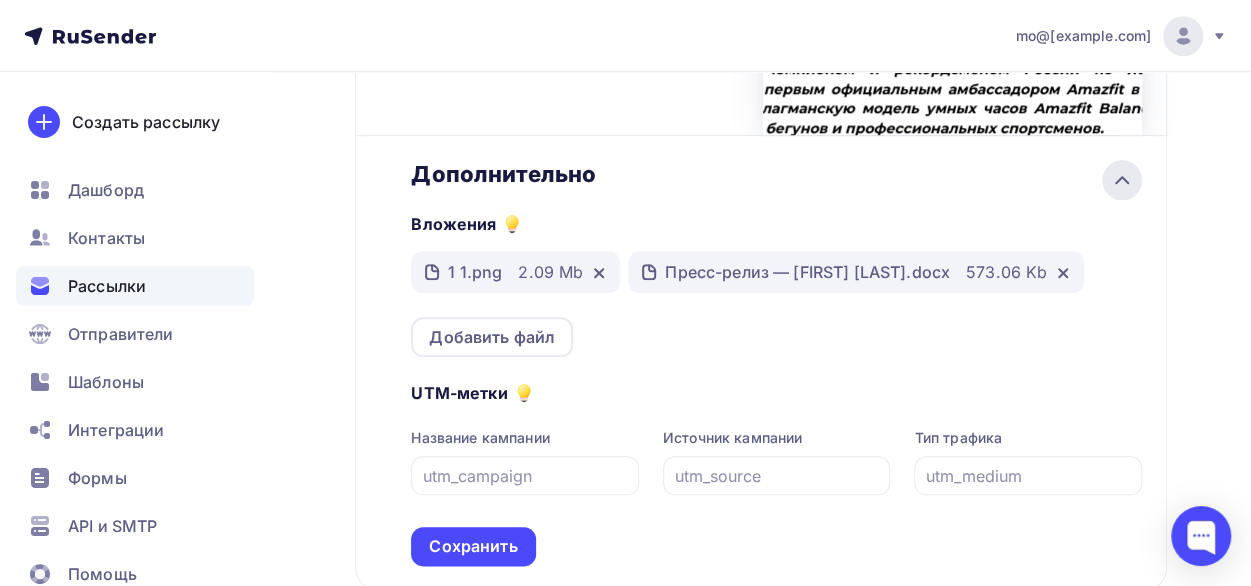 click 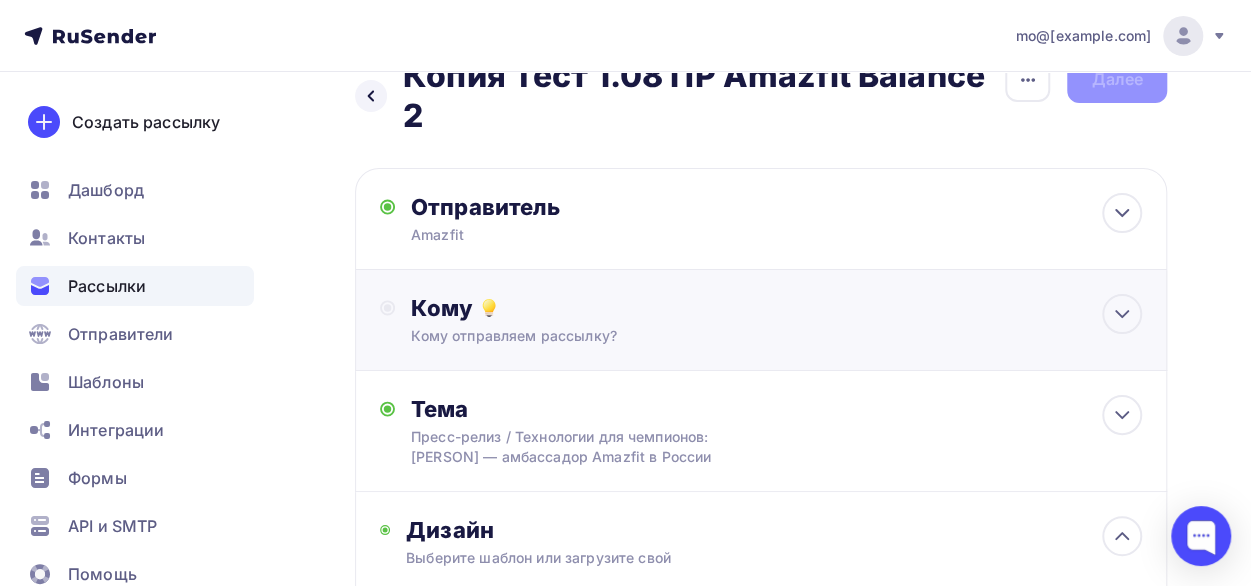 scroll, scrollTop: 0, scrollLeft: 0, axis: both 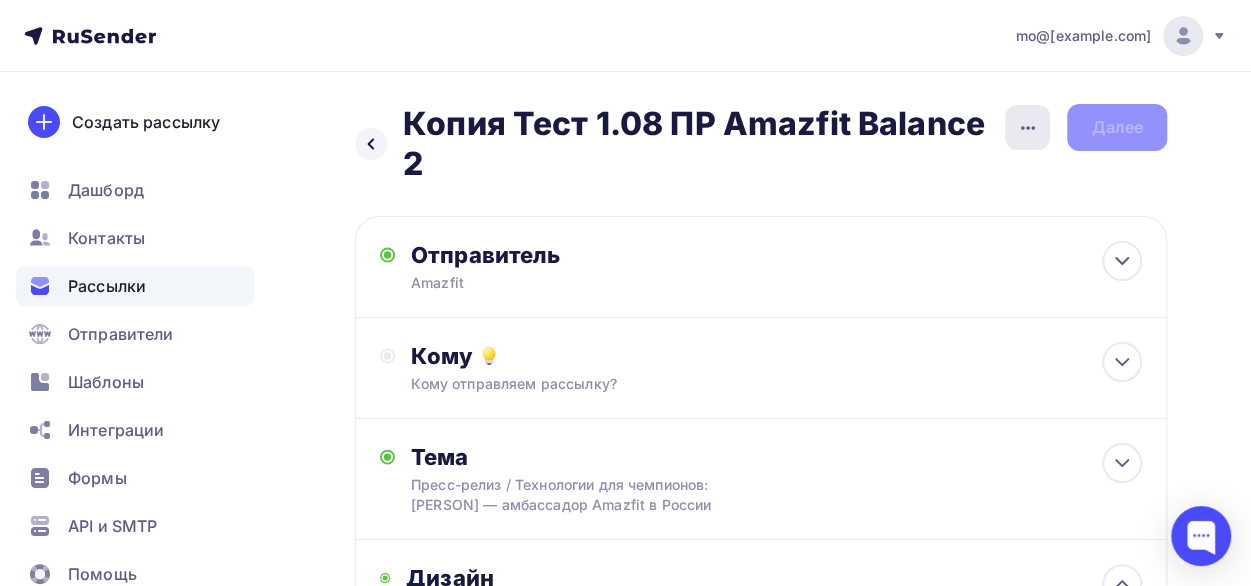 click 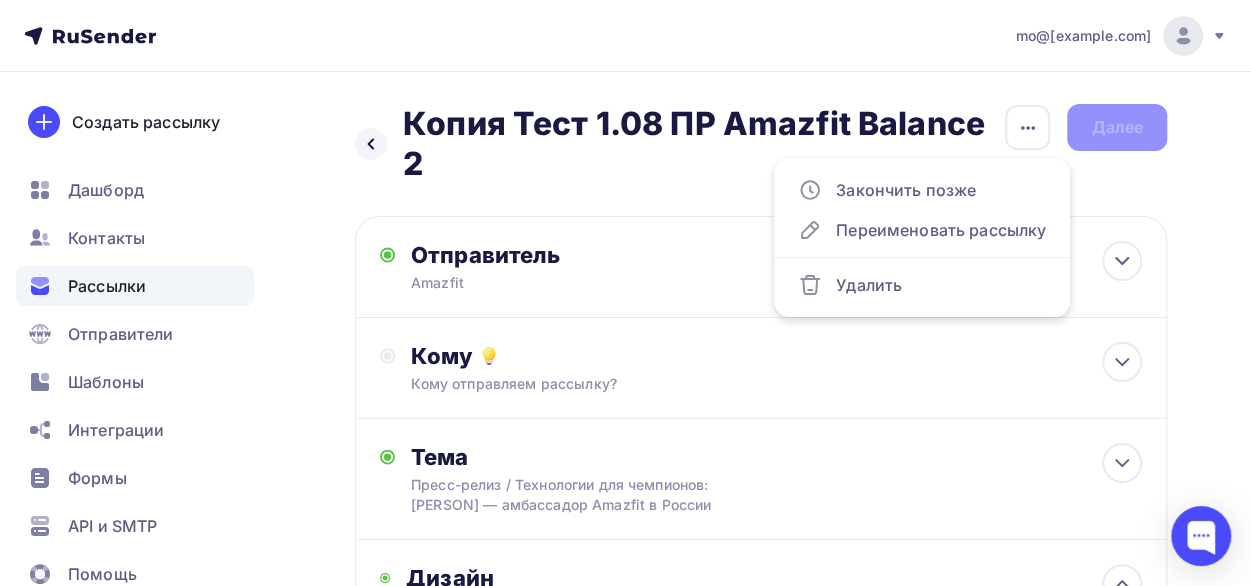 click on "Назад
Копия Тест 1.08 ПР Amazfit Balance 2
Копия Тест 1.08 ПР Amazfit Balance 2
Закончить позже
Переименовать рассылку
Удалить
Далее" at bounding box center (761, 144) 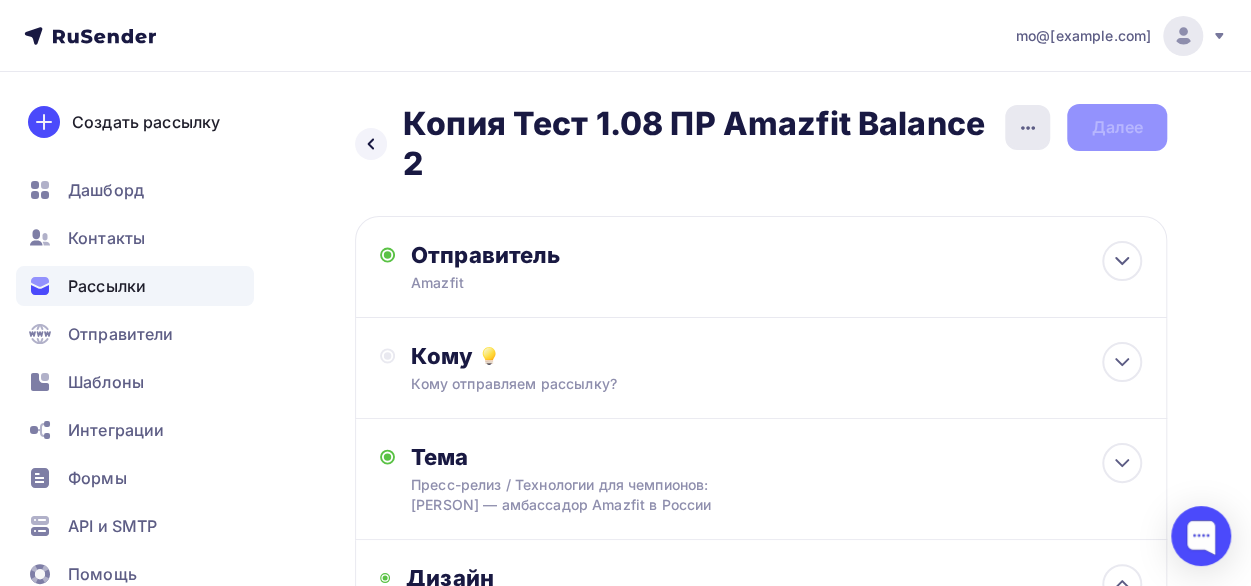 click 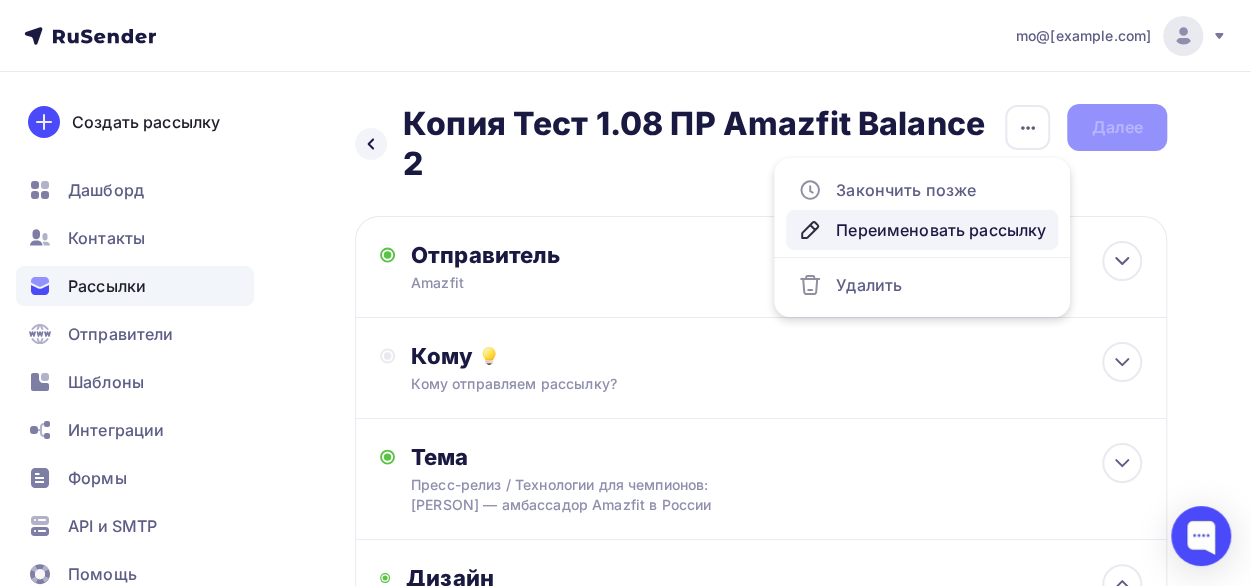 click on "Переименовать рассылку" at bounding box center [922, 230] 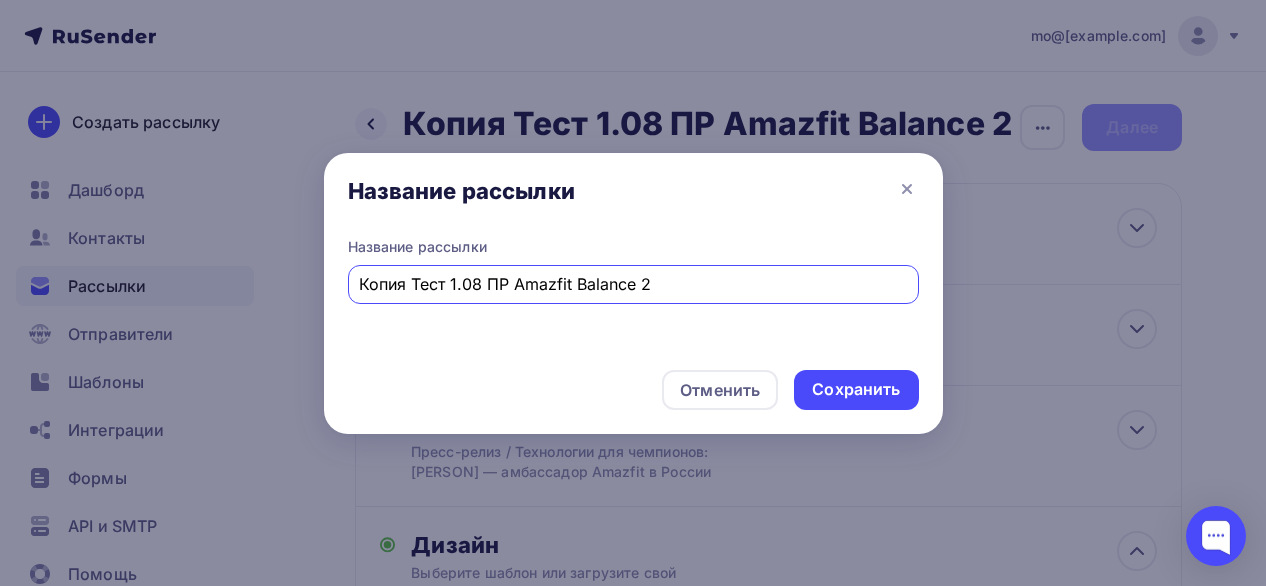 click on "Копия Тест 1.08 ПР Amazfit Balance 2" at bounding box center (633, 284) 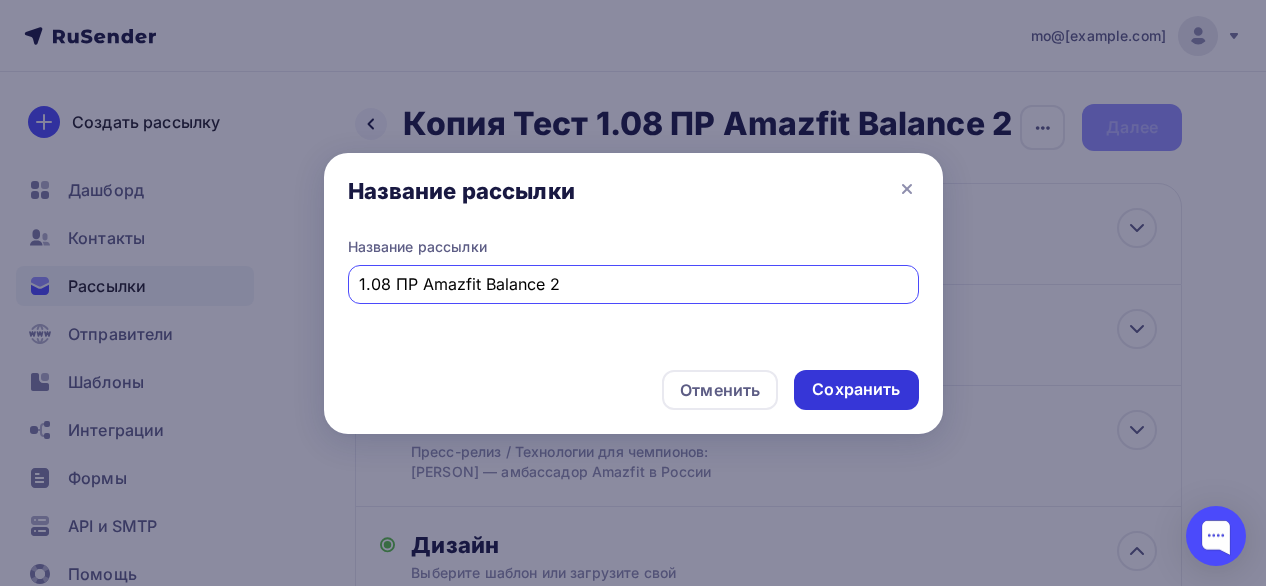 type on "1.08 ПР Amazfit Balance 2" 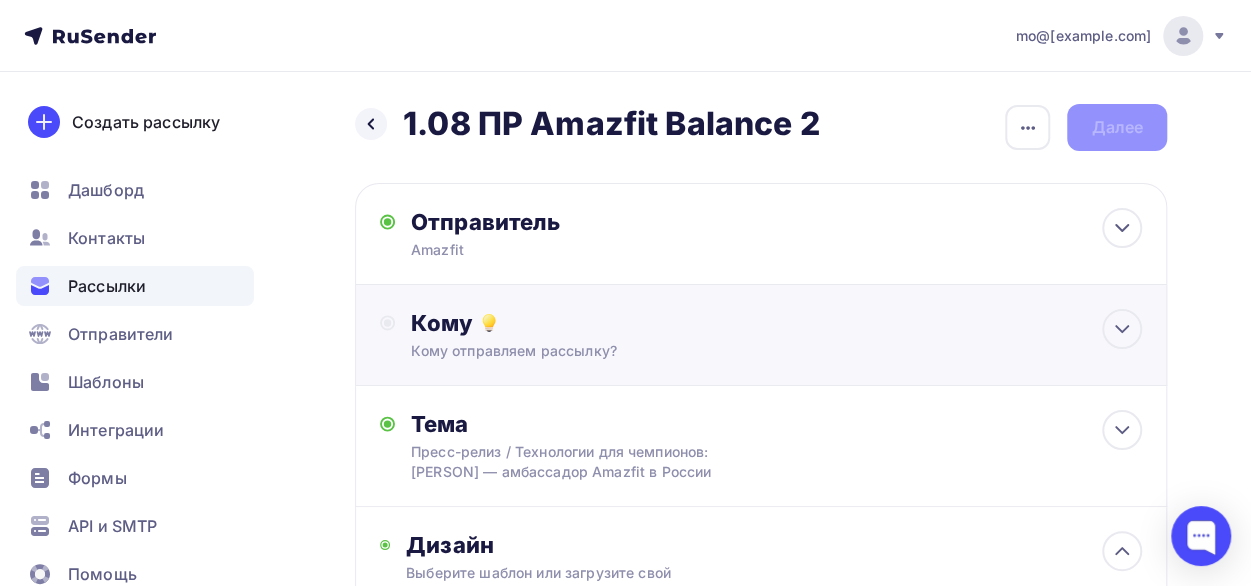 click on "Кому отправляем рассылку?" at bounding box center [740, 351] 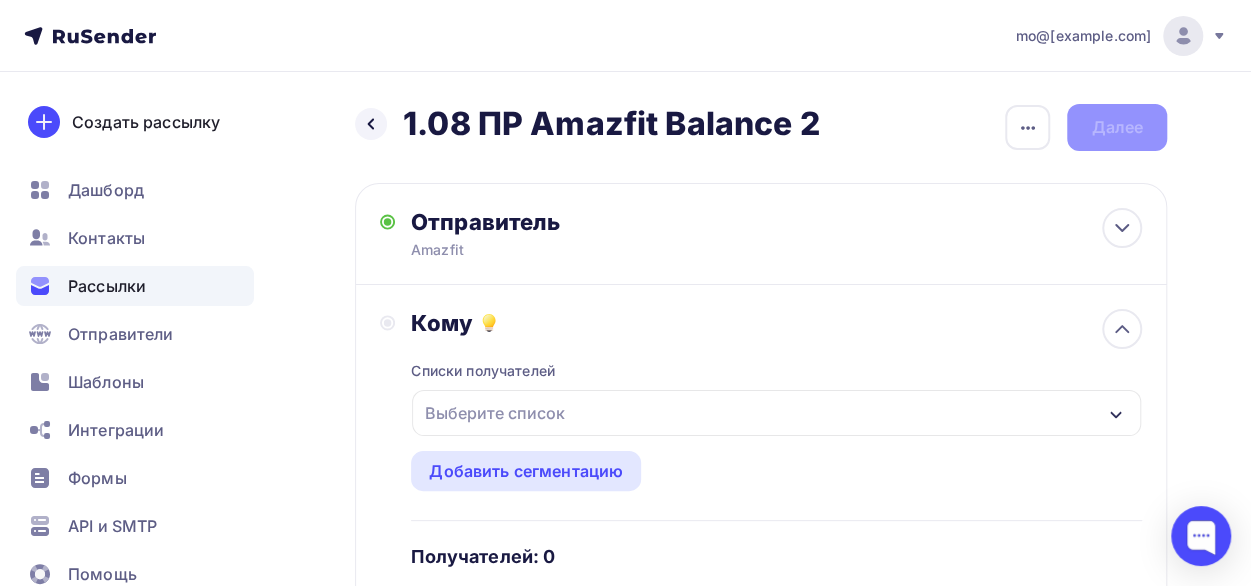 click on "Выберите список" at bounding box center (776, 413) 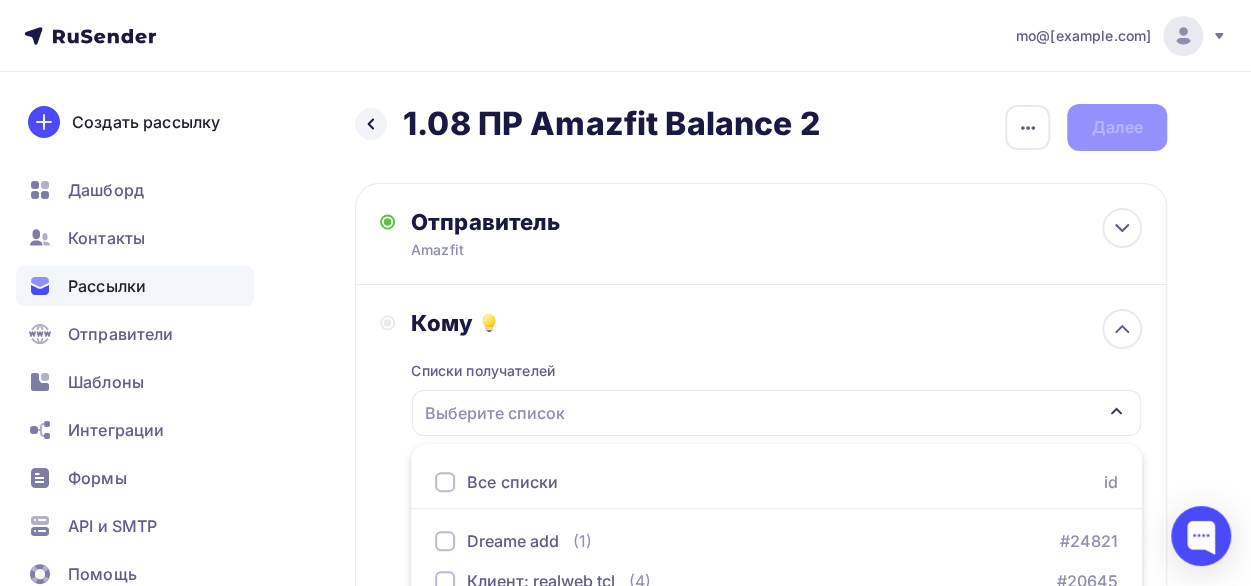 scroll, scrollTop: 376, scrollLeft: 0, axis: vertical 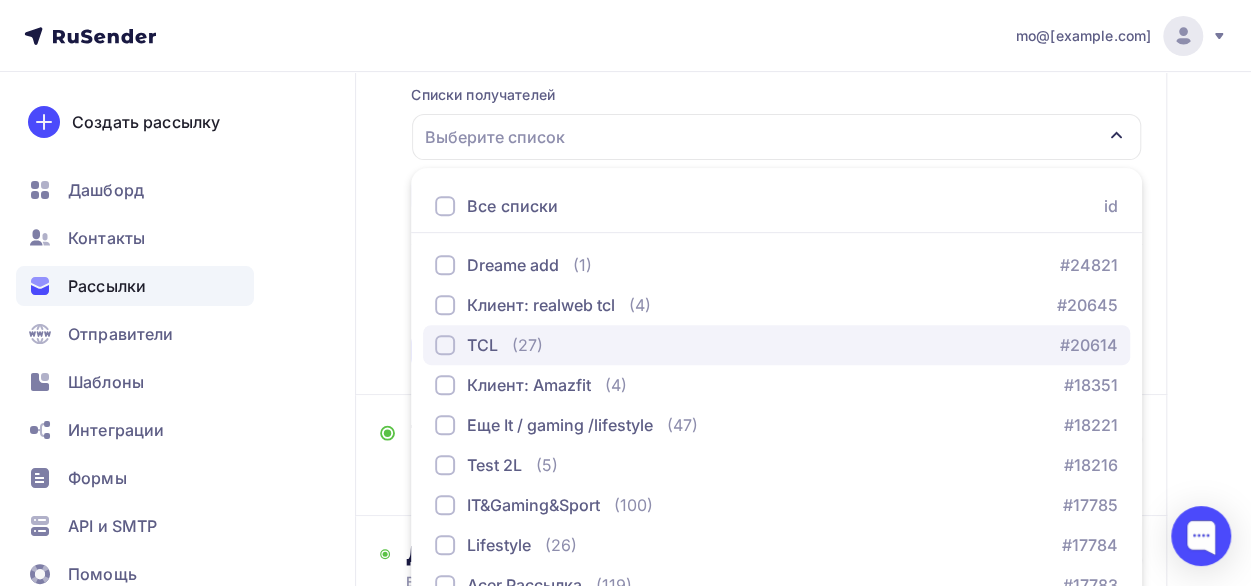 click on "TCL
(27)
#20614" at bounding box center (776, 345) 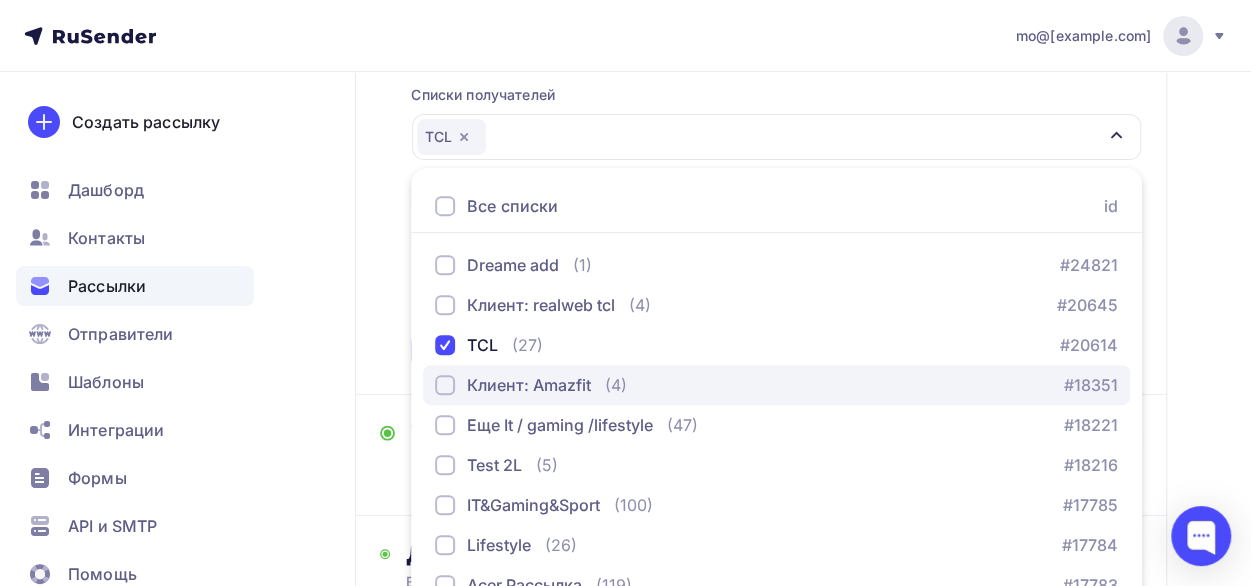 click on "Клиент: Amazfit" at bounding box center (529, 385) 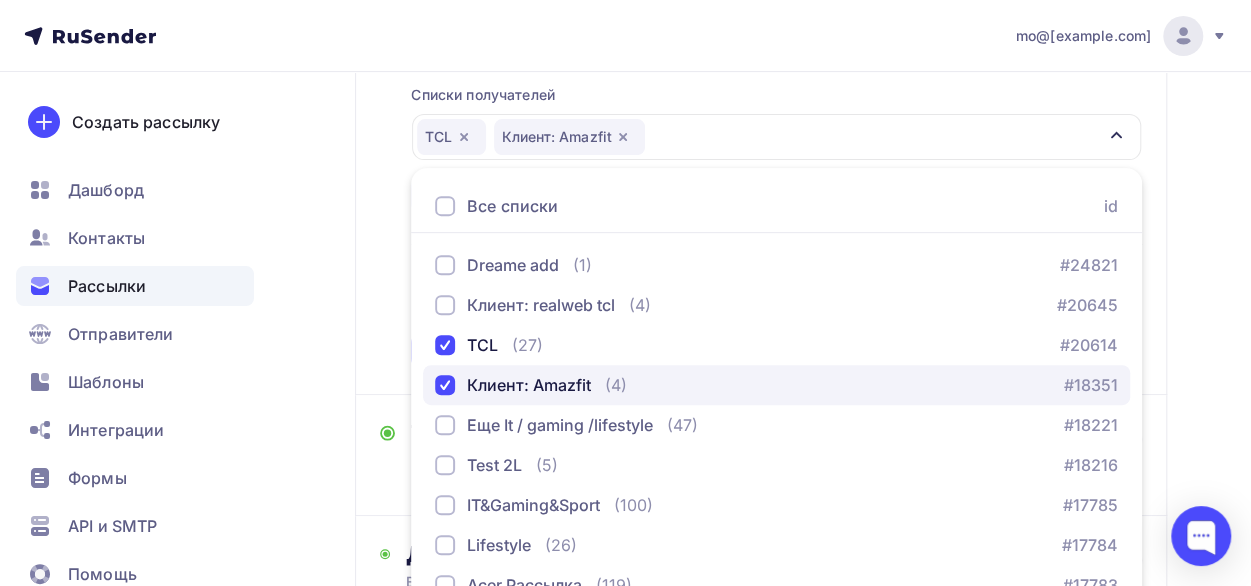 scroll, scrollTop: 84, scrollLeft: 0, axis: vertical 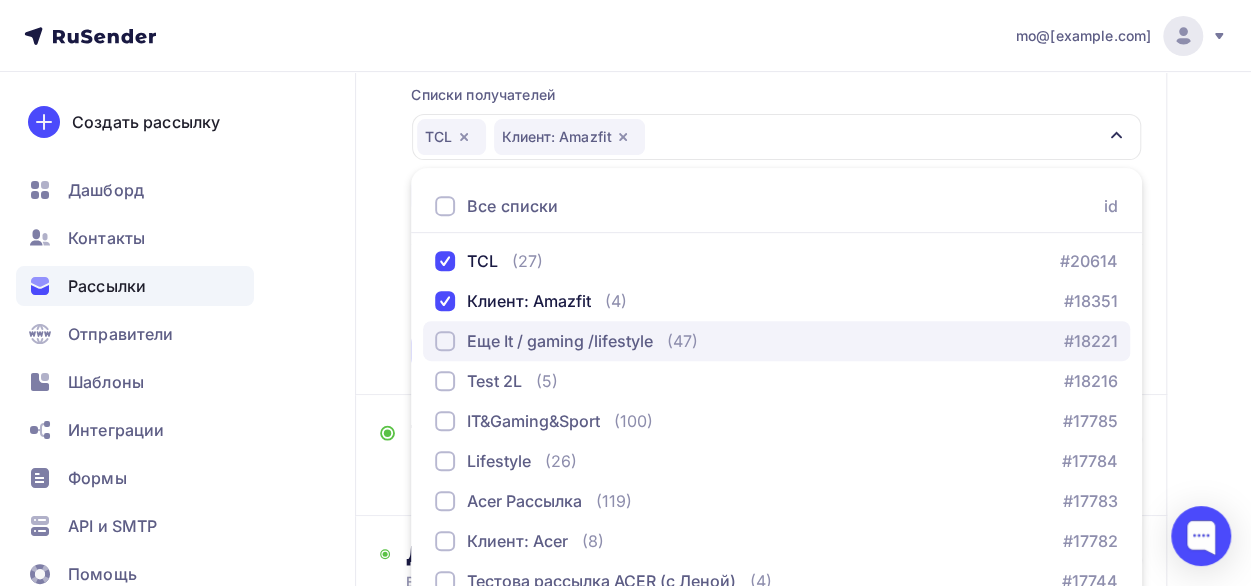 click on "Еще It / gaming /lifestyle" at bounding box center (560, 341) 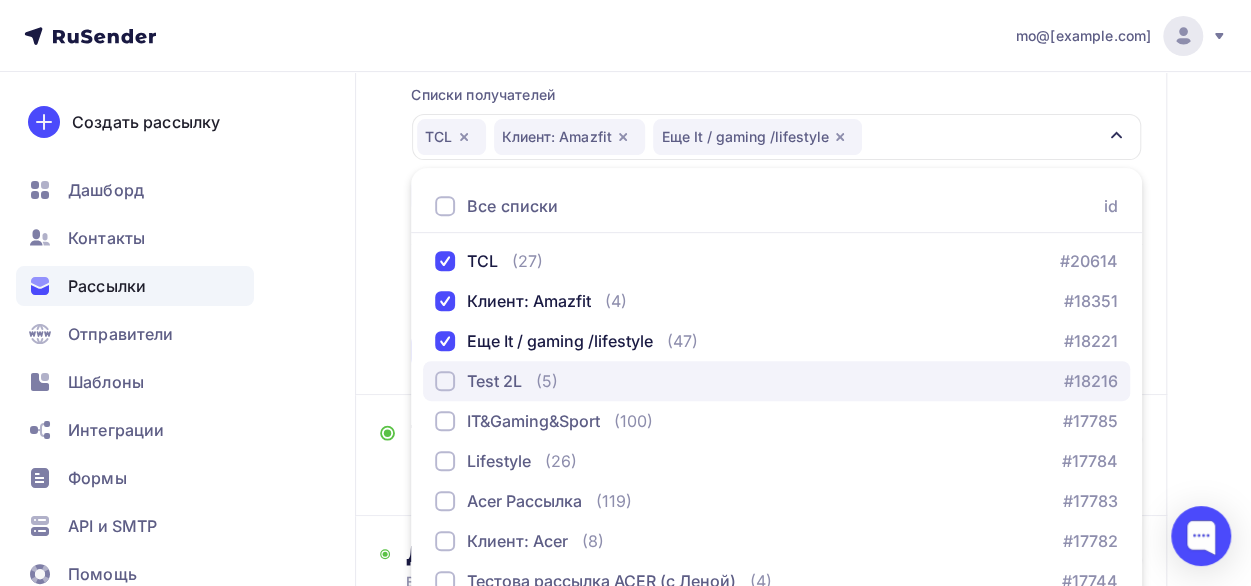 click on "Test 2L" at bounding box center [494, 381] 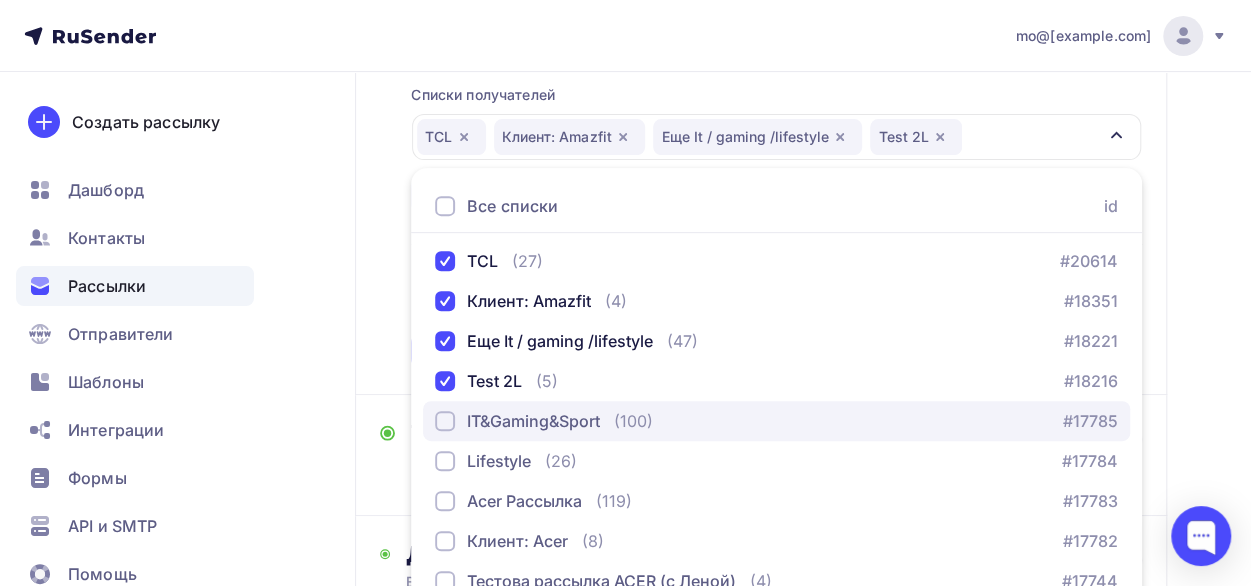 click on "IT&Gaming&Sport" at bounding box center [533, 421] 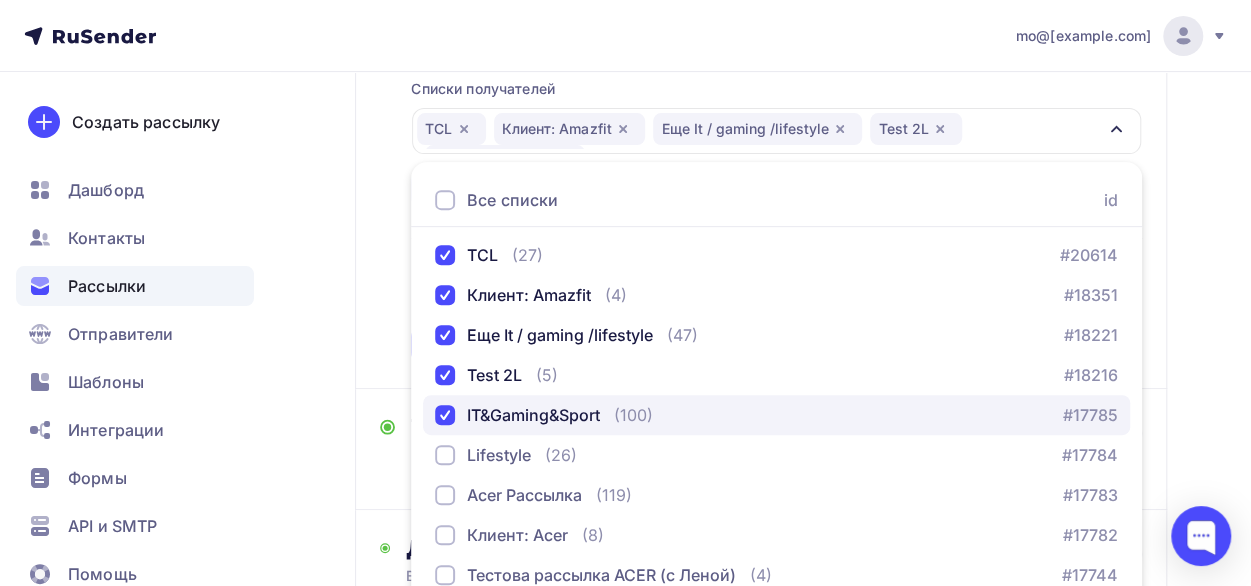 scroll, scrollTop: 376, scrollLeft: 0, axis: vertical 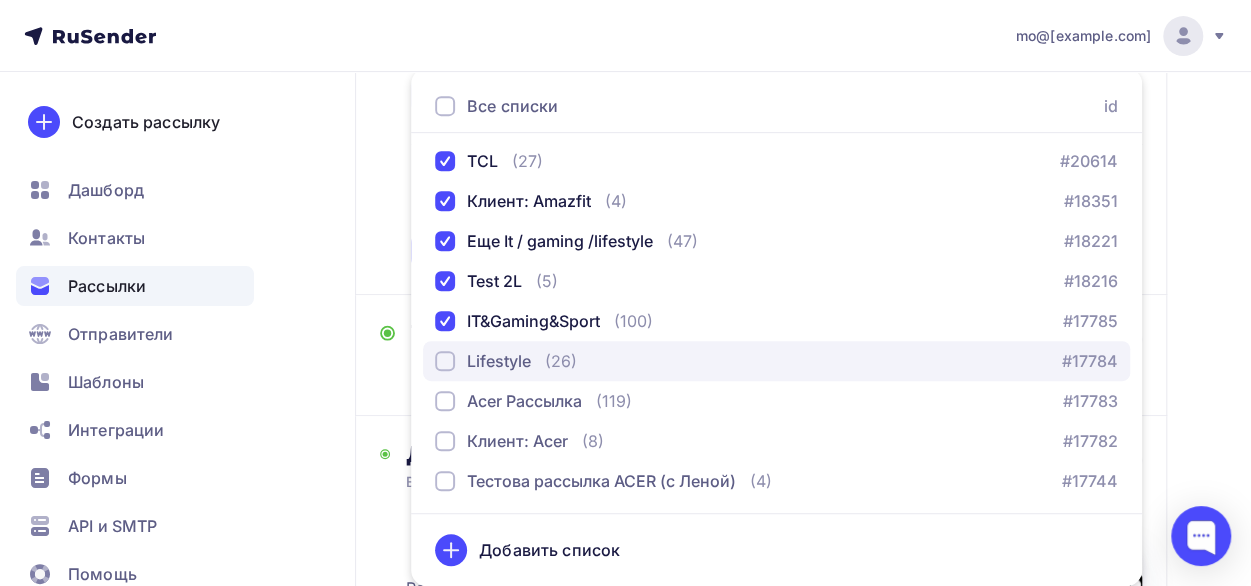 click on "Lifestyle" at bounding box center (499, 361) 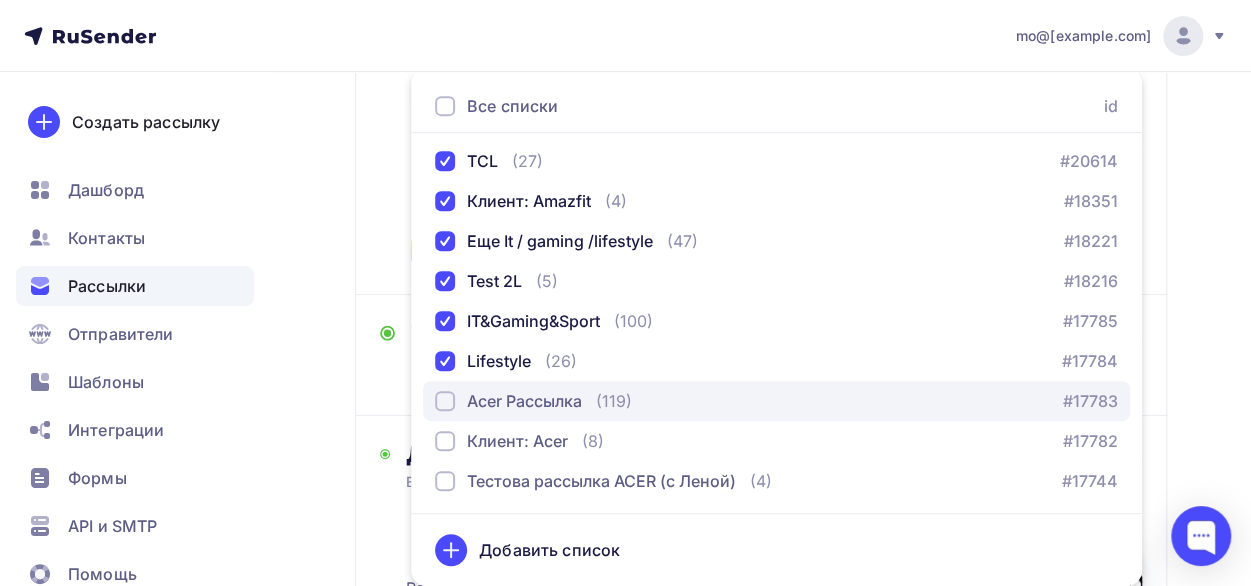 click on "Acer Рассылка" at bounding box center (524, 401) 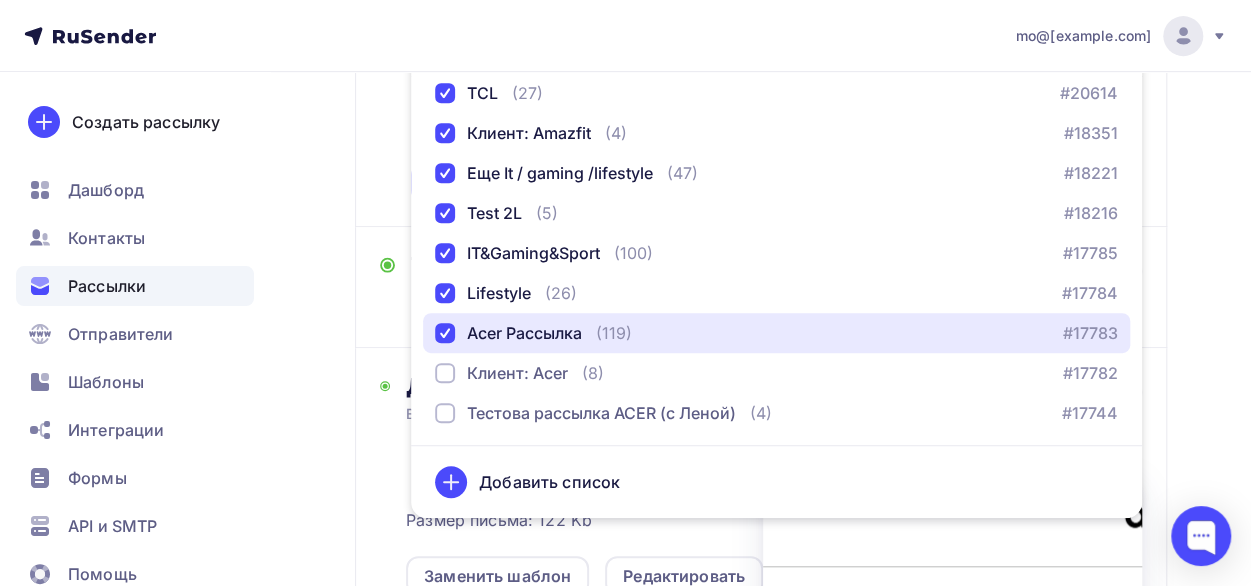 scroll, scrollTop: 476, scrollLeft: 0, axis: vertical 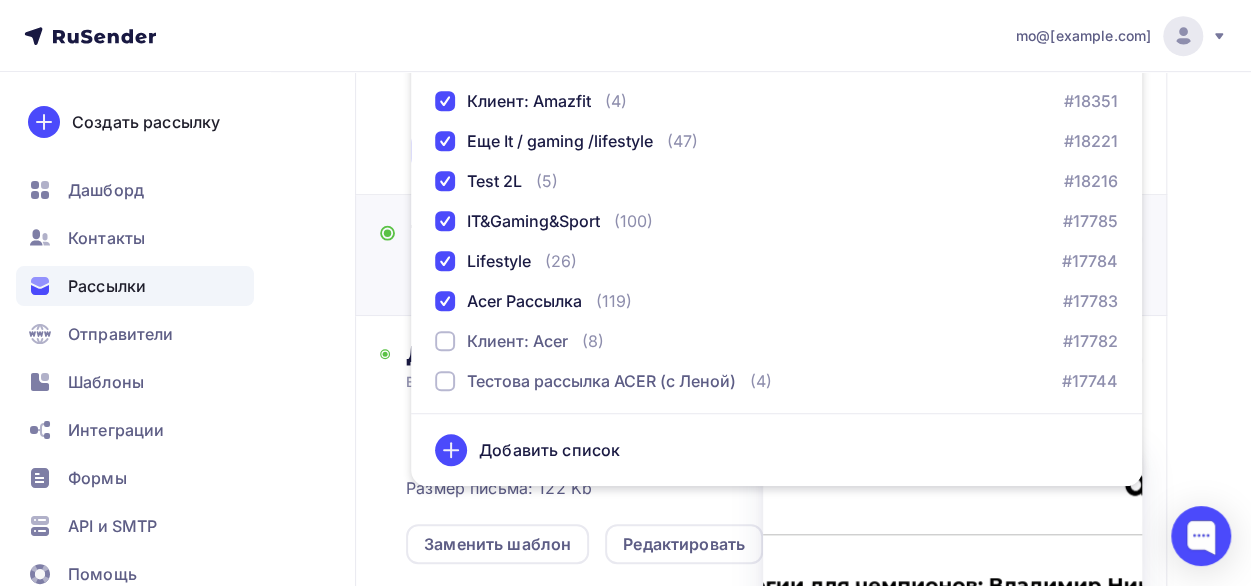 click on "Тема
Пресс-релиз / Технологии для чемпионов: [PERSON] — амбассадор Amazfit в России
Тема  *     Пресс-релиз / Технологии для чемпионов: [PERSON] — амбассадор Amazfit в России
Рекомендуем использовать не более 150 символов
Прехедер               Сохранить
Предпросмотр может отличаться  в зависимости от почтового клиента
Amazfit
Пресс-релиз / Технологии для чемпионов: [PERSON] — амбассадор Amazfit в России
12:45" at bounding box center (761, 255) 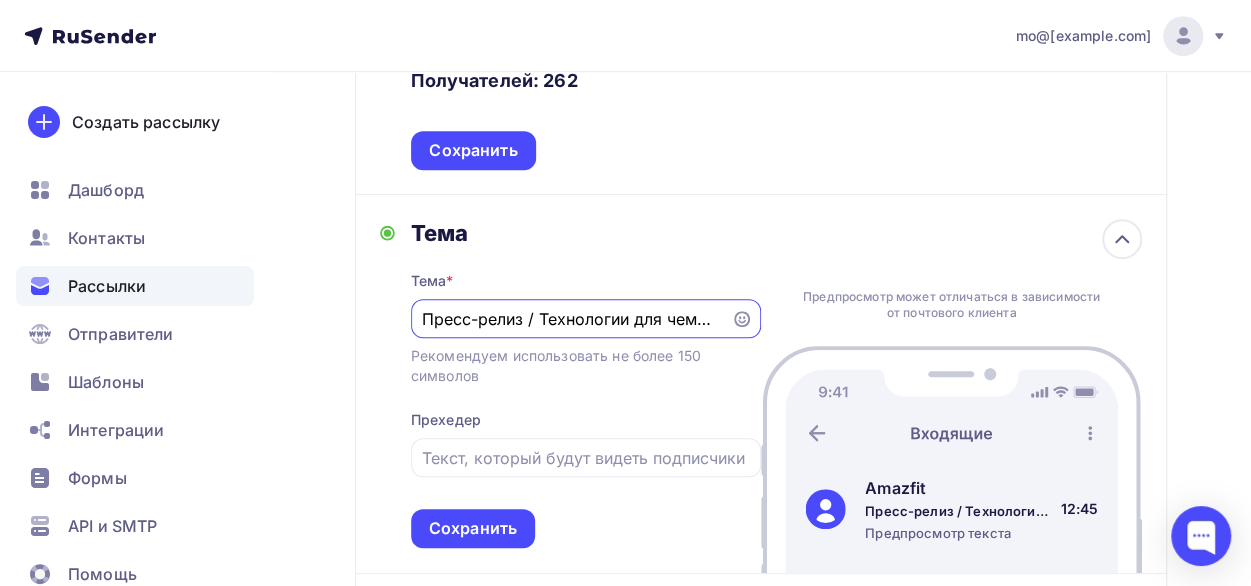 scroll, scrollTop: 11, scrollLeft: 0, axis: vertical 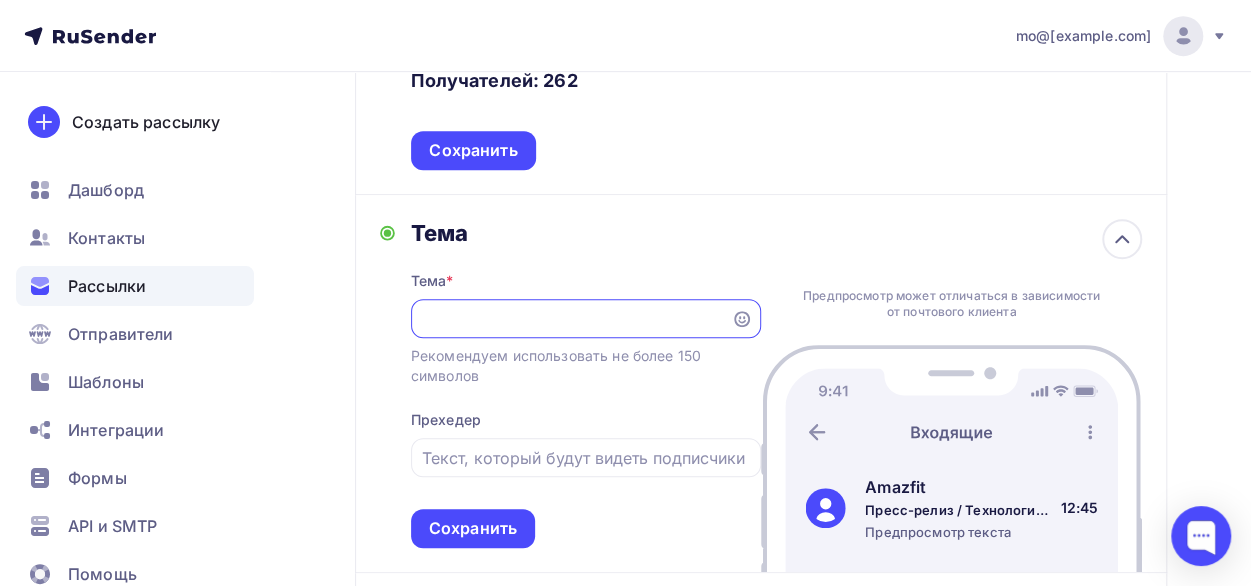 click on "Сохранить" at bounding box center [473, 150] 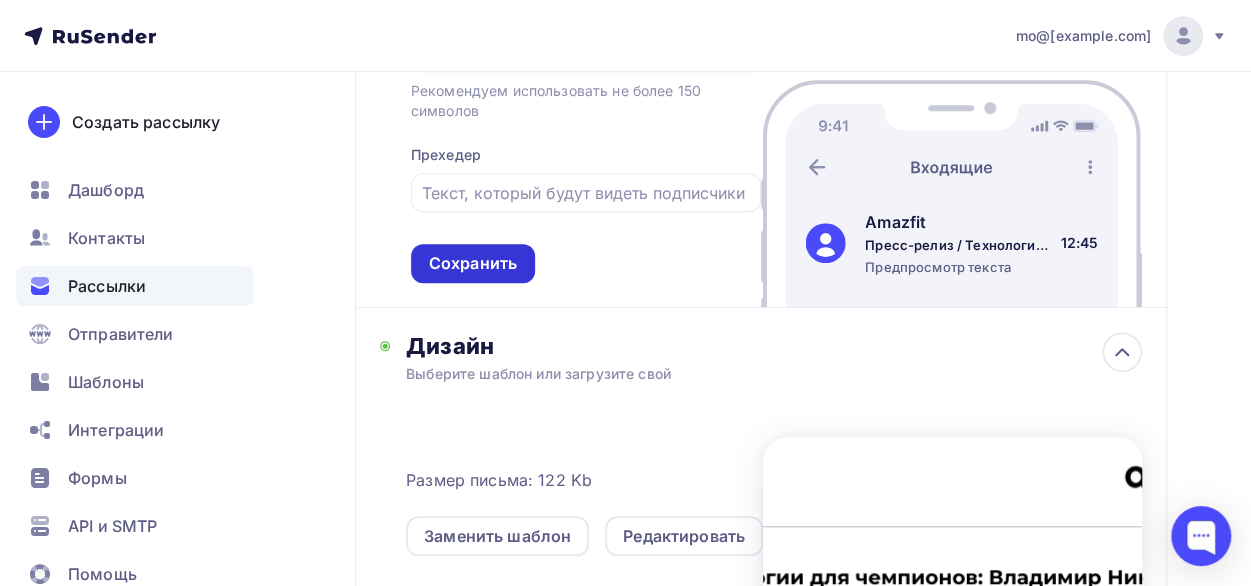 click on "Сохранить" at bounding box center [473, 263] 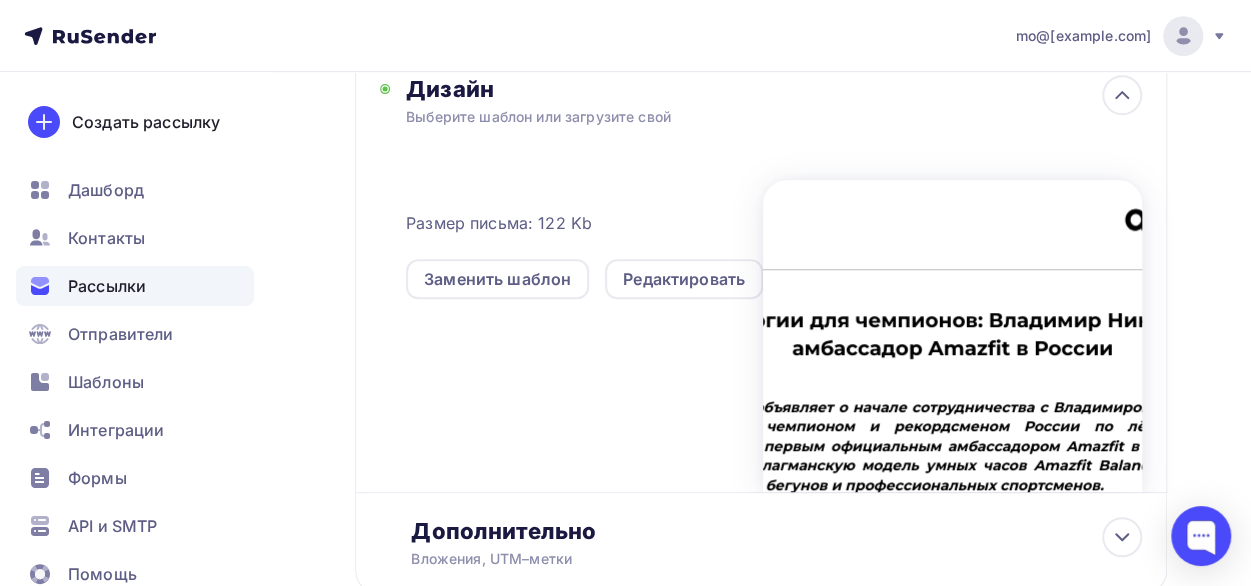 scroll, scrollTop: 0, scrollLeft: 0, axis: both 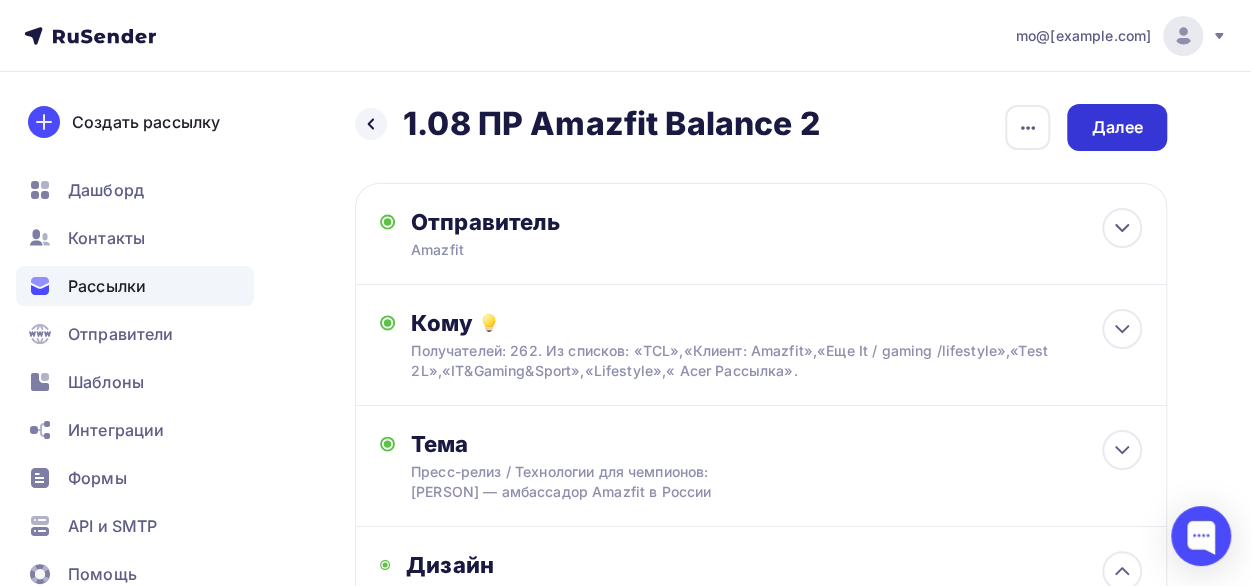 click on "Далее" at bounding box center [1117, 127] 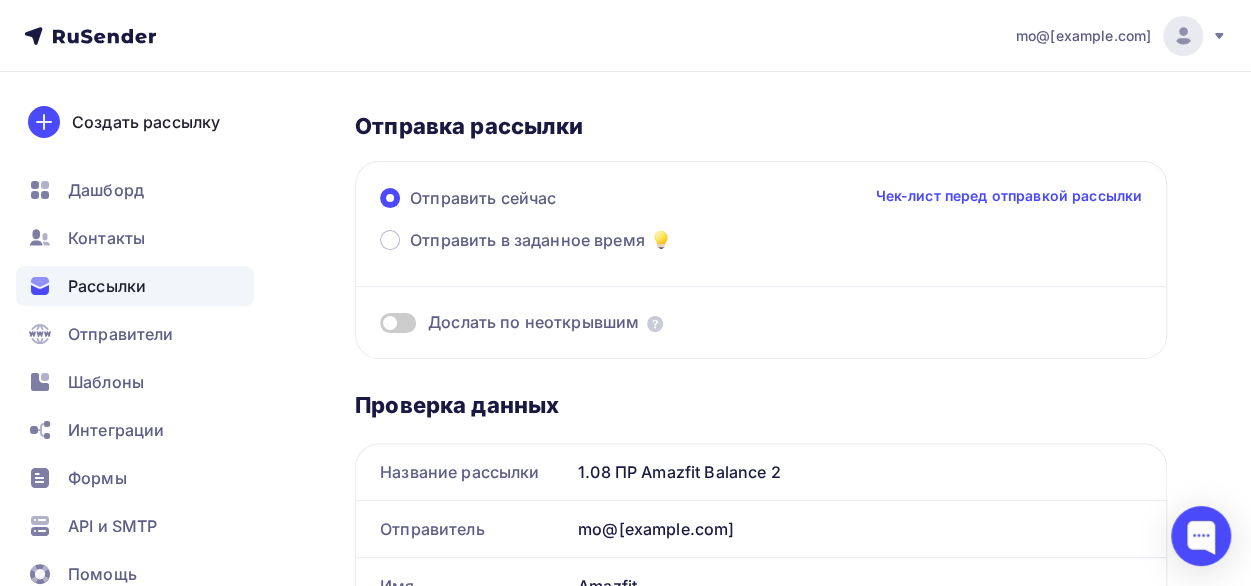 scroll, scrollTop: 0, scrollLeft: 0, axis: both 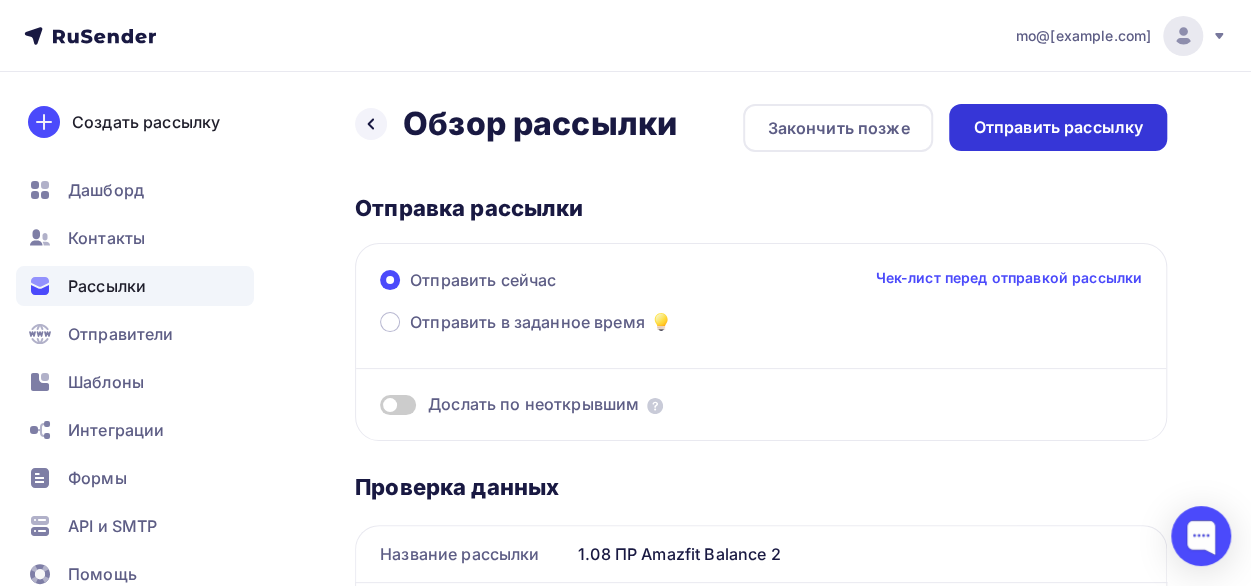 click on "Отправить рассылку" at bounding box center (1058, 127) 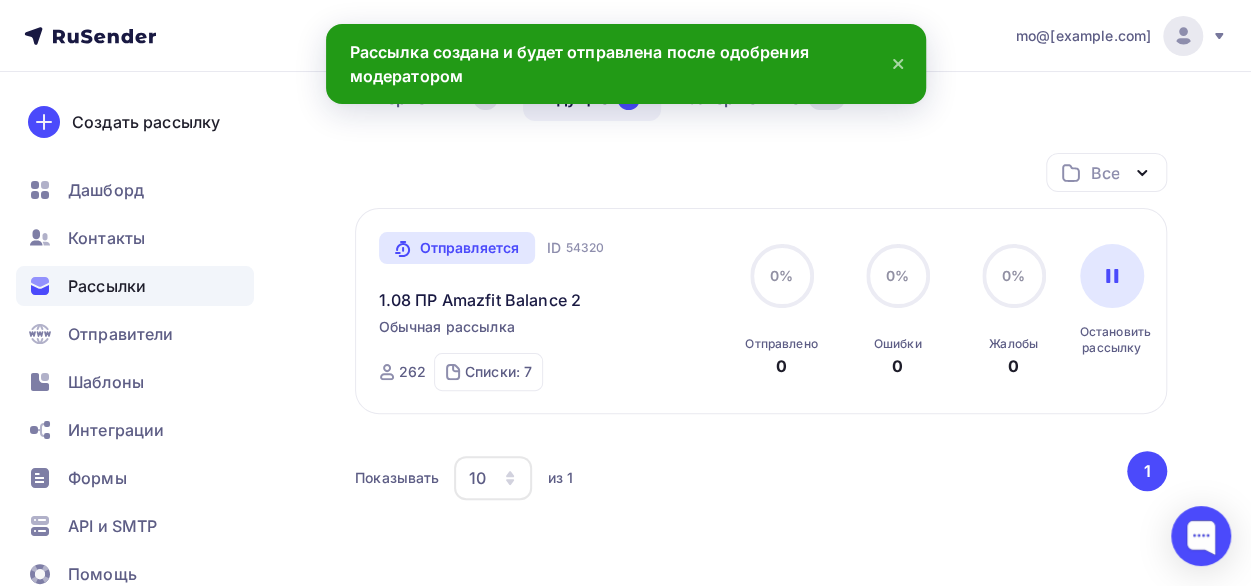 scroll, scrollTop: 0, scrollLeft: 0, axis: both 